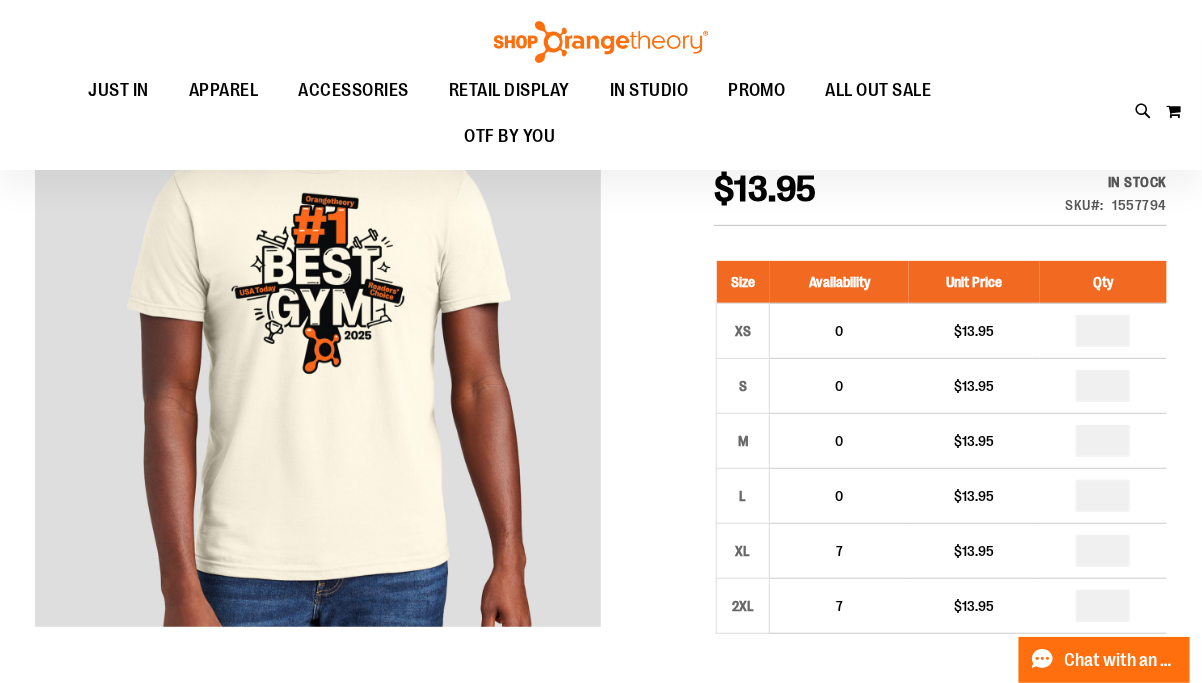 scroll, scrollTop: 240, scrollLeft: 0, axis: vertical 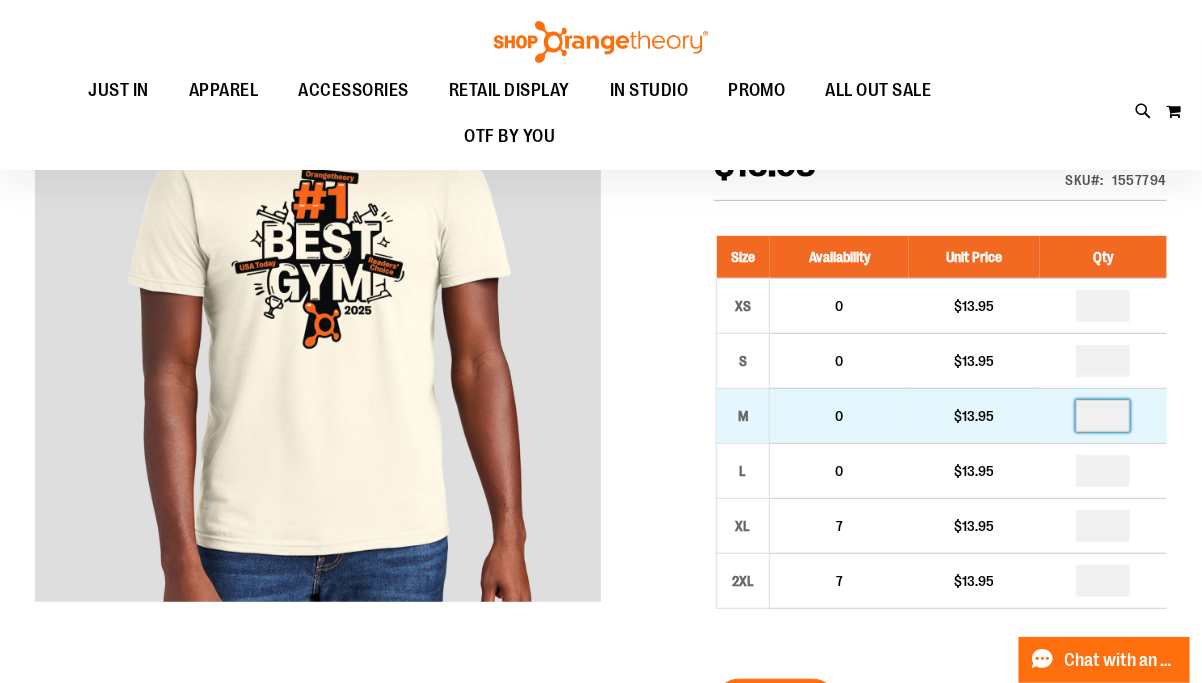 click at bounding box center (1103, 416) 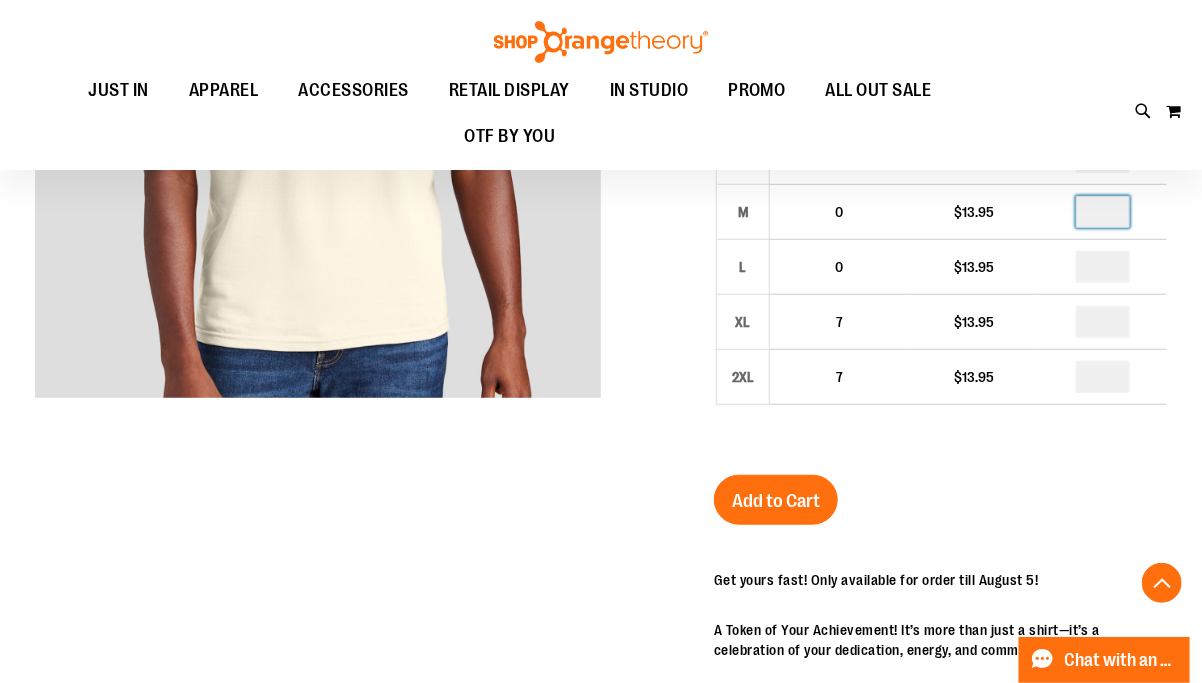 scroll, scrollTop: 480, scrollLeft: 0, axis: vertical 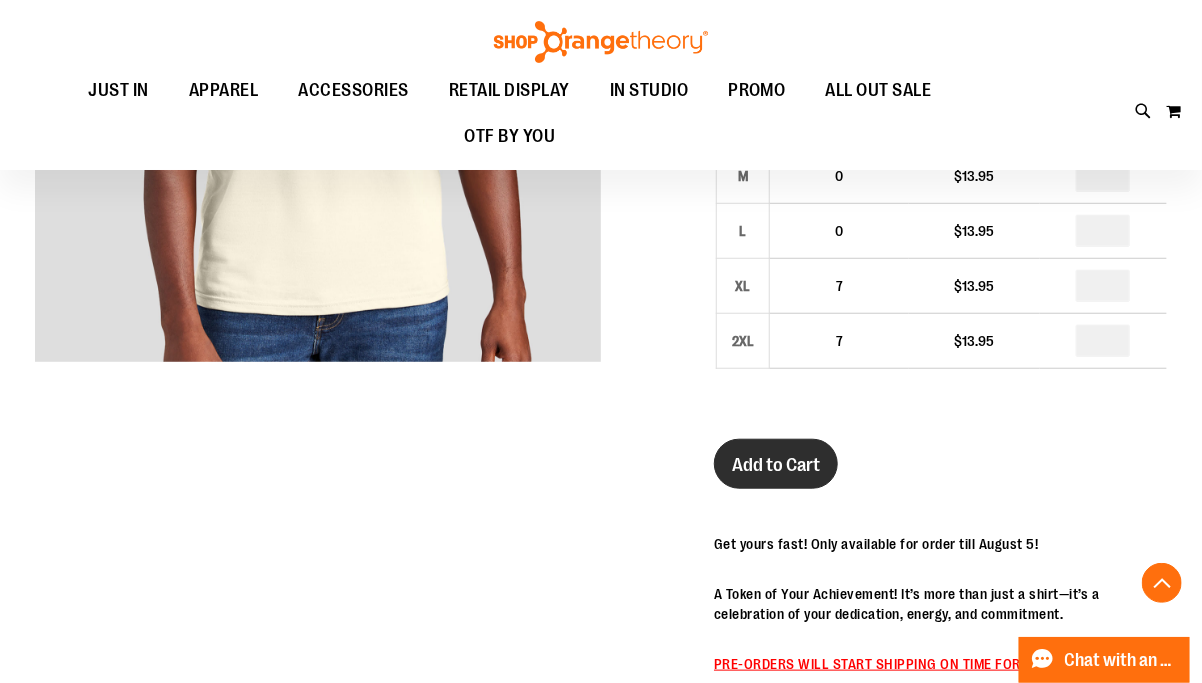 click on "Add to Cart" at bounding box center [776, 465] 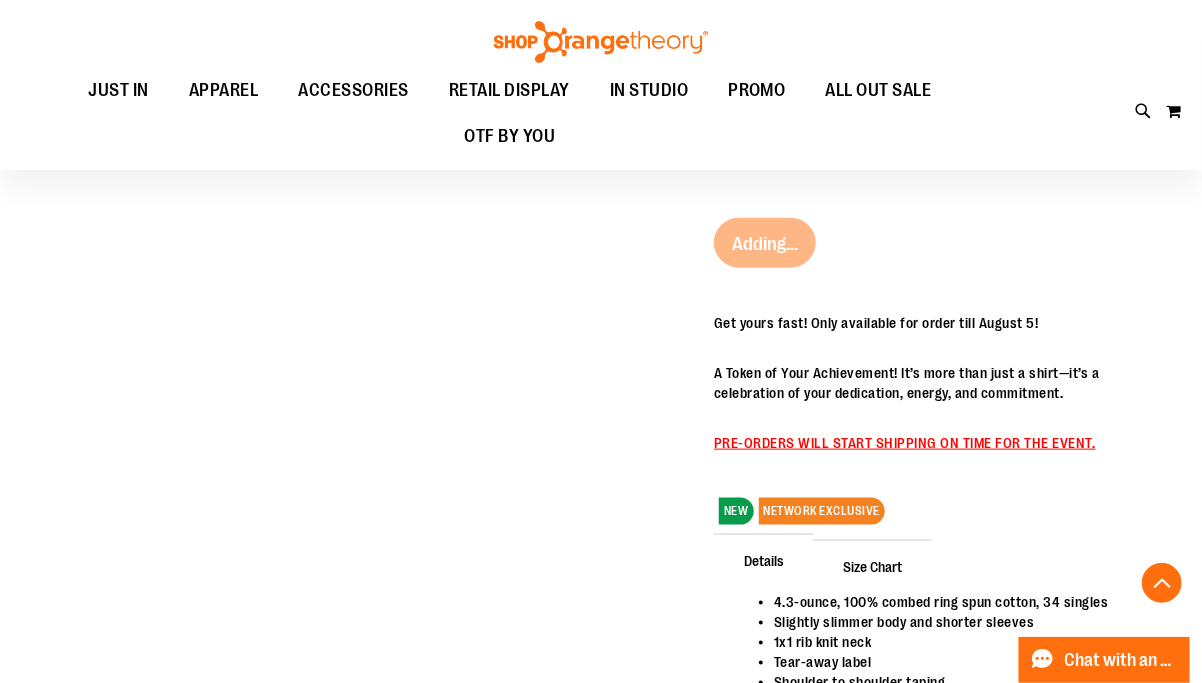 scroll, scrollTop: 720, scrollLeft: 0, axis: vertical 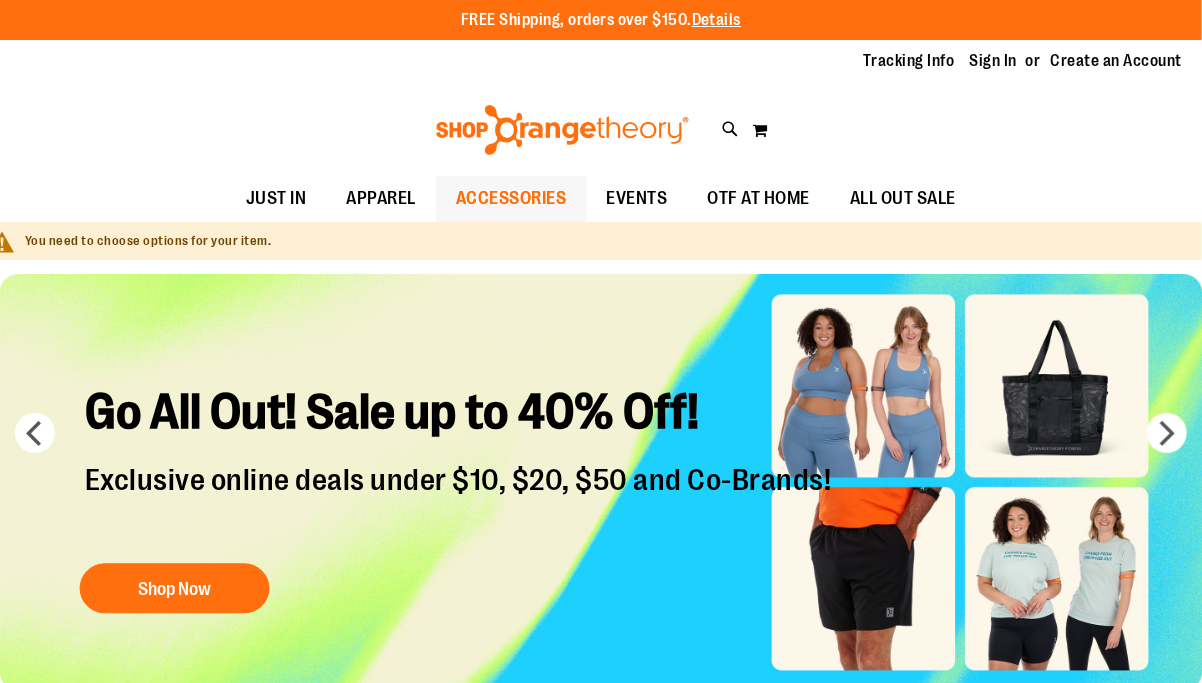 type on "**********" 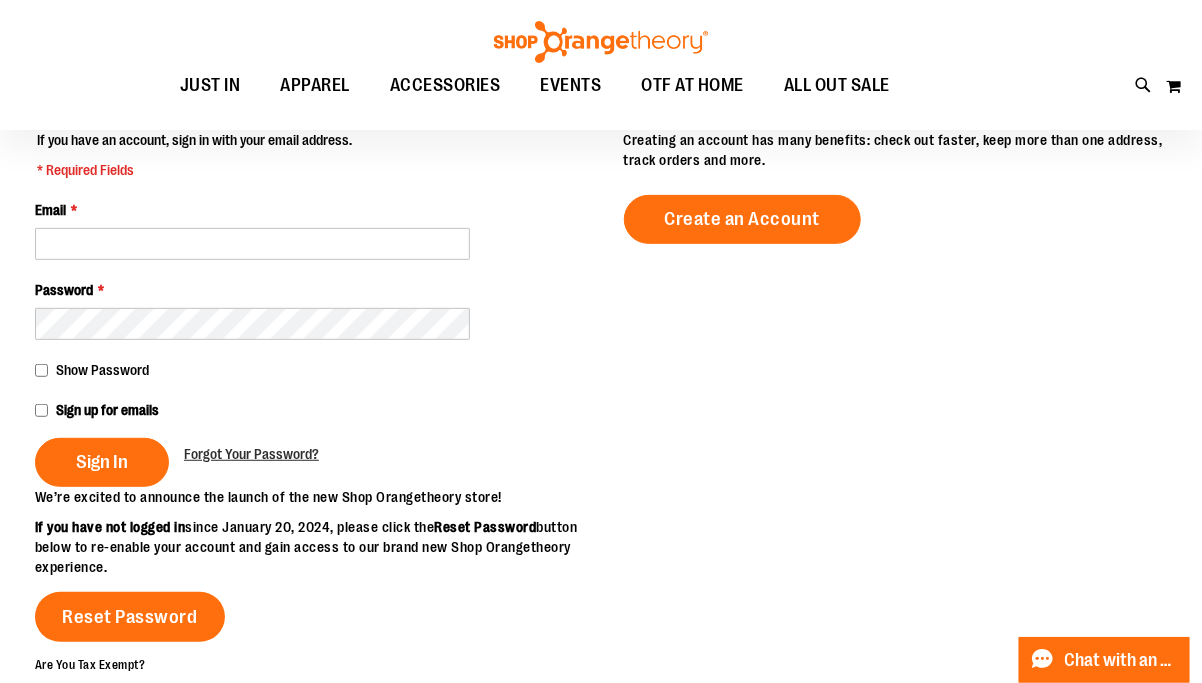 scroll, scrollTop: 240, scrollLeft: 0, axis: vertical 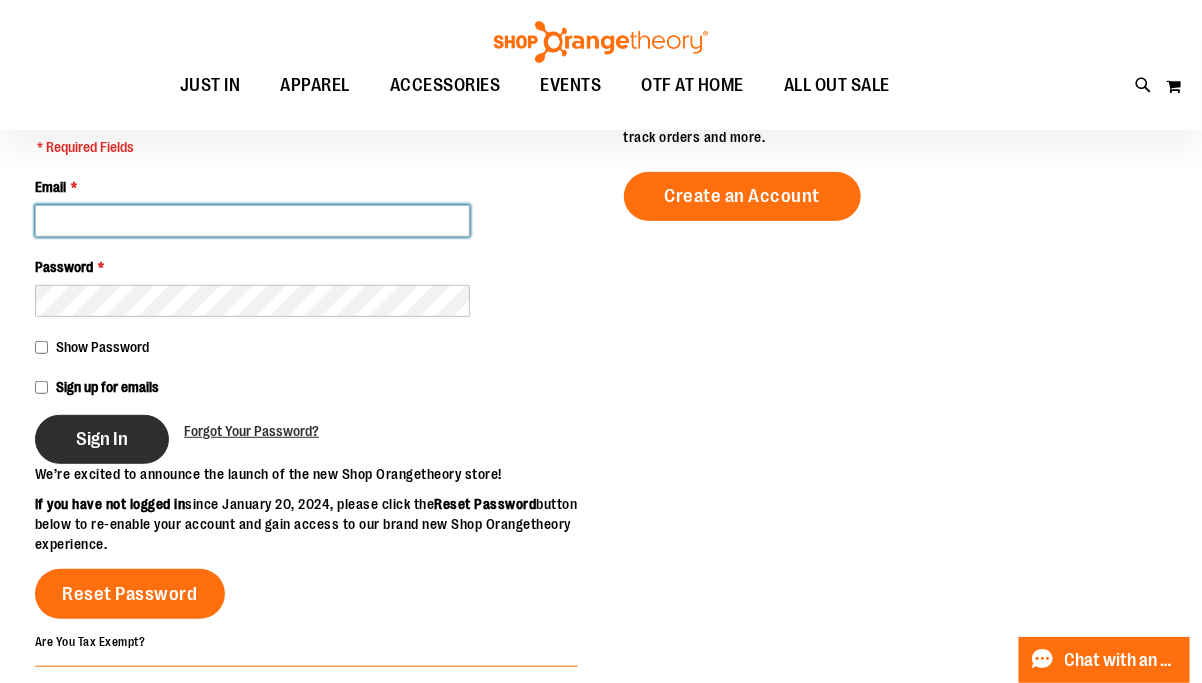 type on "**********" 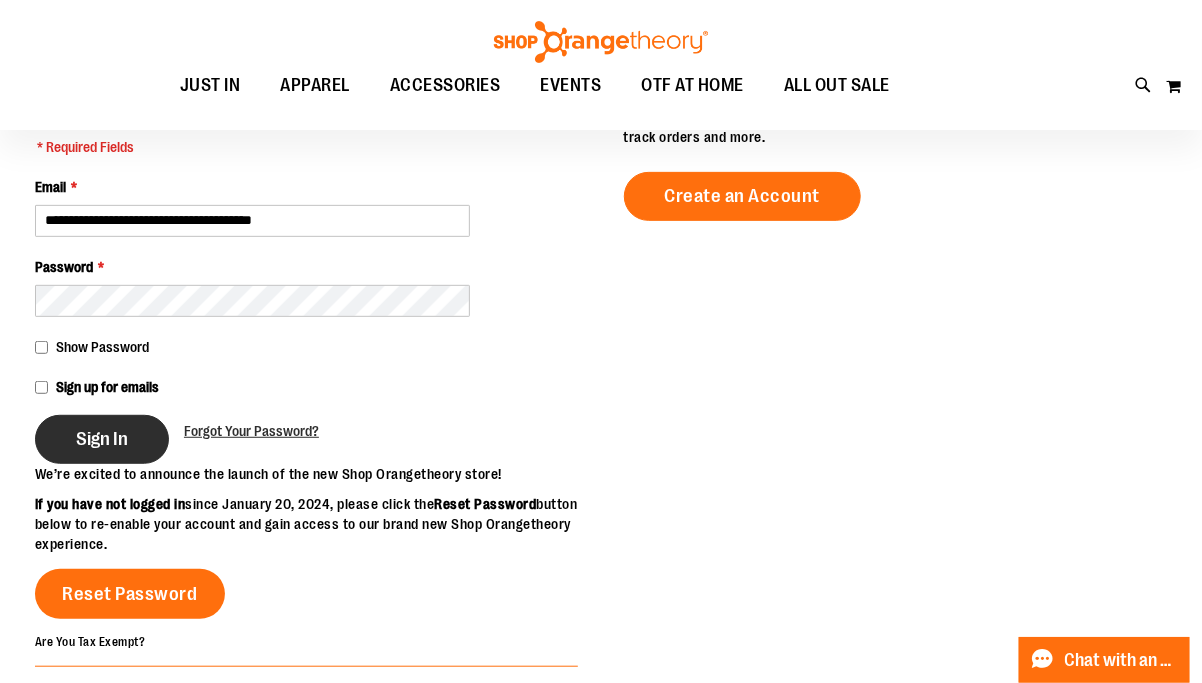 type on "**********" 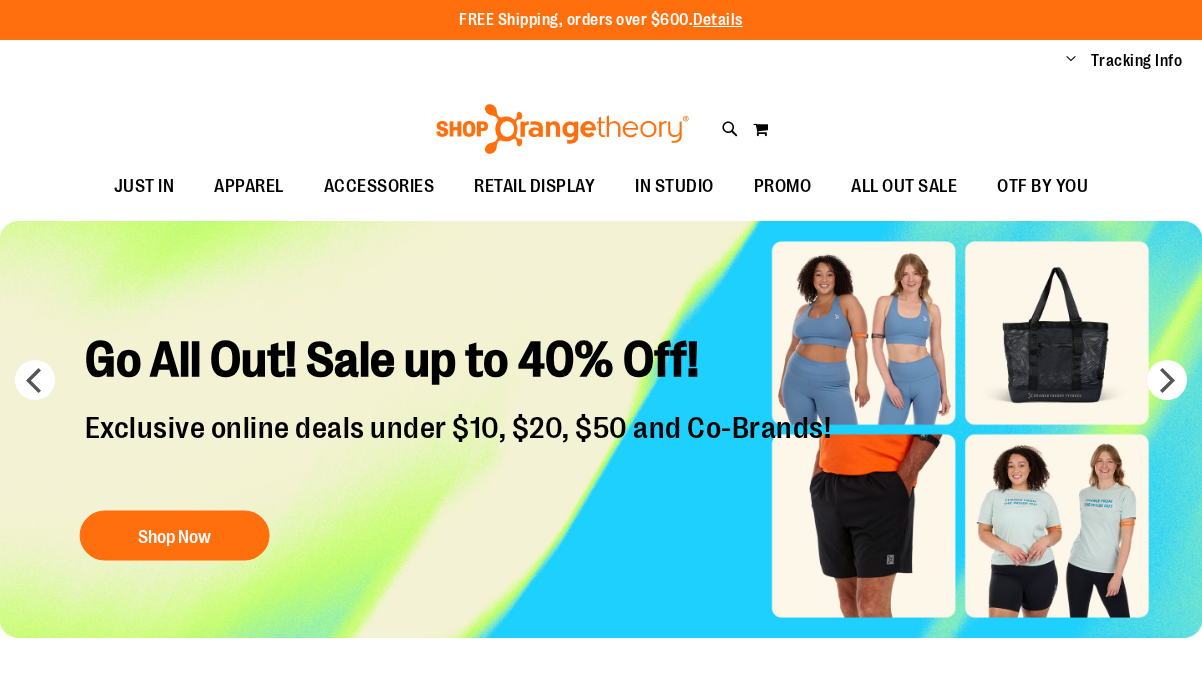 scroll, scrollTop: 0, scrollLeft: 0, axis: both 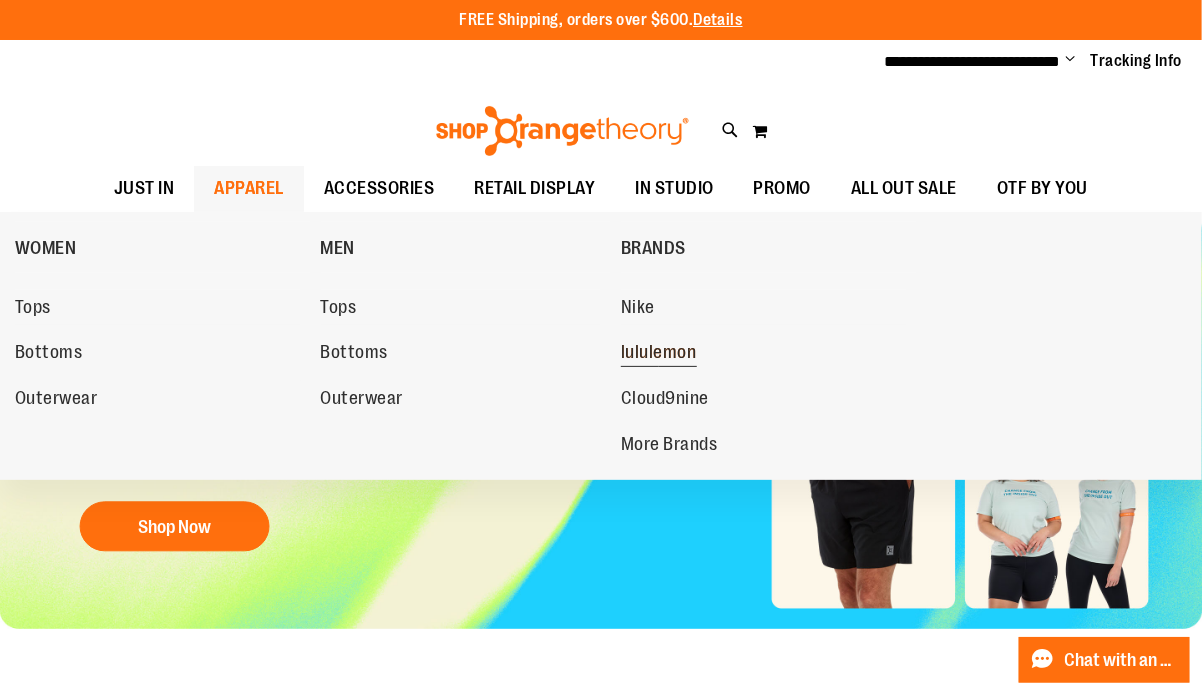 type on "**********" 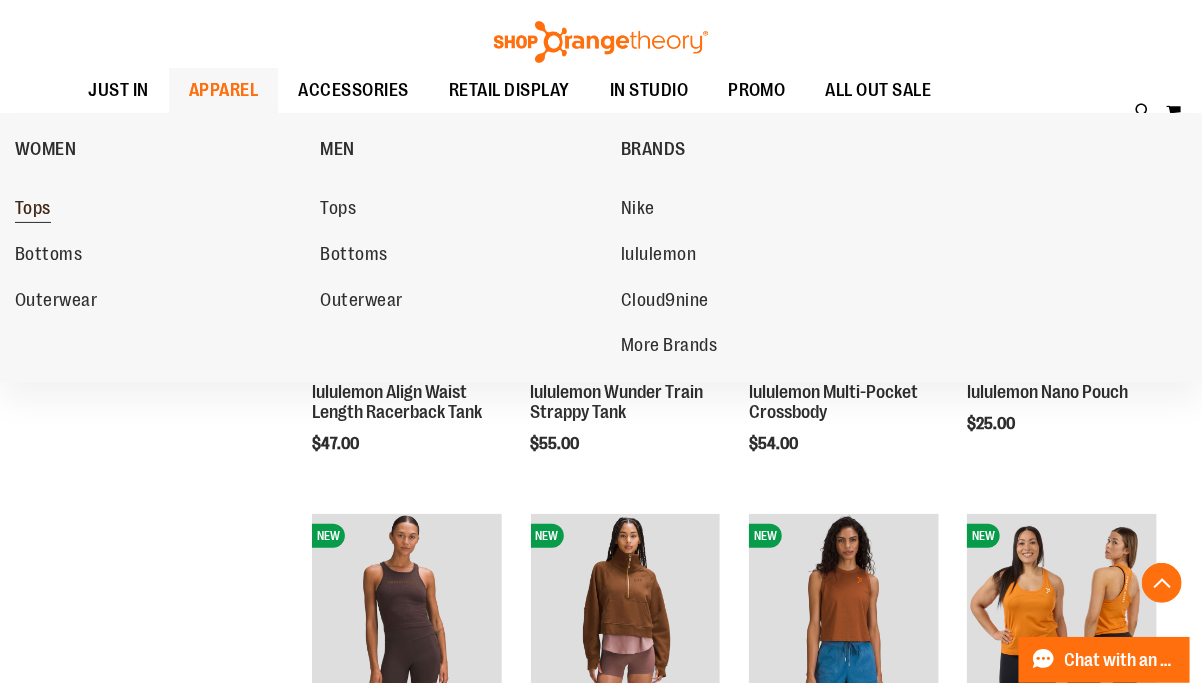 scroll, scrollTop: 560, scrollLeft: 0, axis: vertical 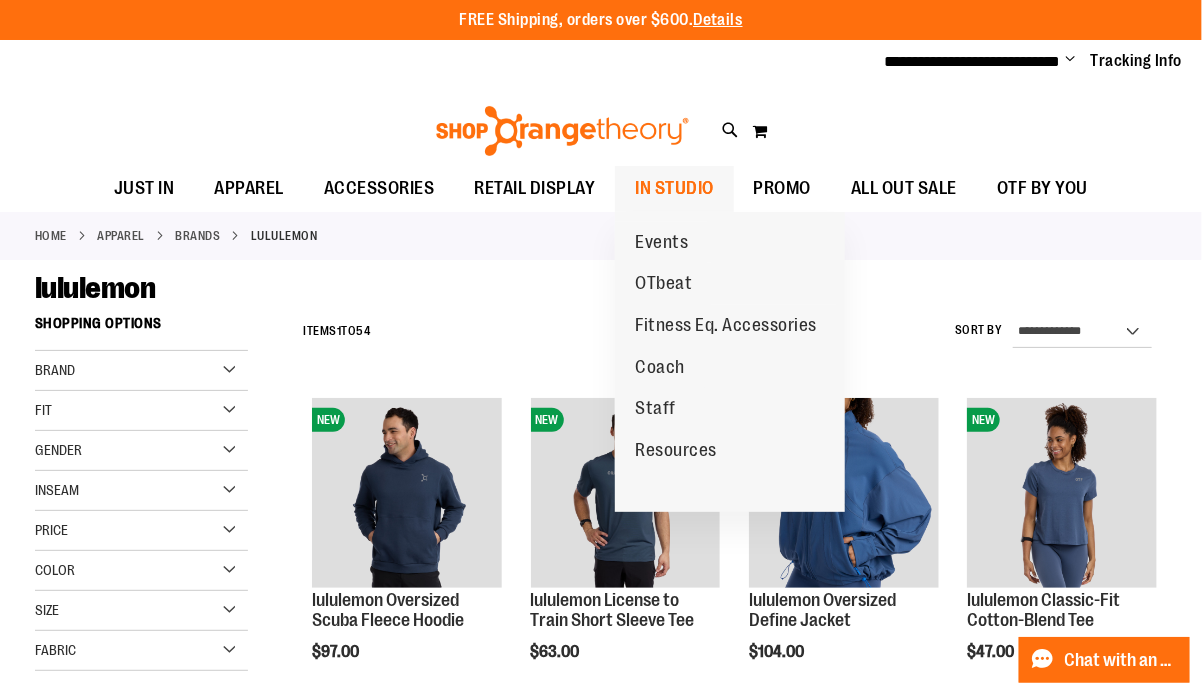 type on "**********" 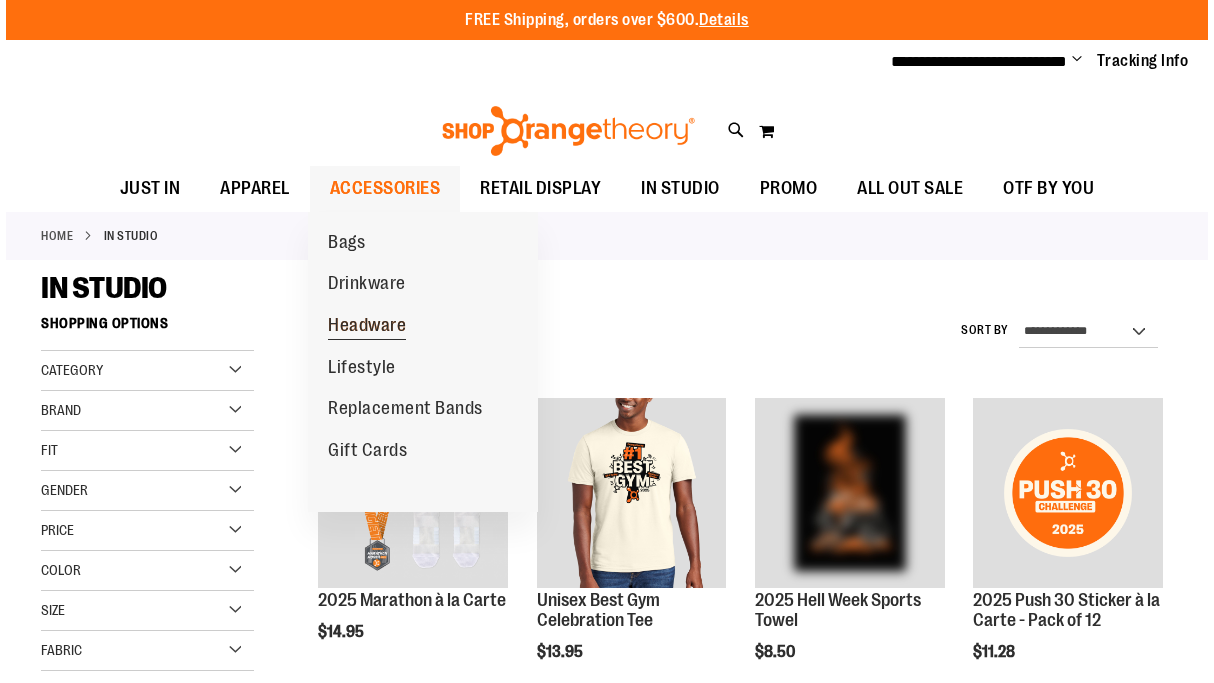 scroll, scrollTop: 0, scrollLeft: 0, axis: both 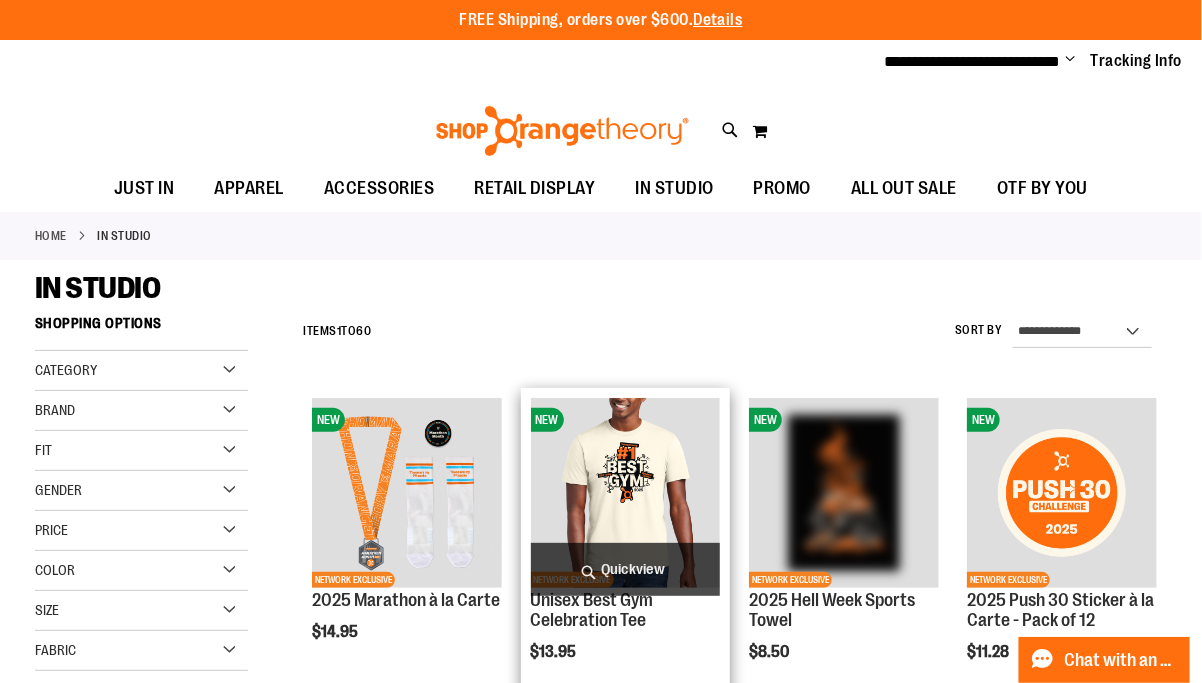 type on "**********" 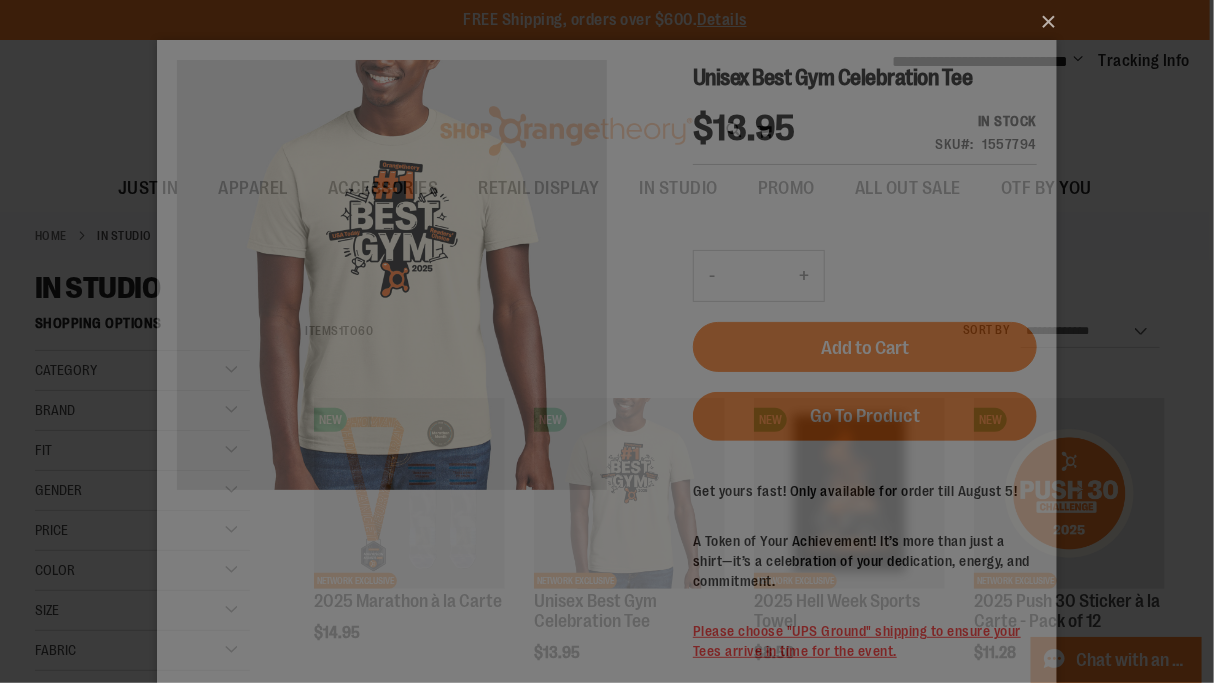 scroll, scrollTop: 0, scrollLeft: 0, axis: both 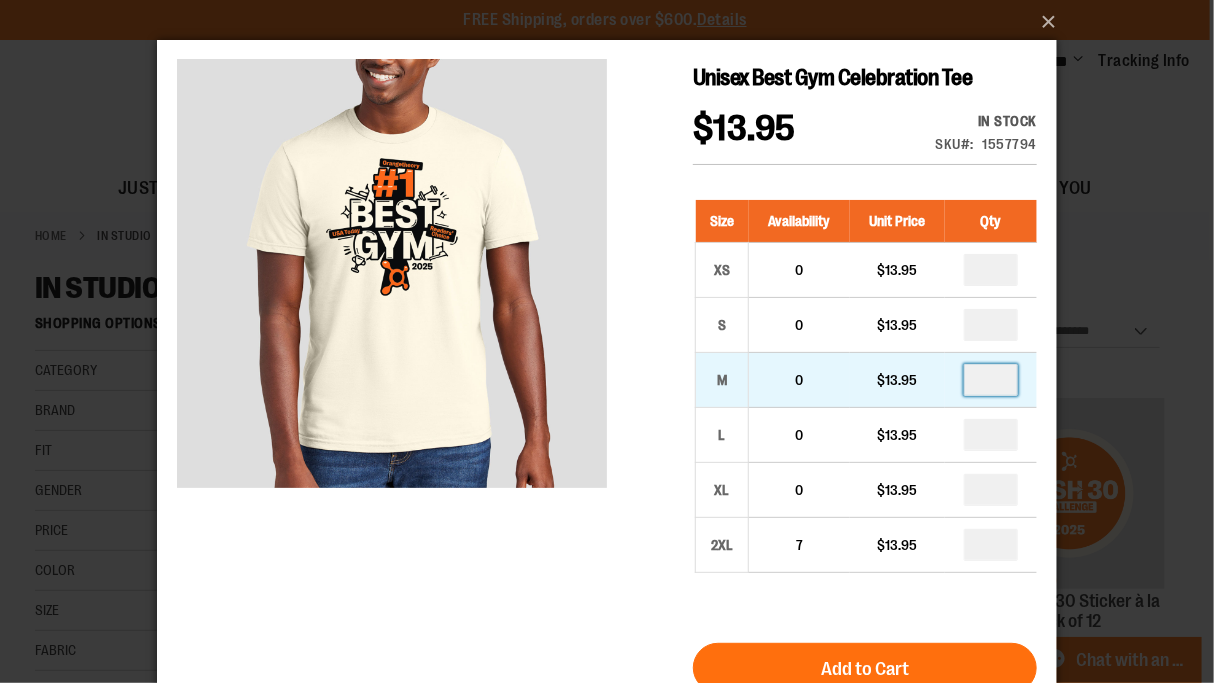 click at bounding box center (990, 379) 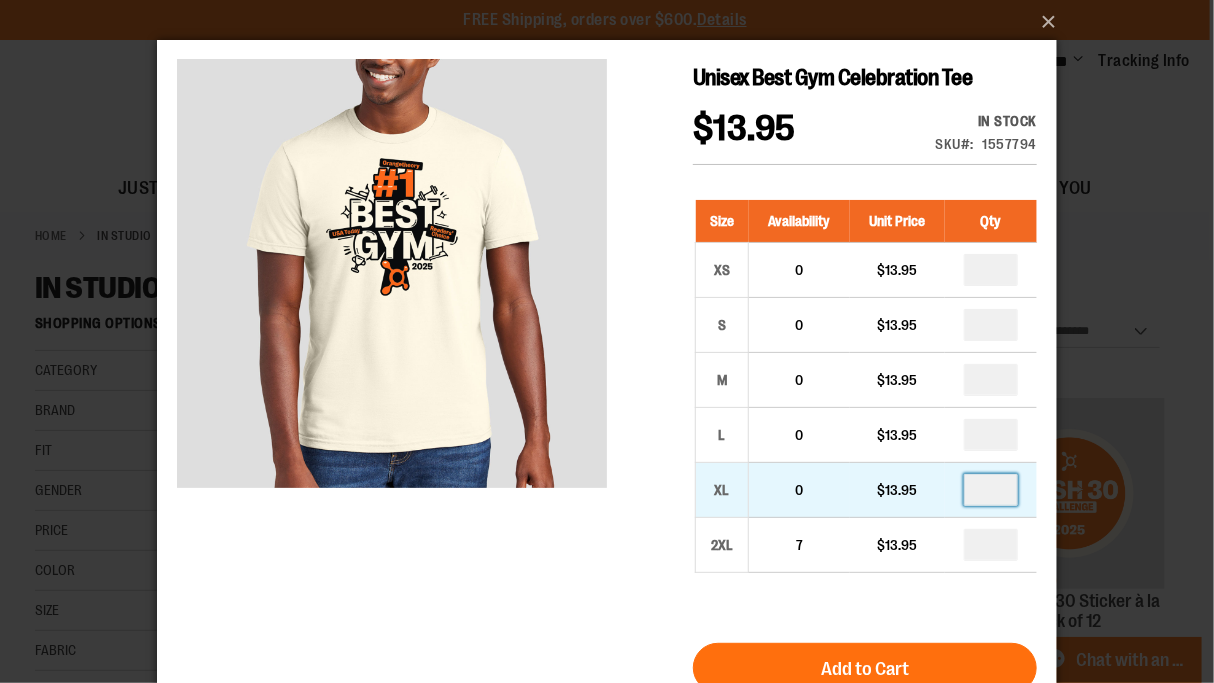 click at bounding box center [990, 489] 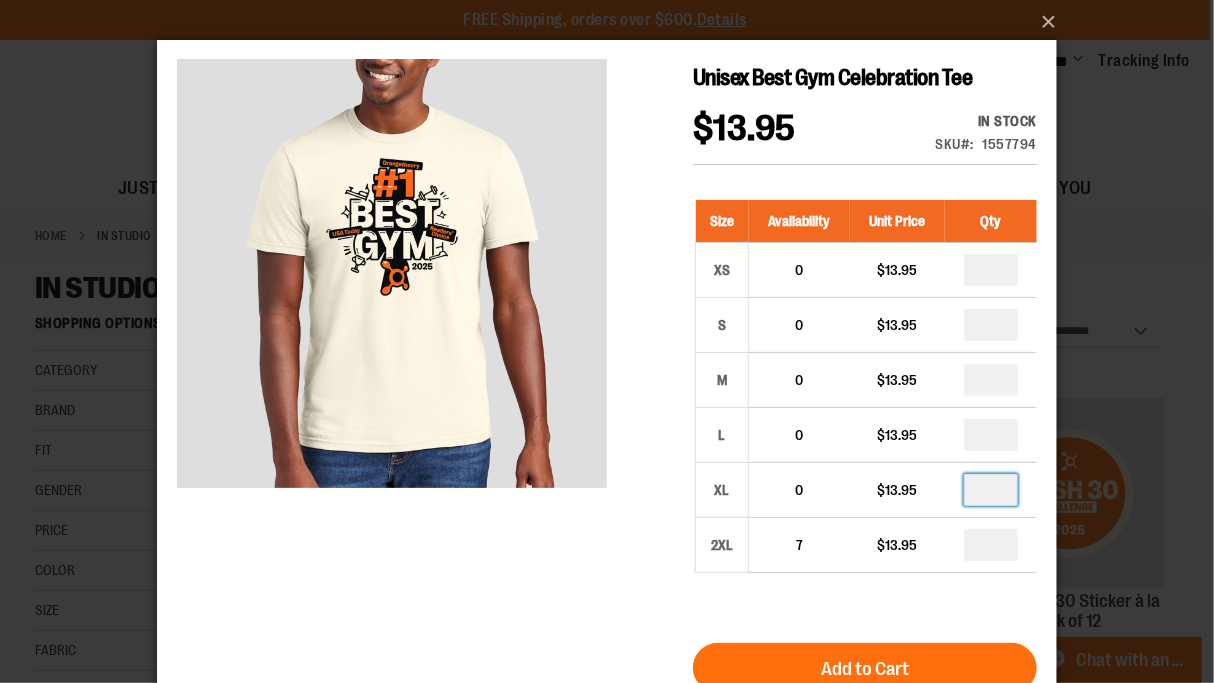 click on "Unisex Best Gym Celebration Tee
$13.95
In stock
Only  %1  left
SKU
1557794
Size
Availability
Unit Price
Qty
XS
0
$13.95
* S 0" at bounding box center (606, 563) 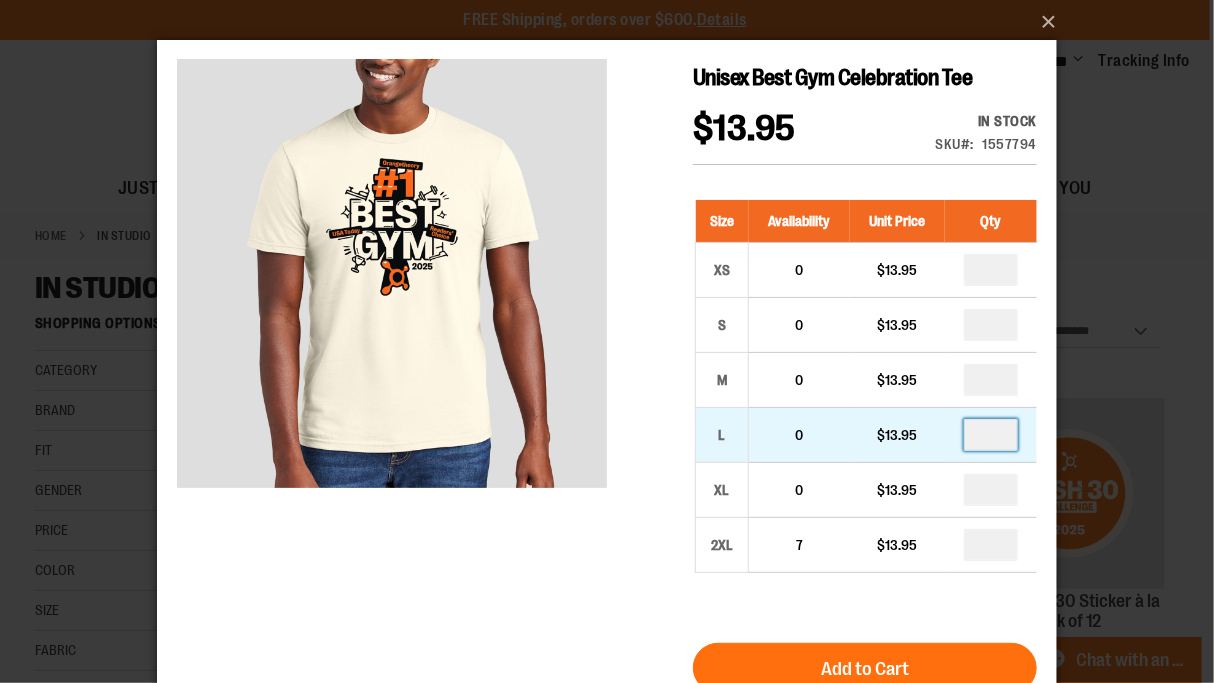 click at bounding box center (990, 434) 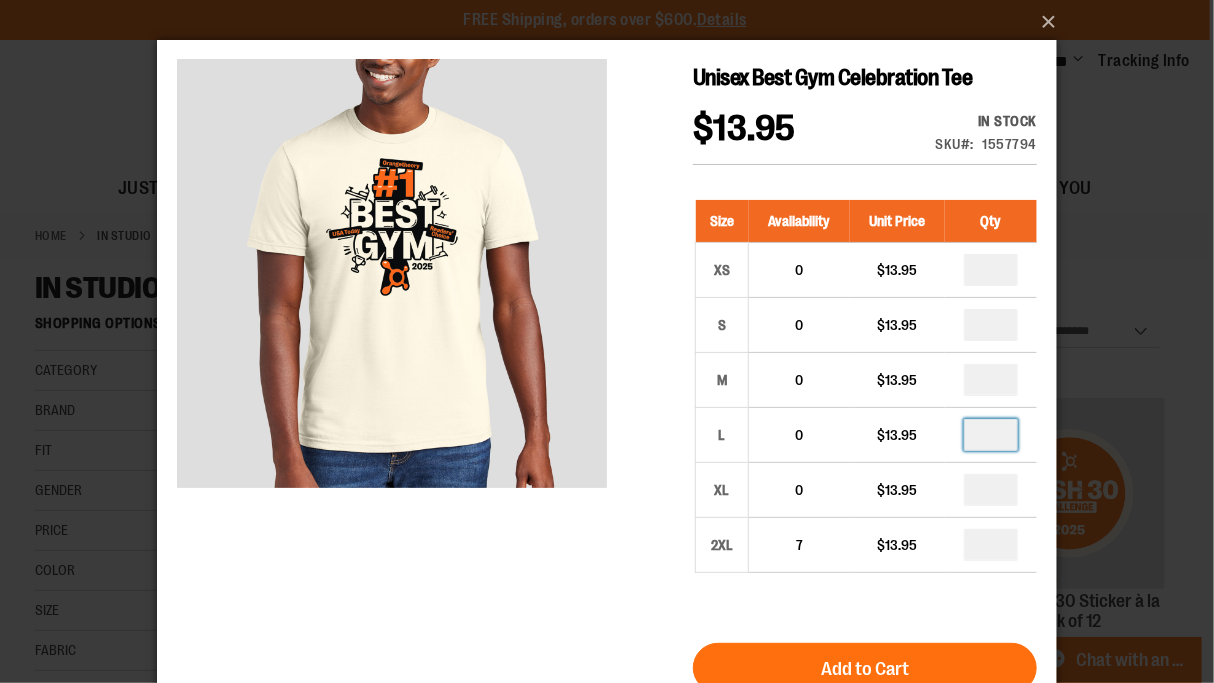 click on "Unisex Best Gym Celebration Tee
$13.95
In stock
Only  %1  left
SKU
1557794
Size
Availability
Unit Price
Qty
XS
0
$13.95
* S 0" at bounding box center (606, 563) 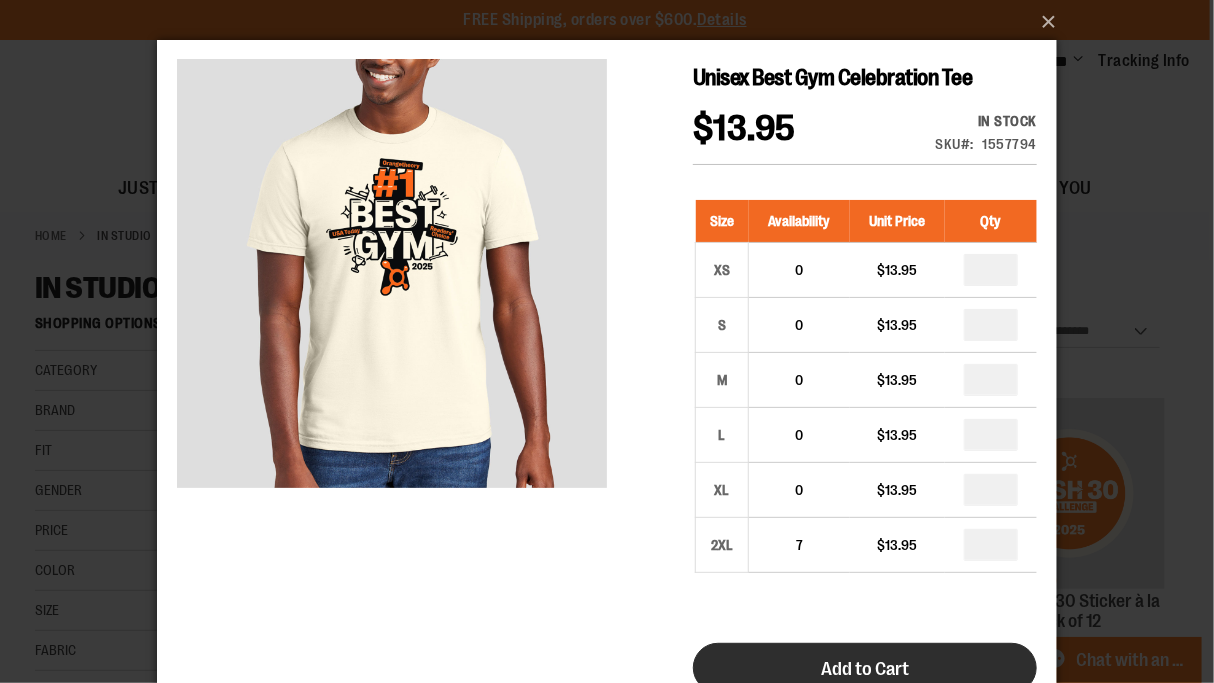 click on "Add to Cart" at bounding box center [864, 667] 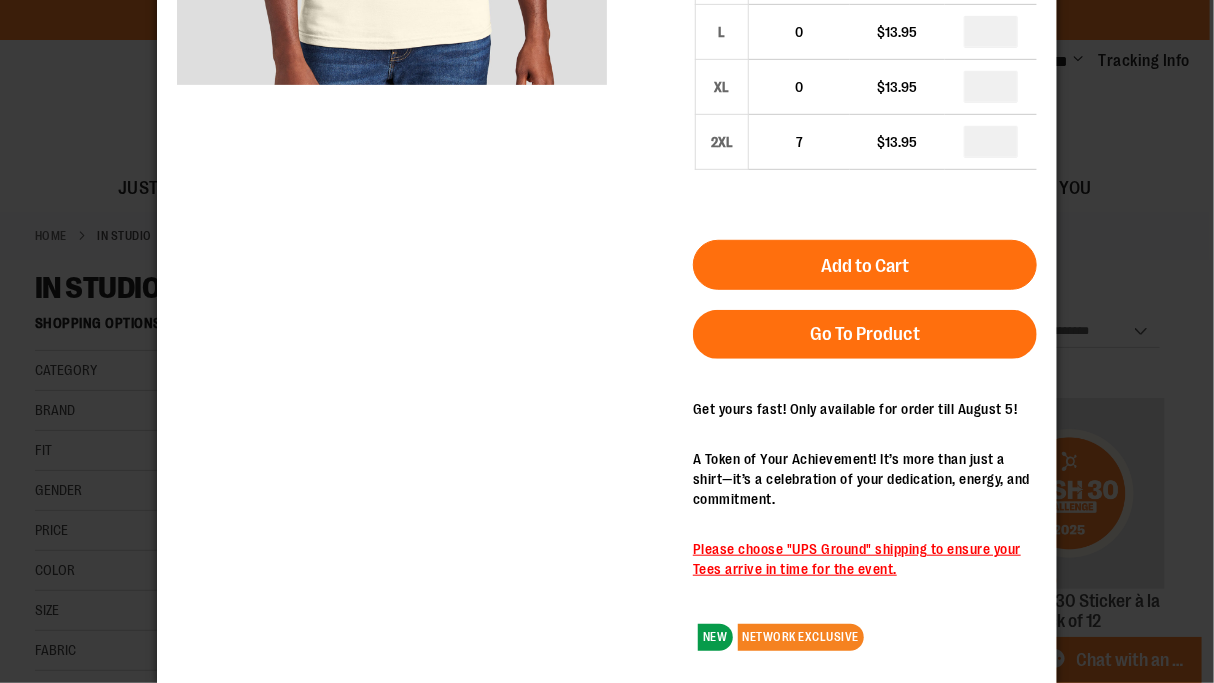 scroll, scrollTop: 404, scrollLeft: 0, axis: vertical 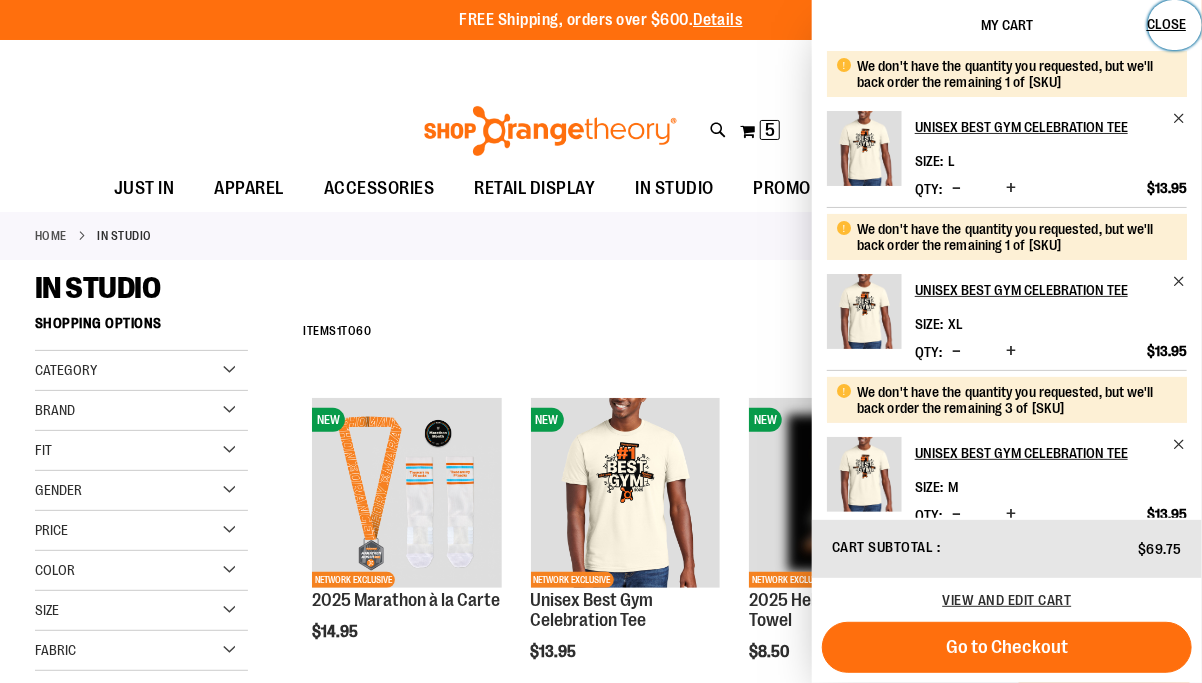 click on "Close" at bounding box center [1166, 24] 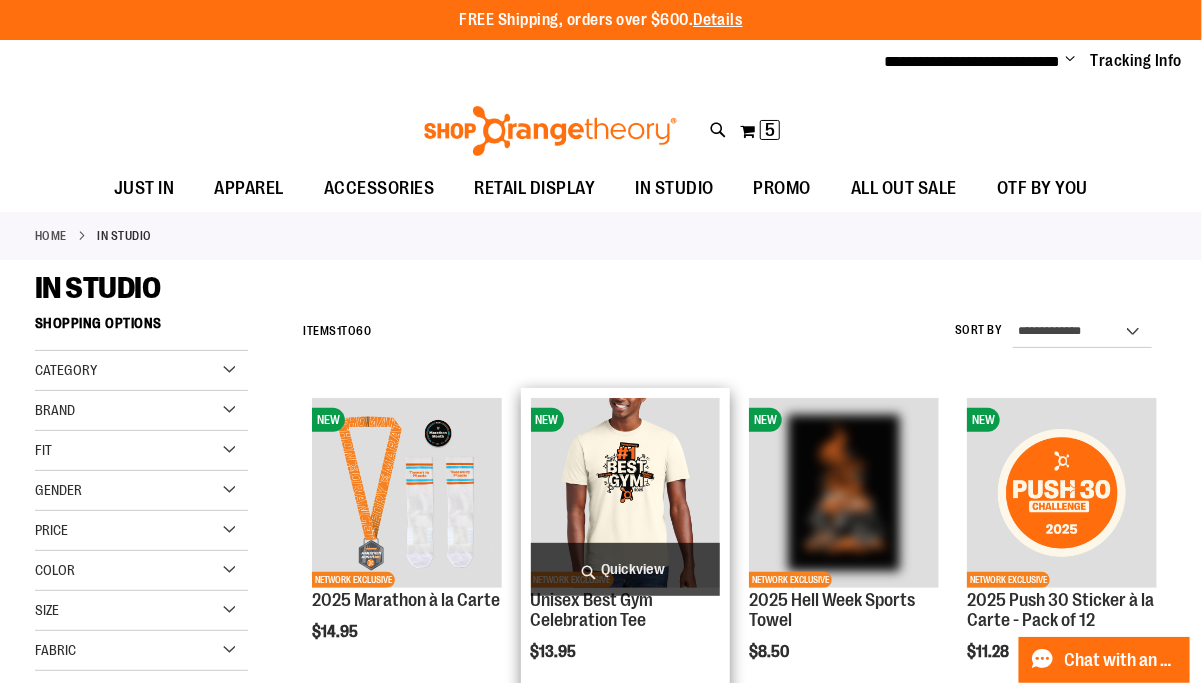 click on "Quickview" at bounding box center (626, 569) 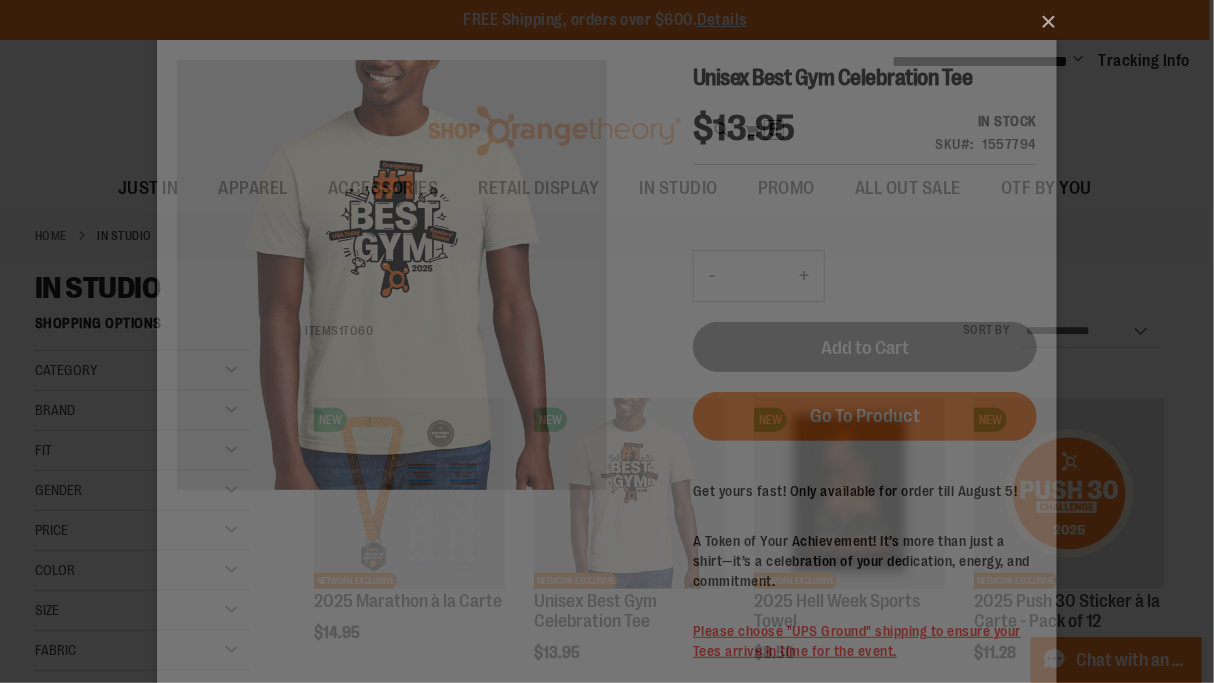scroll, scrollTop: 0, scrollLeft: 0, axis: both 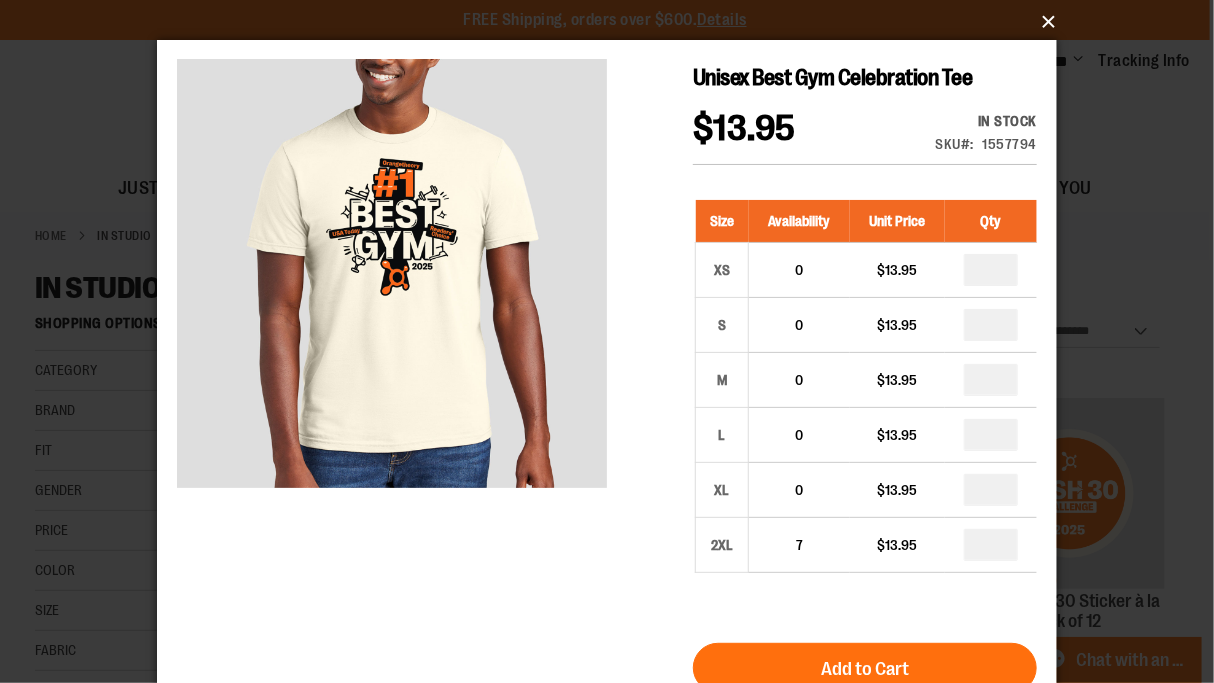drag, startPoint x: 1047, startPoint y: 23, endPoint x: 1036, endPoint y: 21, distance: 11.18034 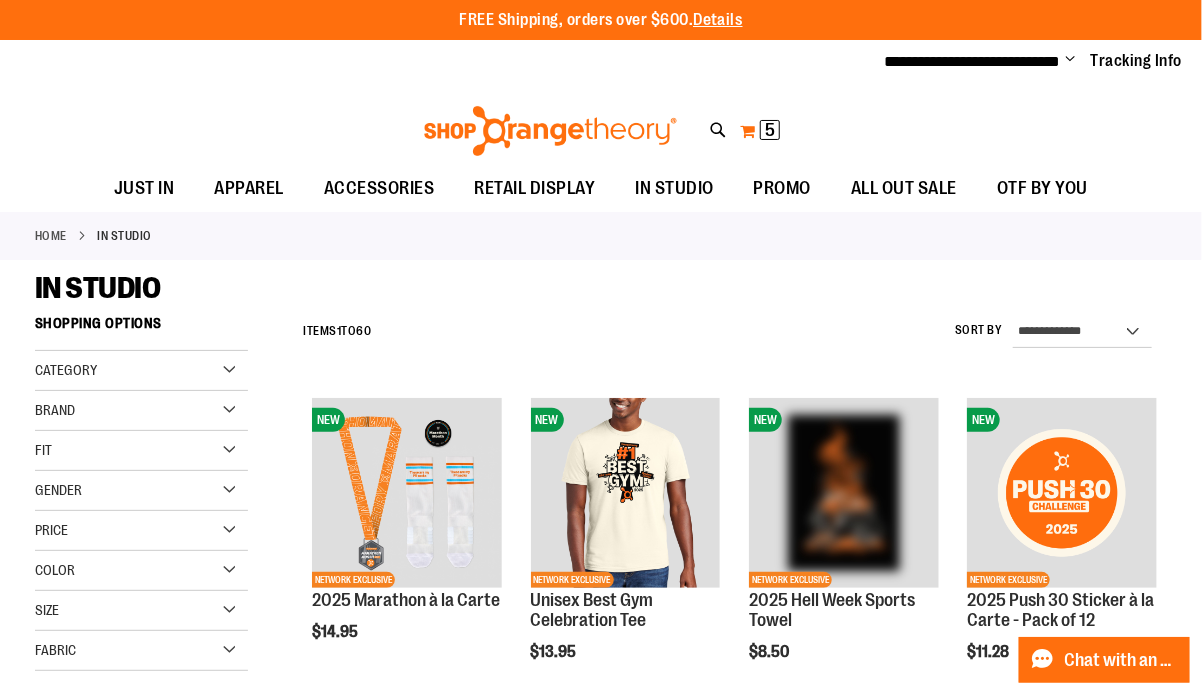 click on "5
5
items" at bounding box center (770, 130) 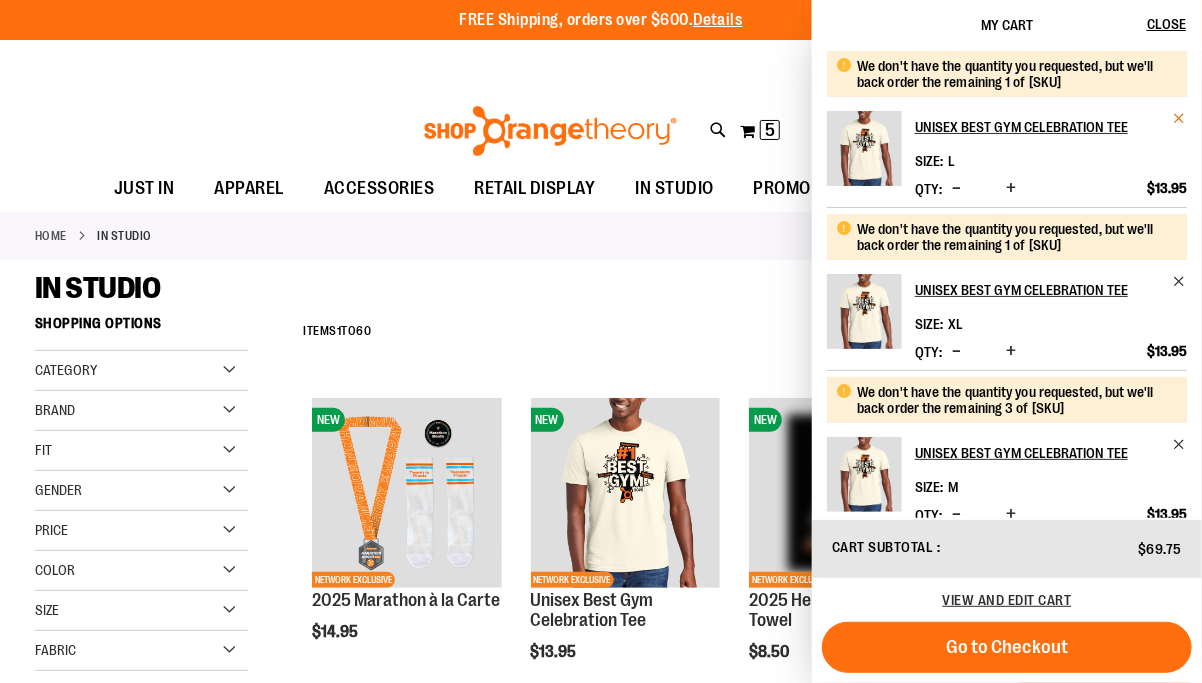 click at bounding box center (1179, 118) 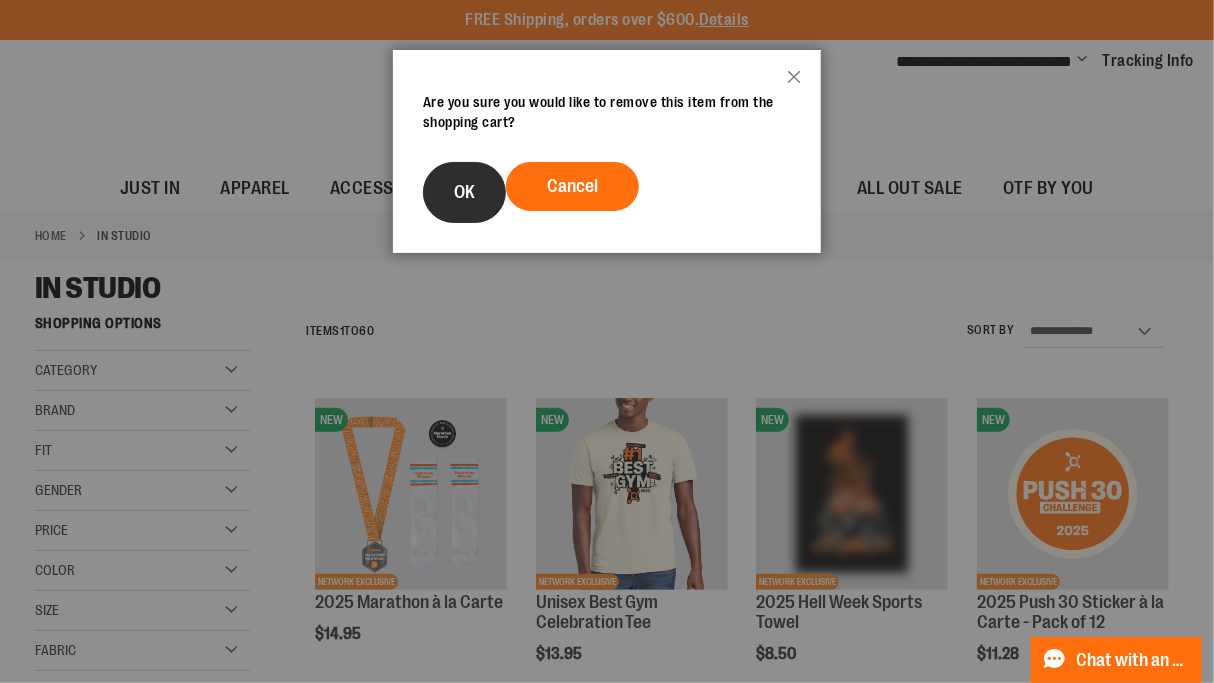 click on "OK" at bounding box center (464, 192) 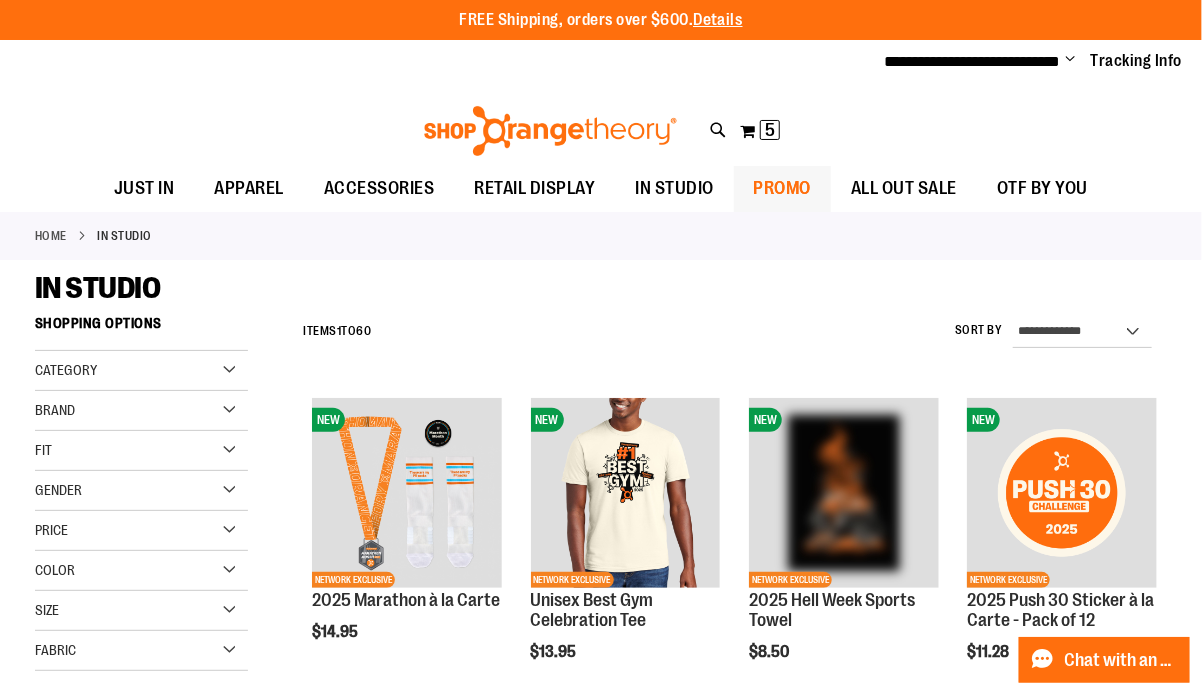 drag, startPoint x: 772, startPoint y: 125, endPoint x: 757, endPoint y: 194, distance: 70.61161 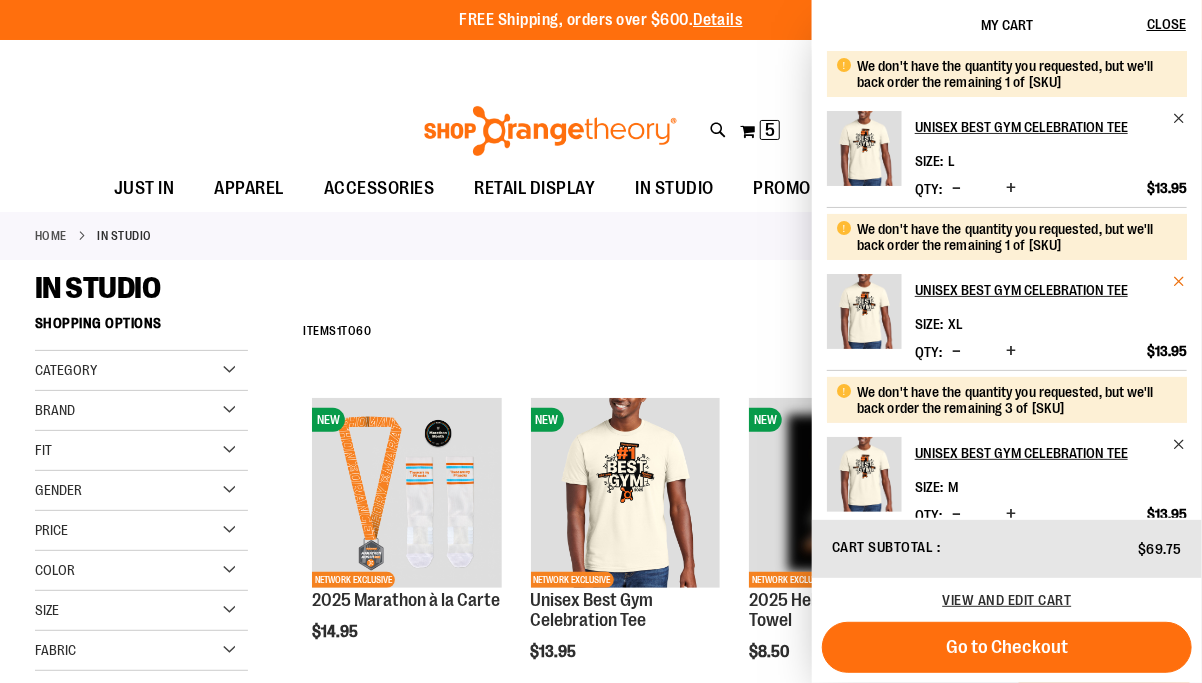 click at bounding box center [1179, 281] 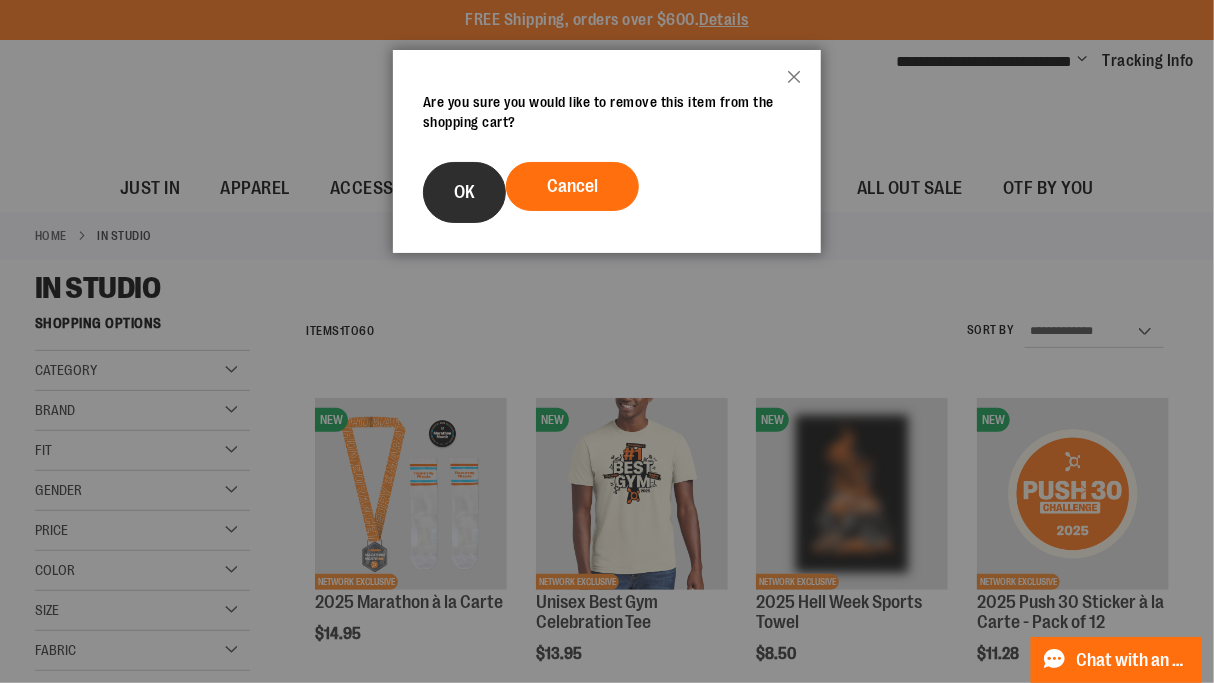 click on "OK" at bounding box center (464, 192) 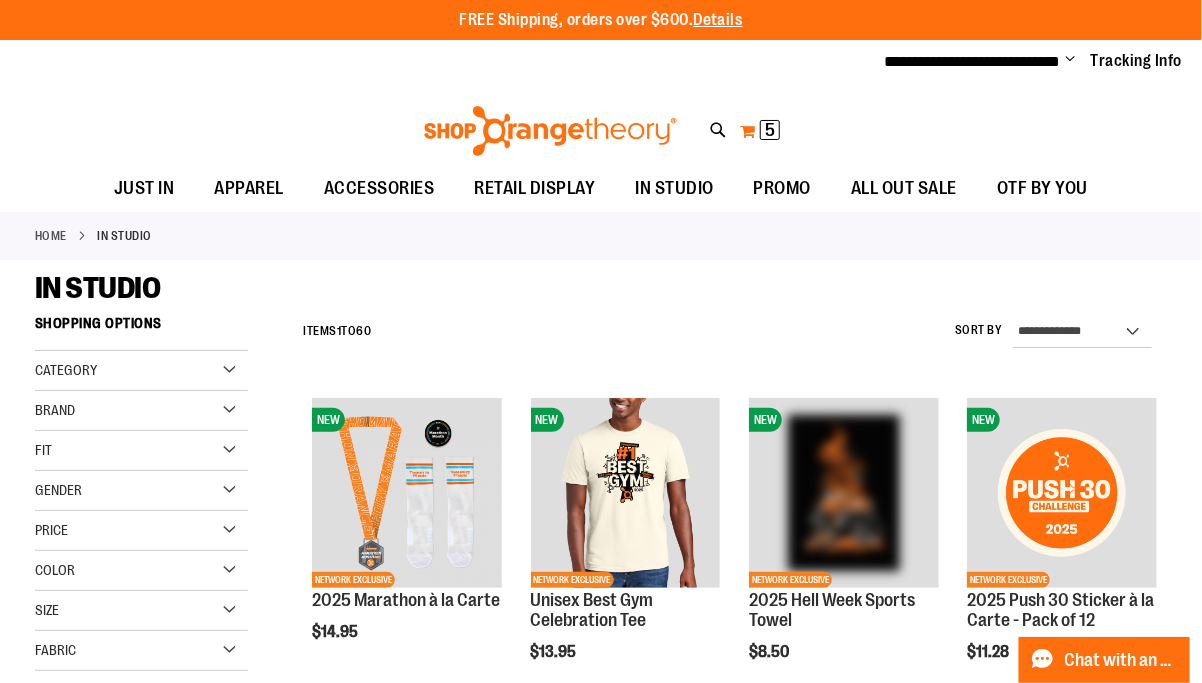 drag, startPoint x: 771, startPoint y: 129, endPoint x: 752, endPoint y: 137, distance: 20.615528 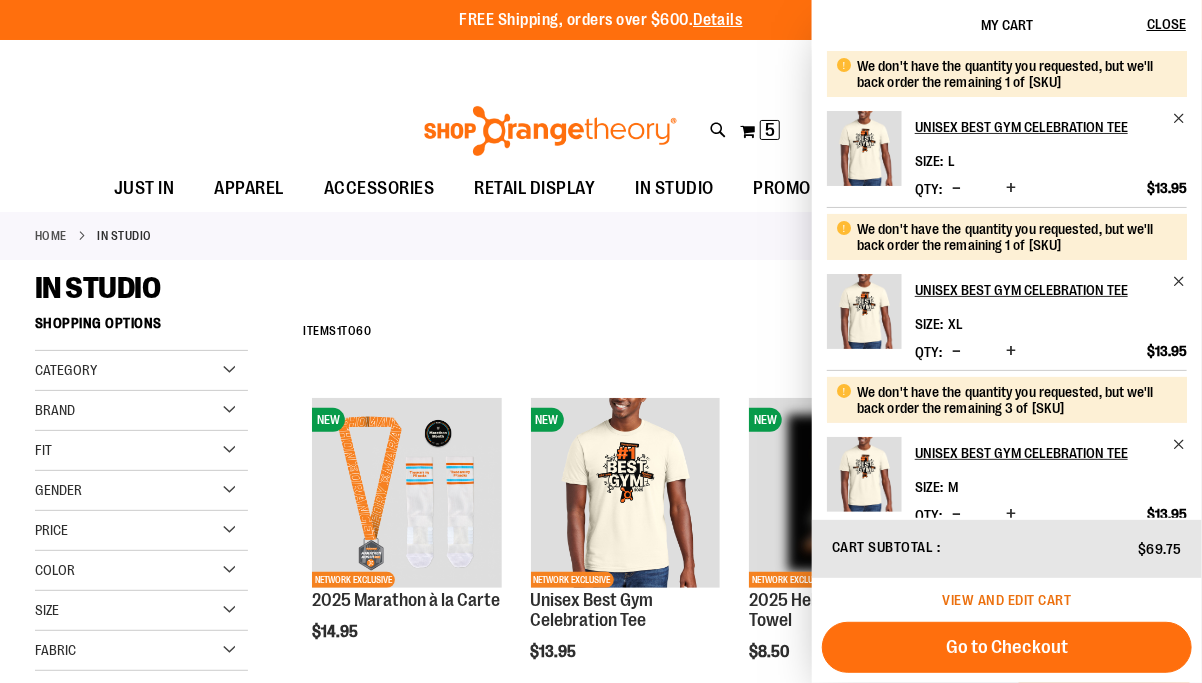 click on "View and edit cart" at bounding box center (1007, 600) 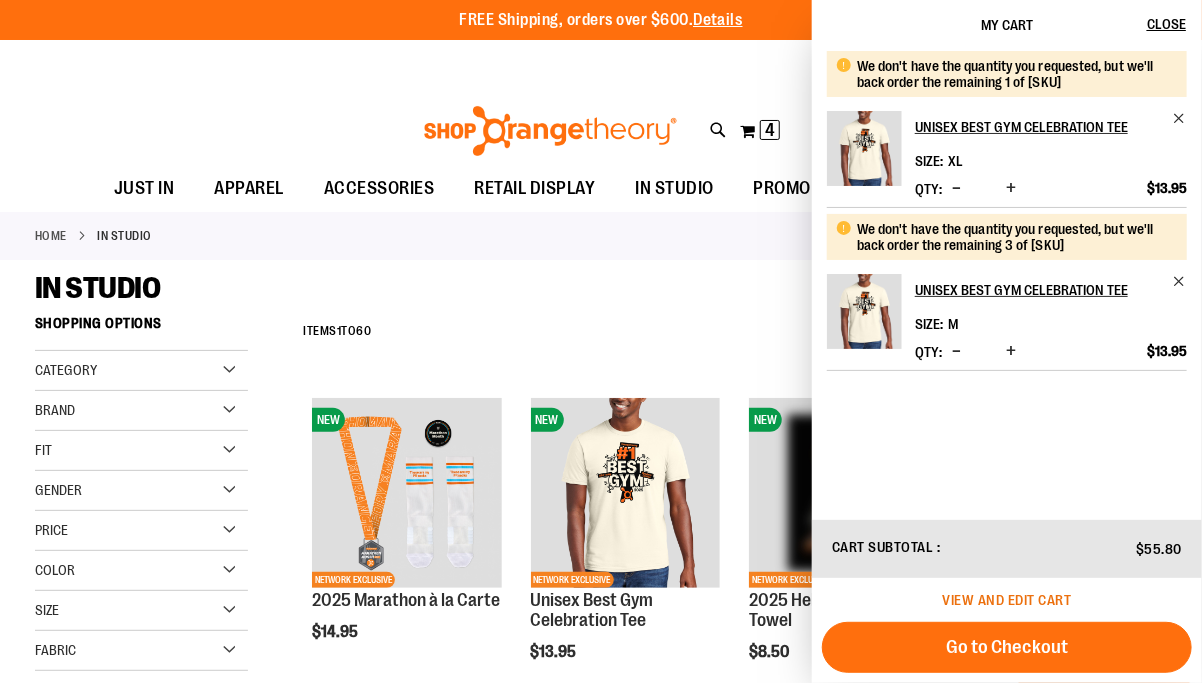 click on "View and edit cart" at bounding box center (1007, 600) 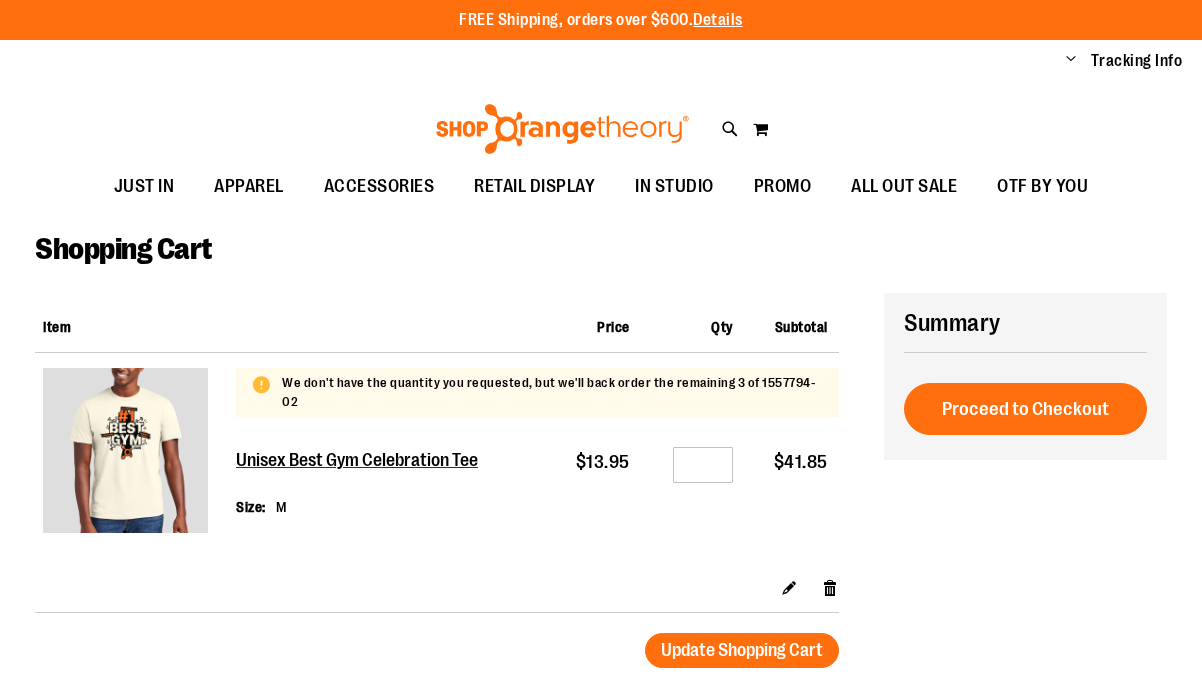 scroll, scrollTop: 0, scrollLeft: 0, axis: both 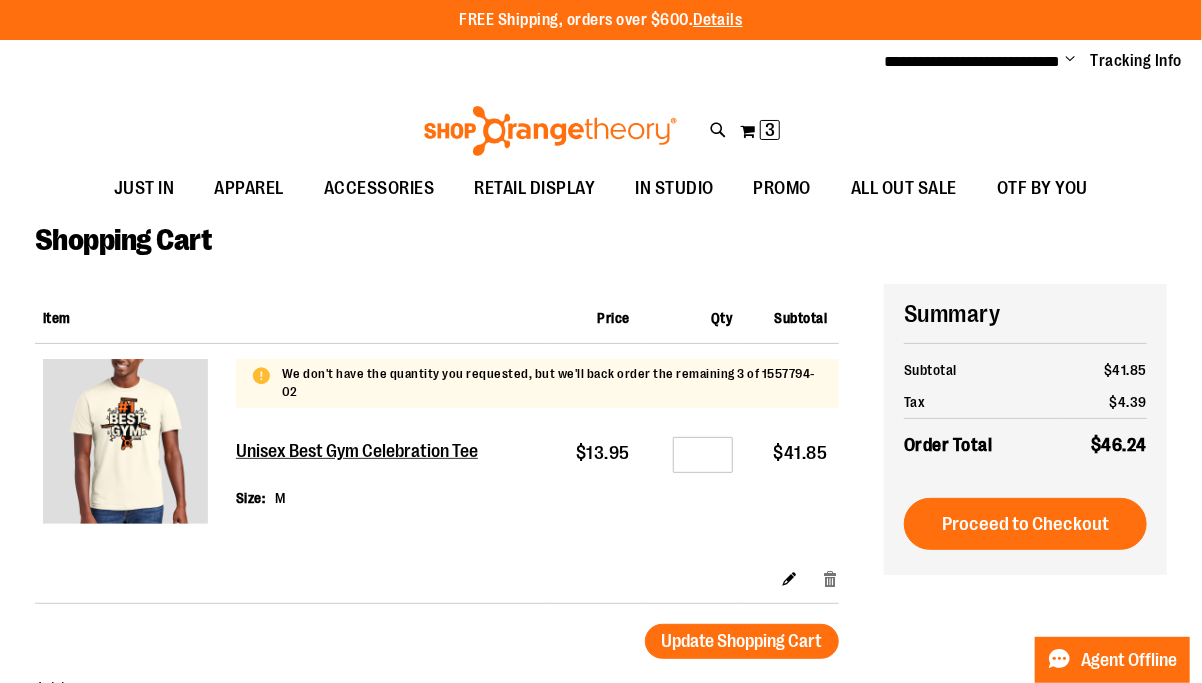 type on "**********" 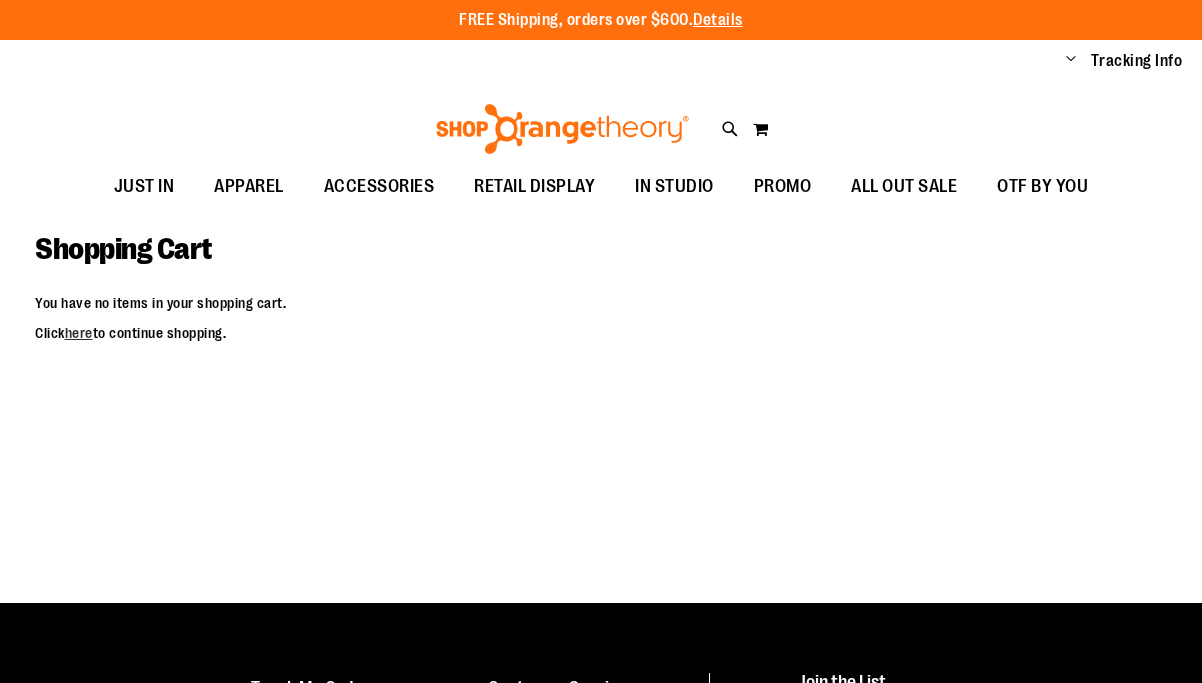 scroll, scrollTop: 0, scrollLeft: 0, axis: both 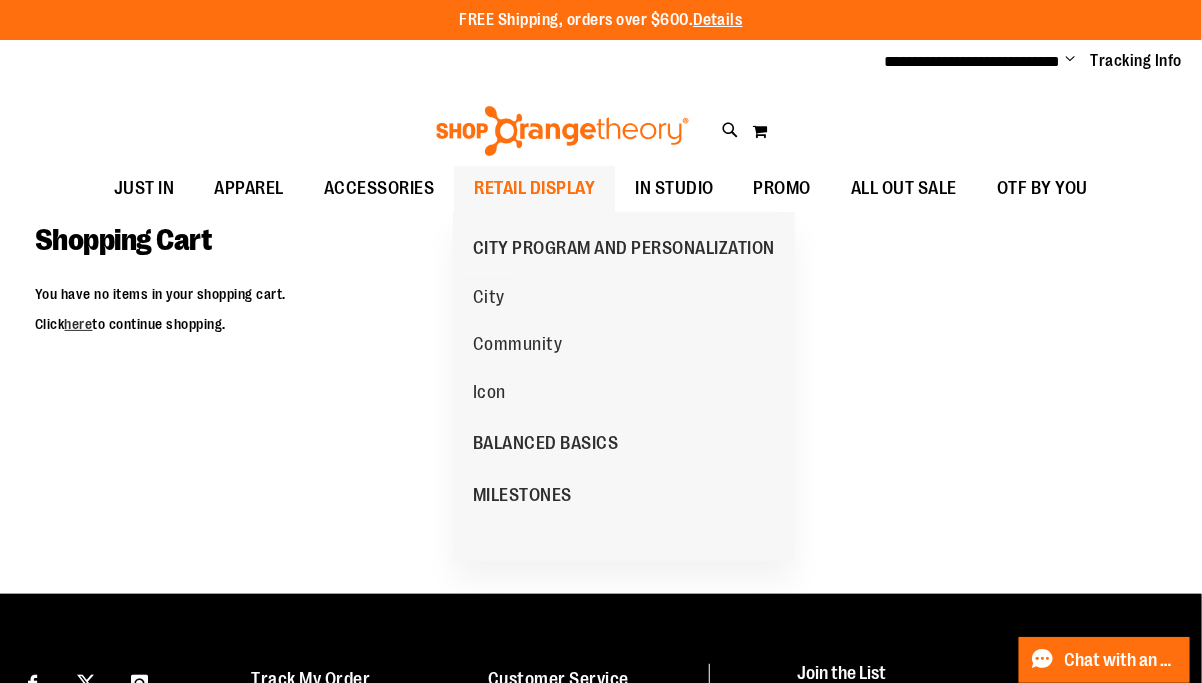 type on "**********" 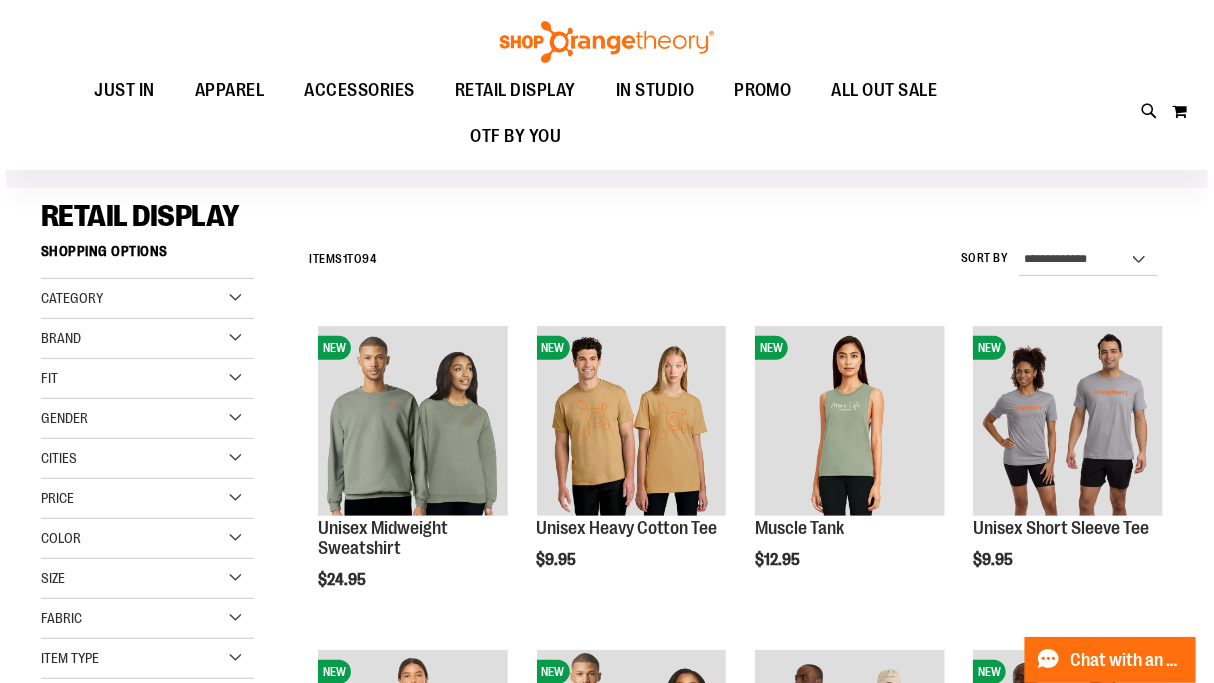 scroll, scrollTop: 160, scrollLeft: 0, axis: vertical 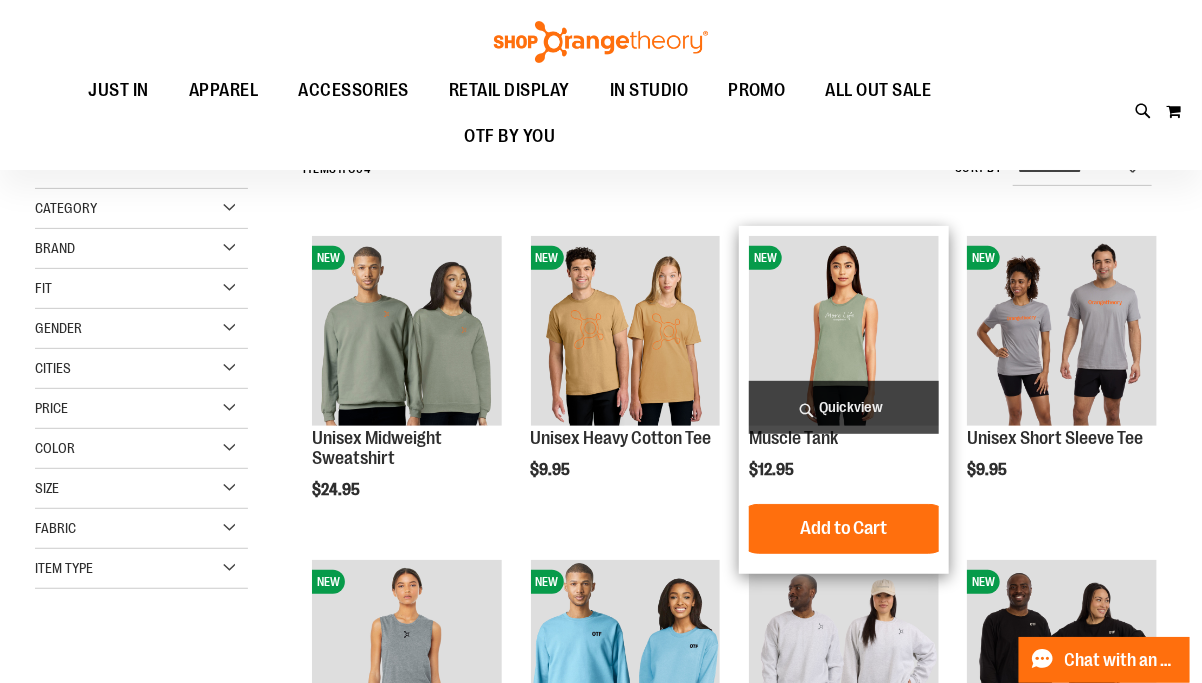 type on "**********" 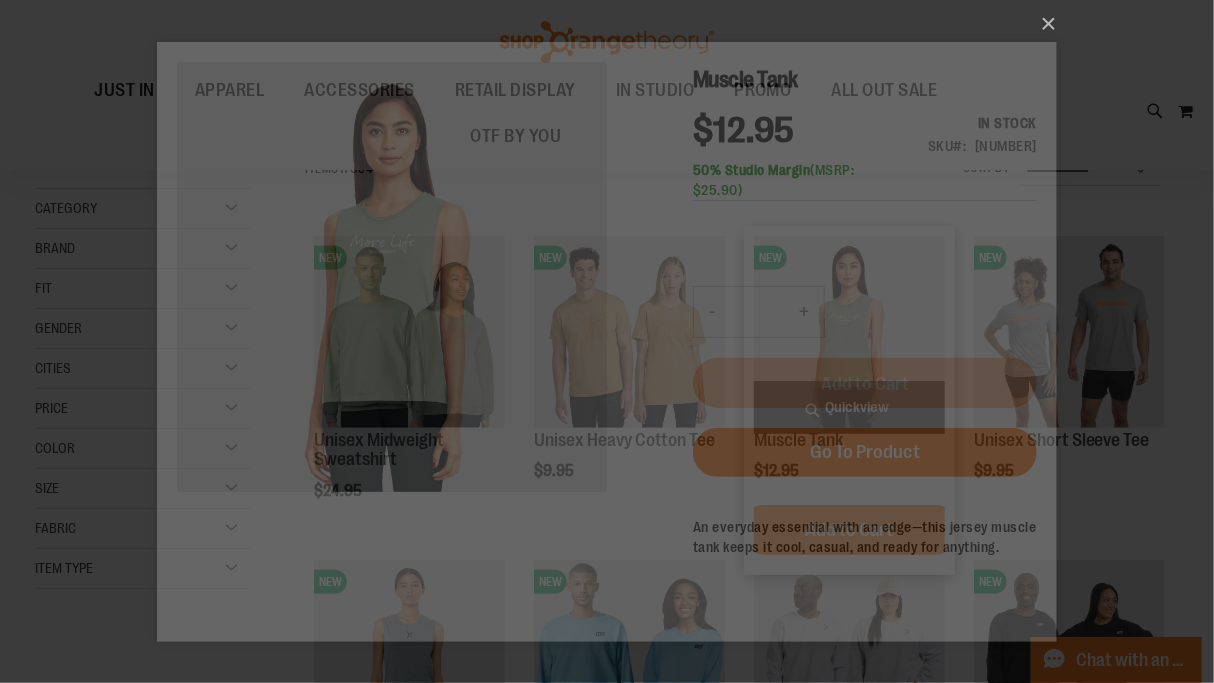 scroll, scrollTop: 0, scrollLeft: 0, axis: both 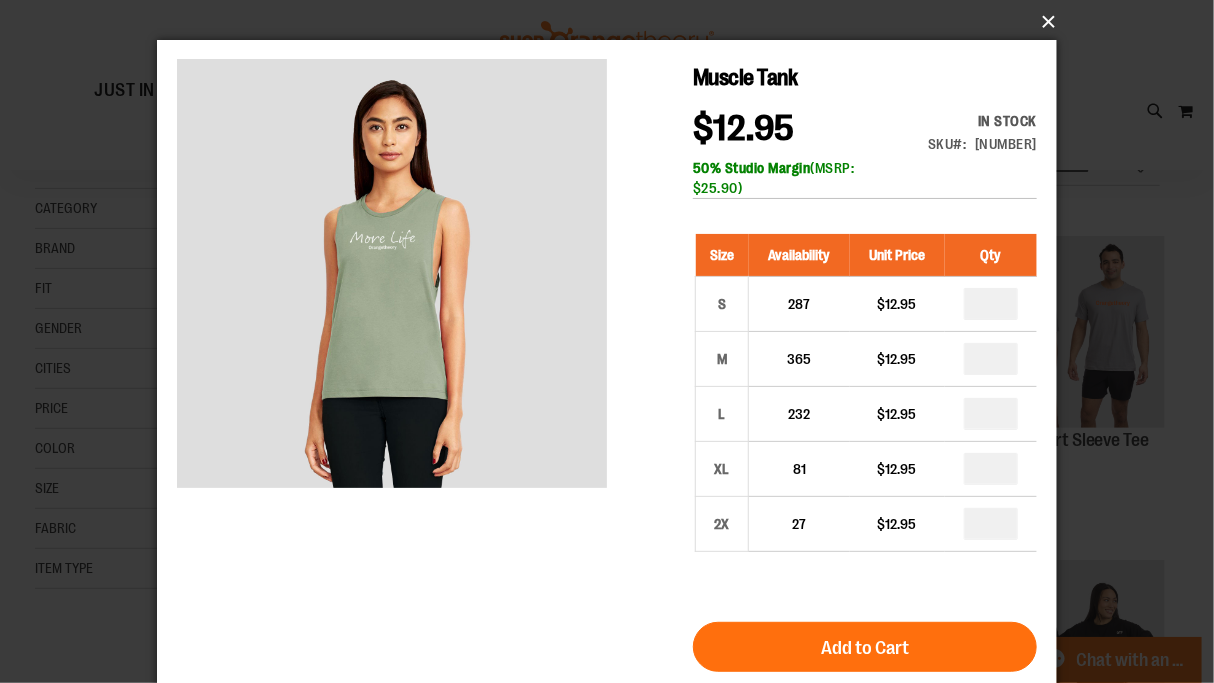 click on "×" at bounding box center [613, 22] 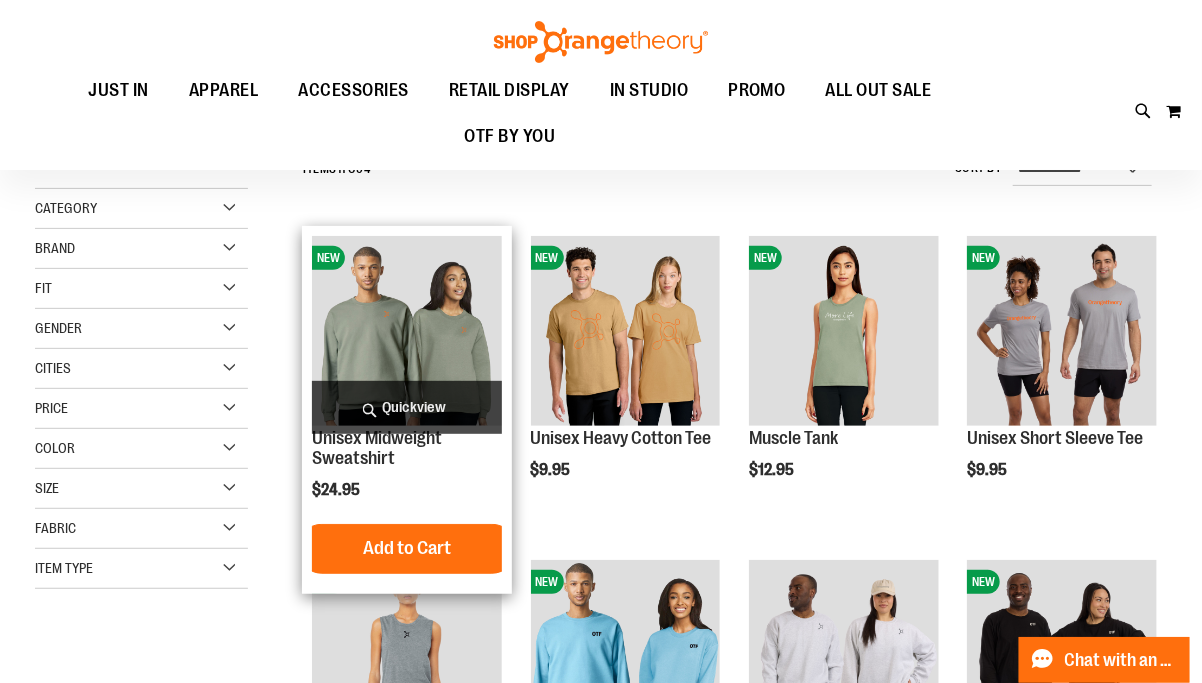 click on "Quickview" at bounding box center (407, 407) 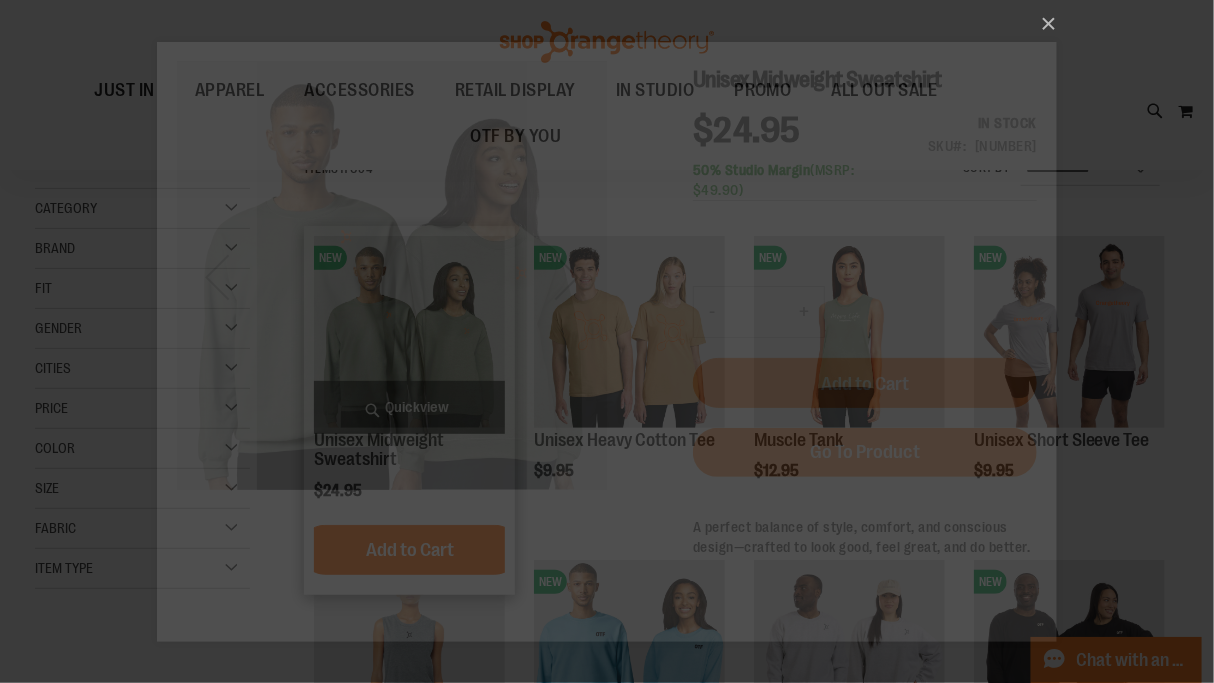 scroll, scrollTop: 0, scrollLeft: 0, axis: both 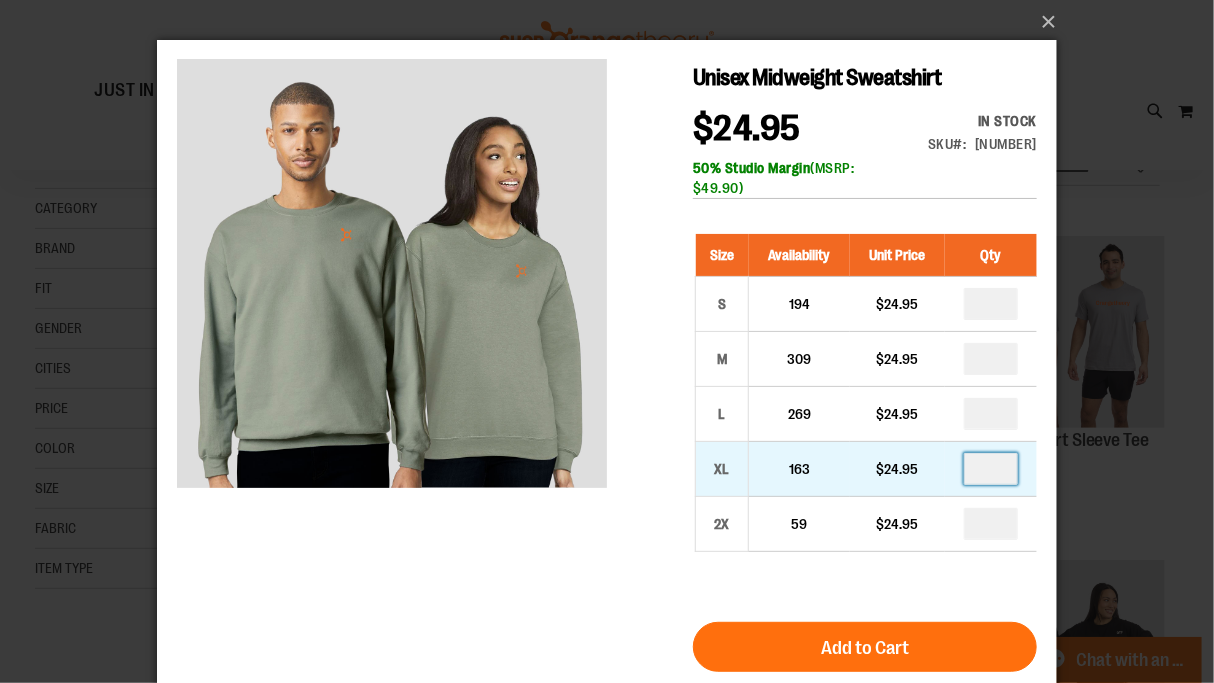 click at bounding box center (990, 468) 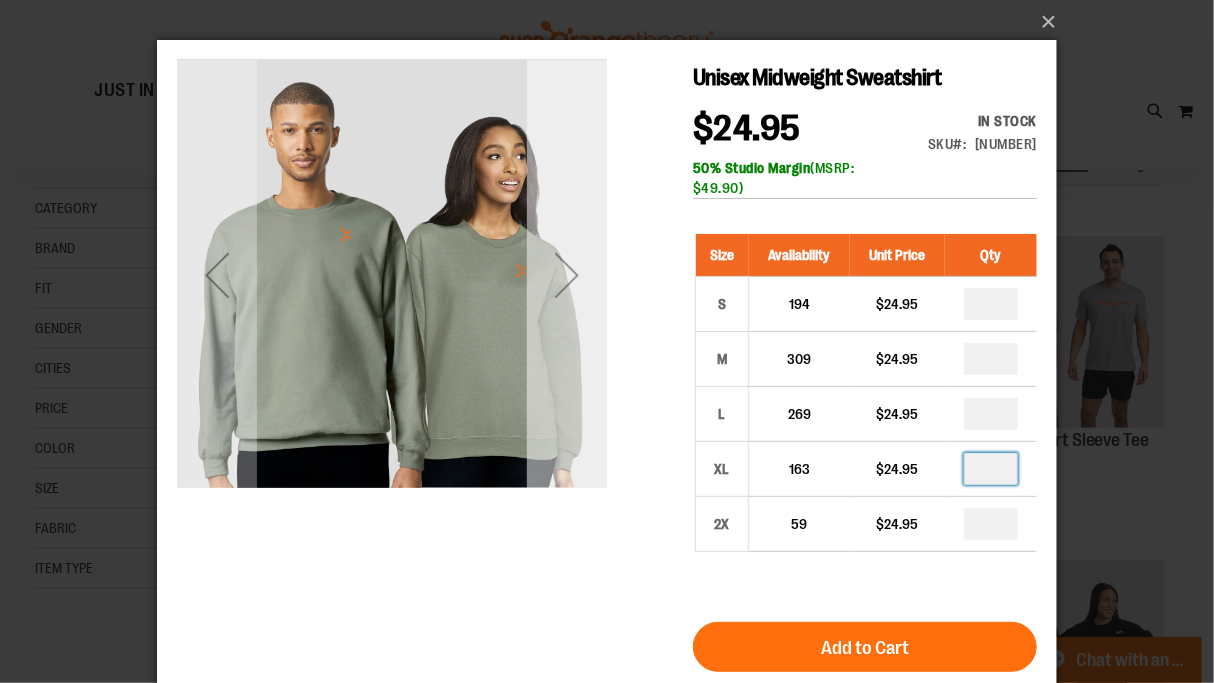 click at bounding box center [566, 274] 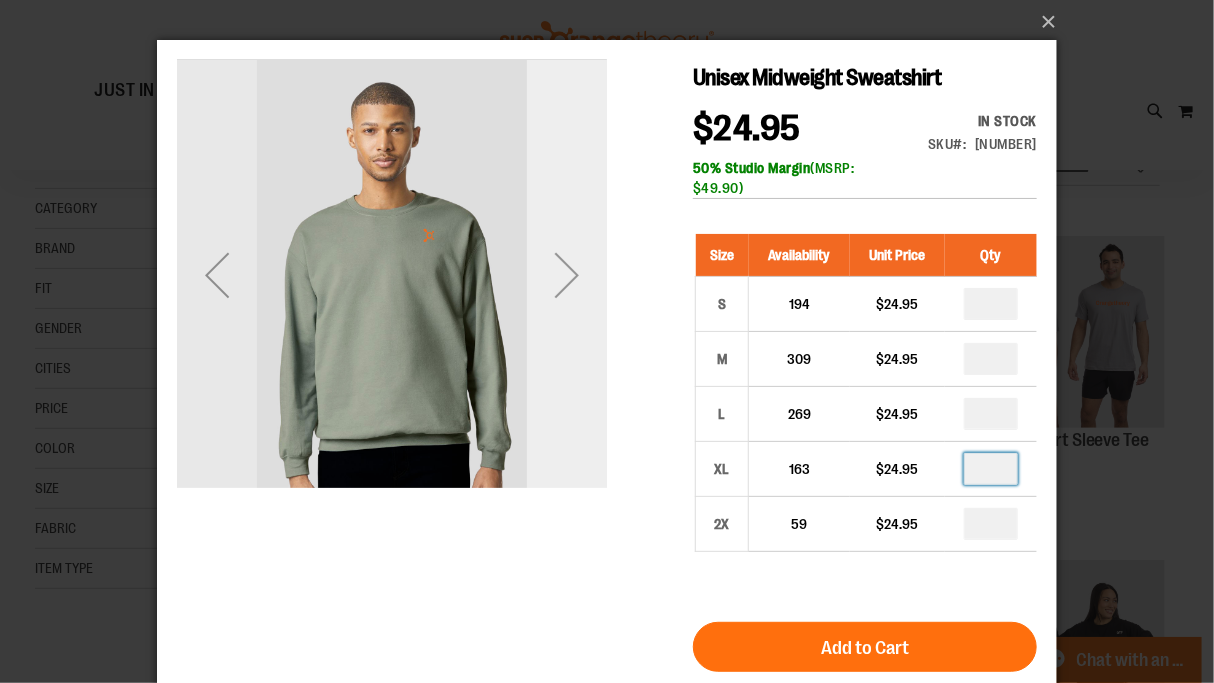 click at bounding box center [566, 274] 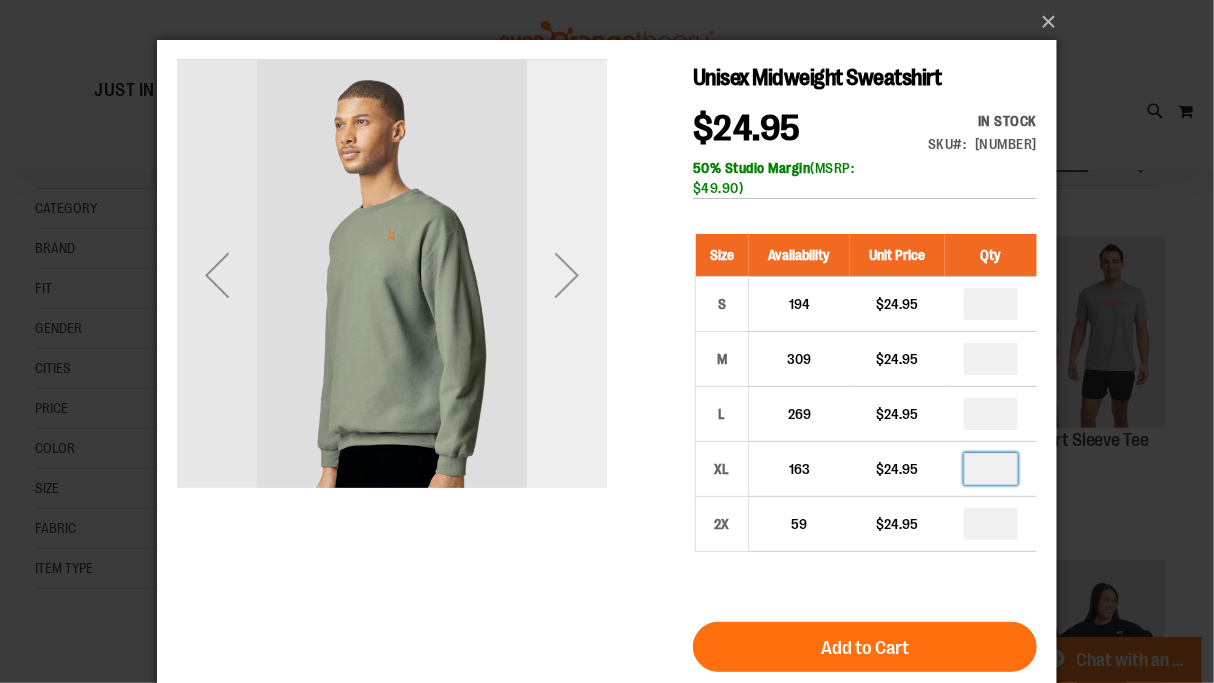 click at bounding box center (566, 274) 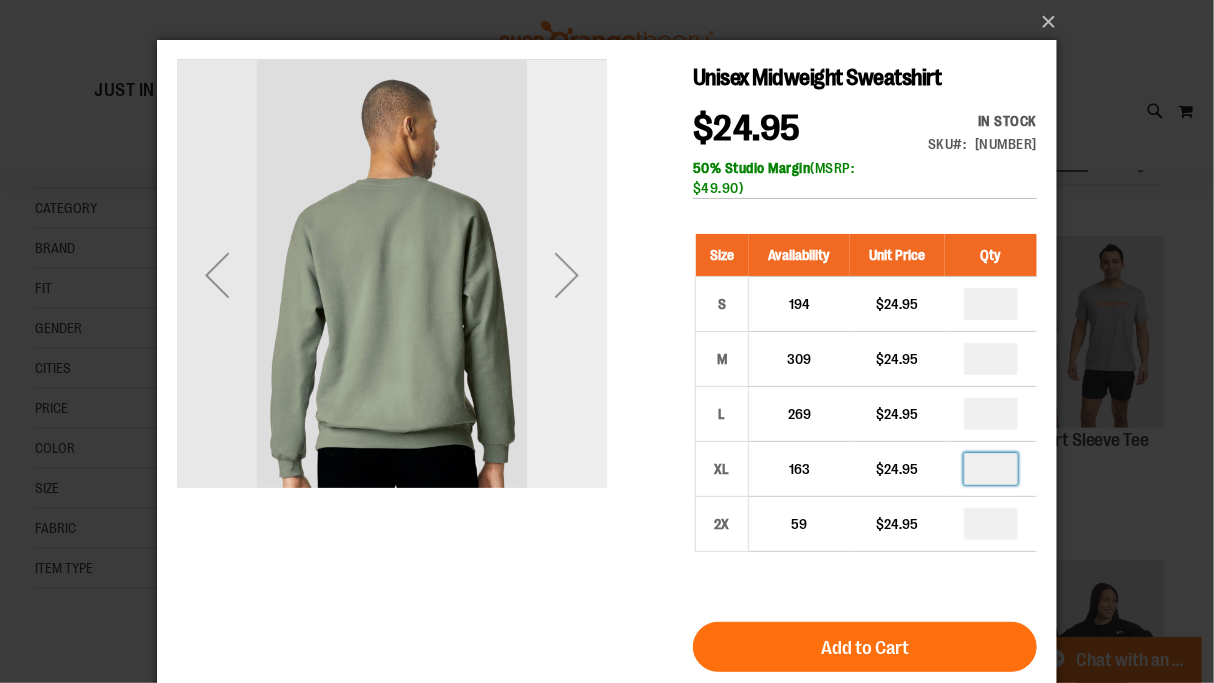 click at bounding box center (566, 274) 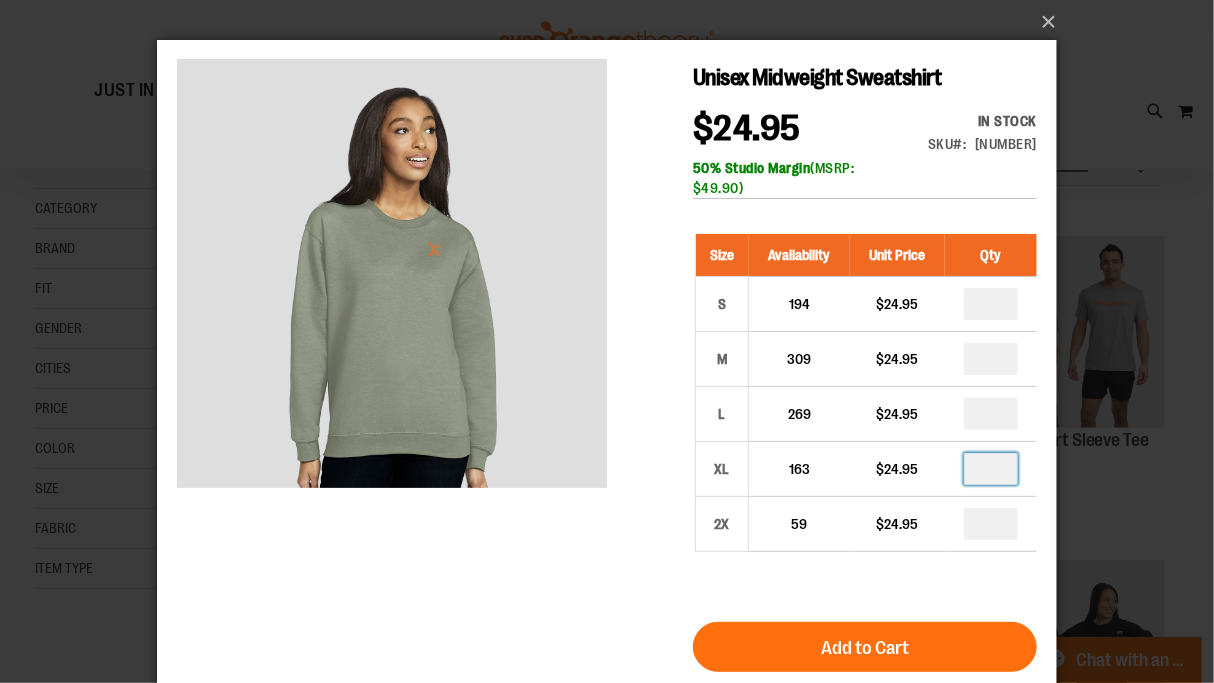 type on "*" 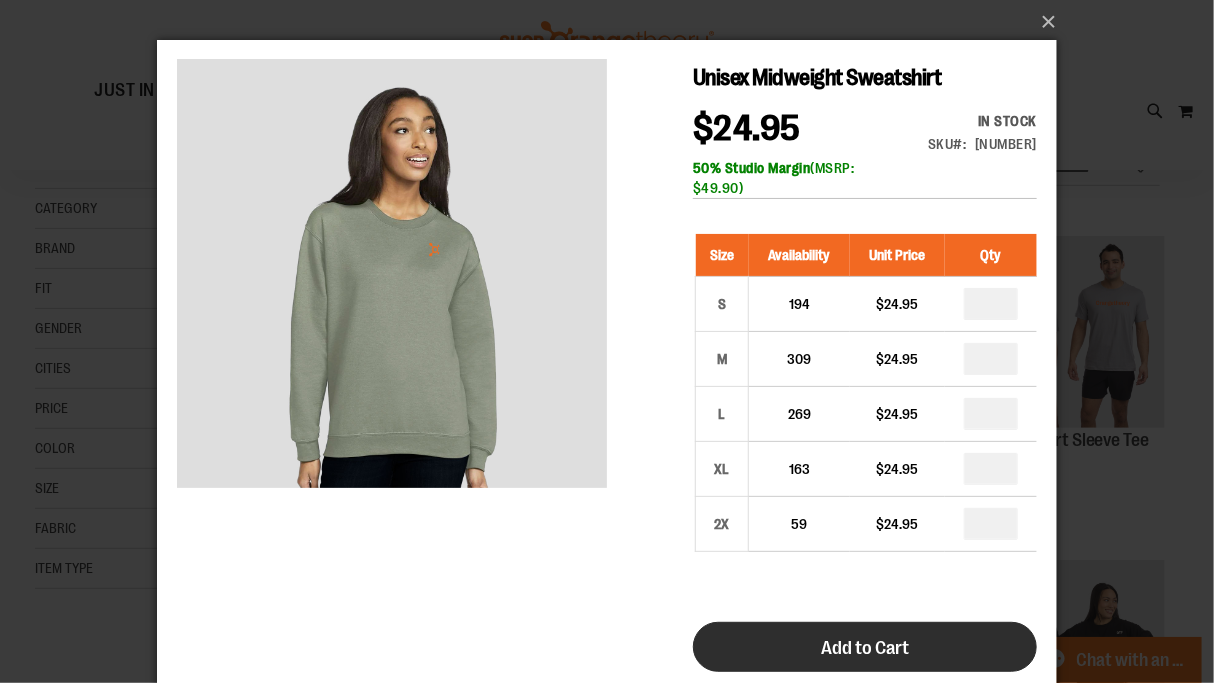 click on "Add to Cart" at bounding box center [864, 647] 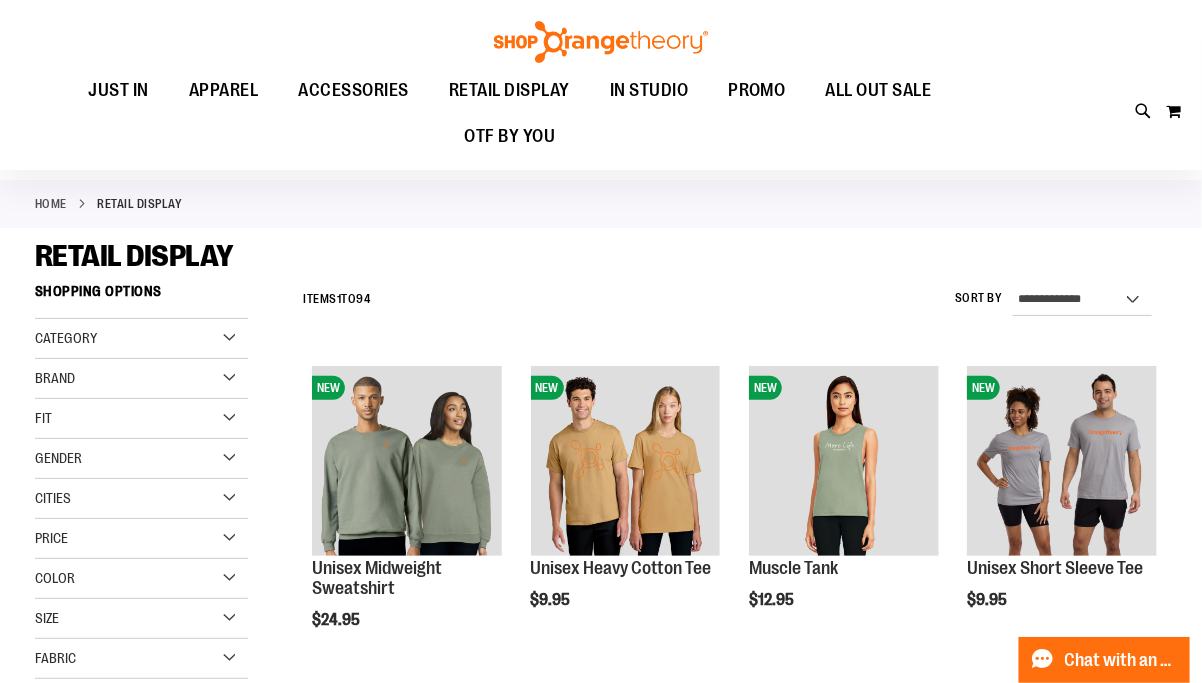 scroll, scrollTop: 0, scrollLeft: 0, axis: both 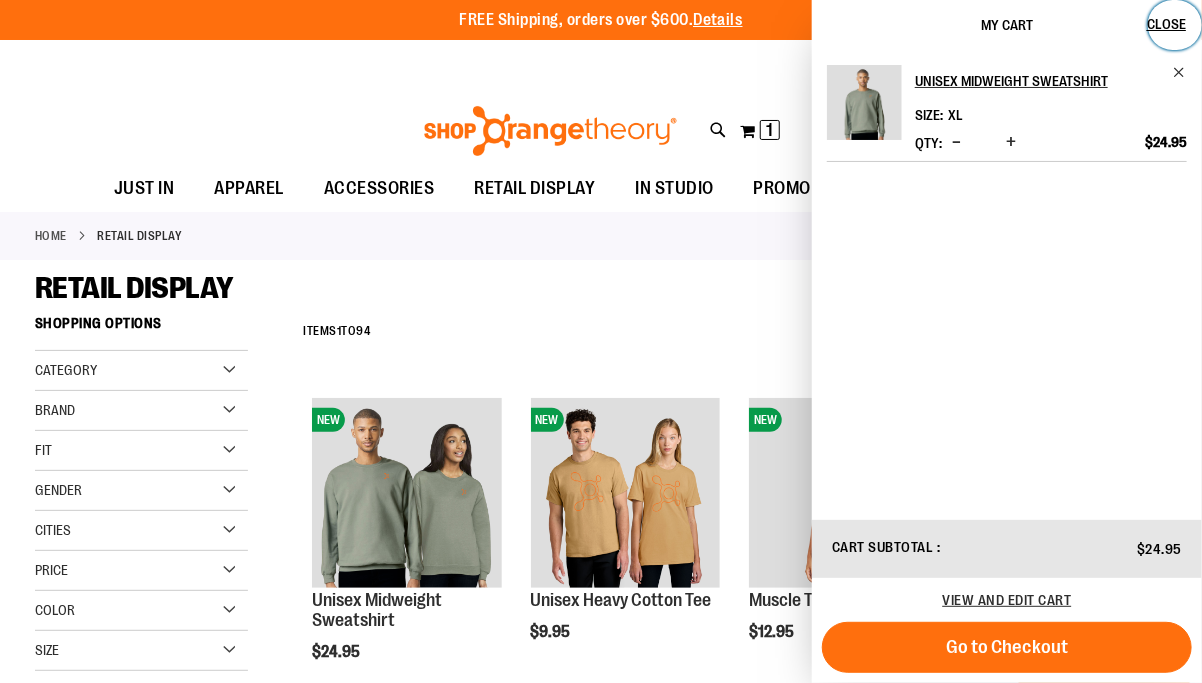 drag, startPoint x: 1166, startPoint y: 29, endPoint x: 822, endPoint y: 107, distance: 352.7322 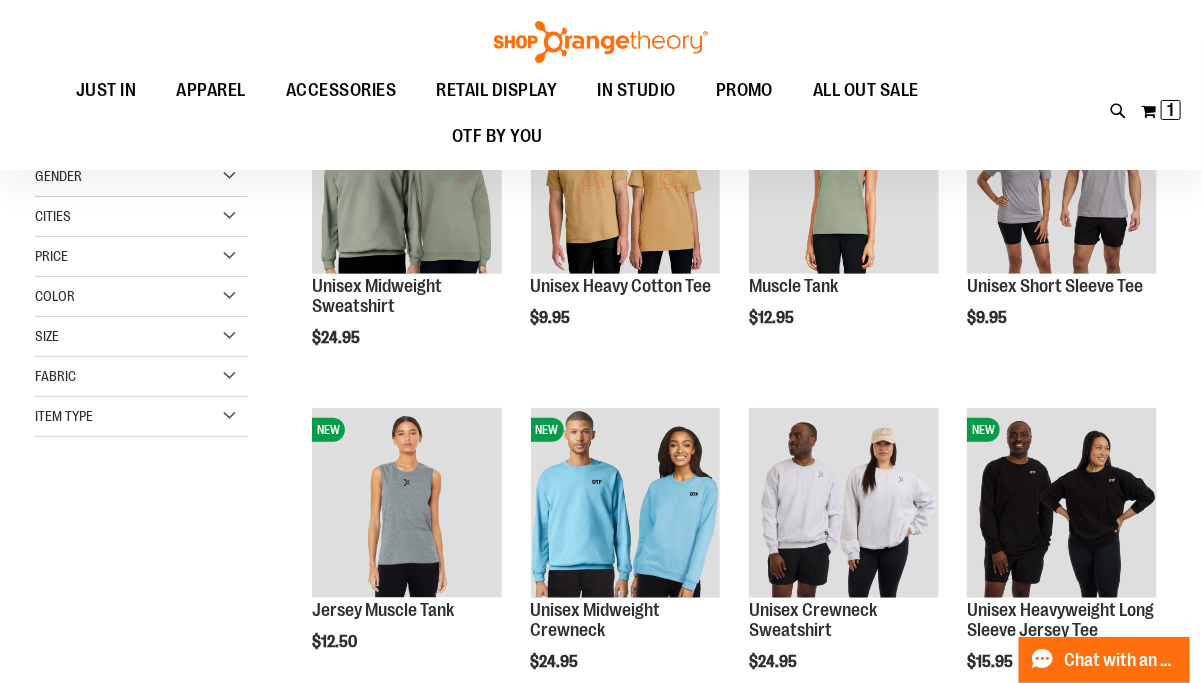 scroll, scrollTop: 480, scrollLeft: 0, axis: vertical 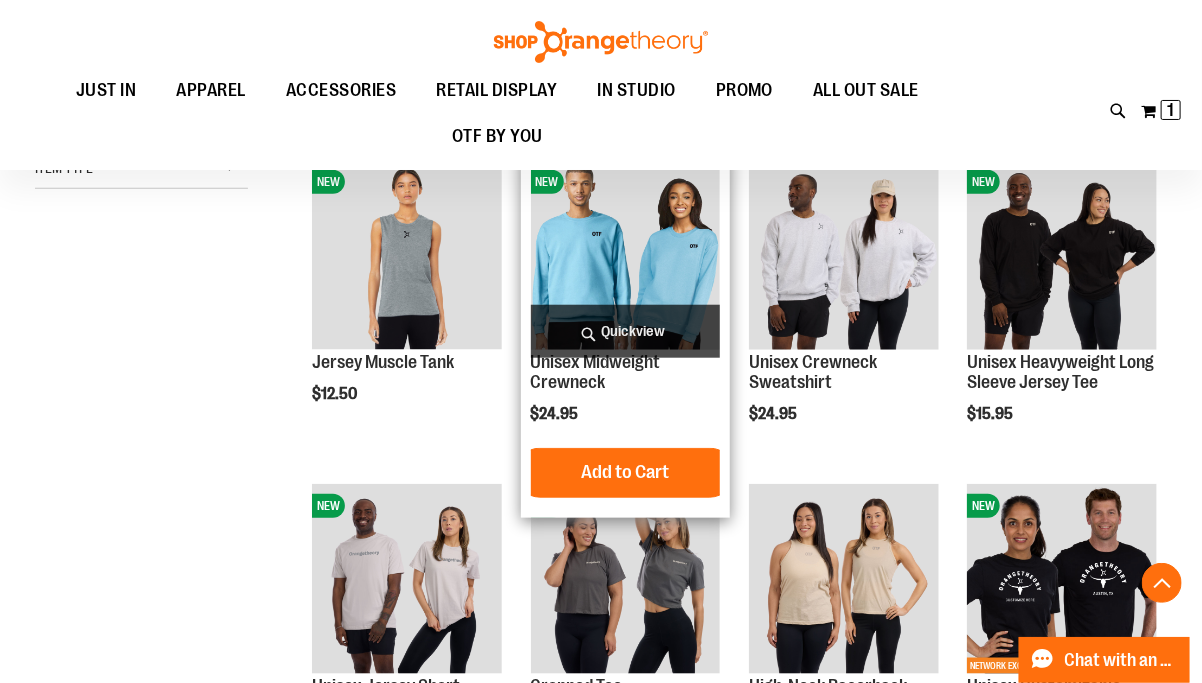 click on "Quickview" at bounding box center (626, 331) 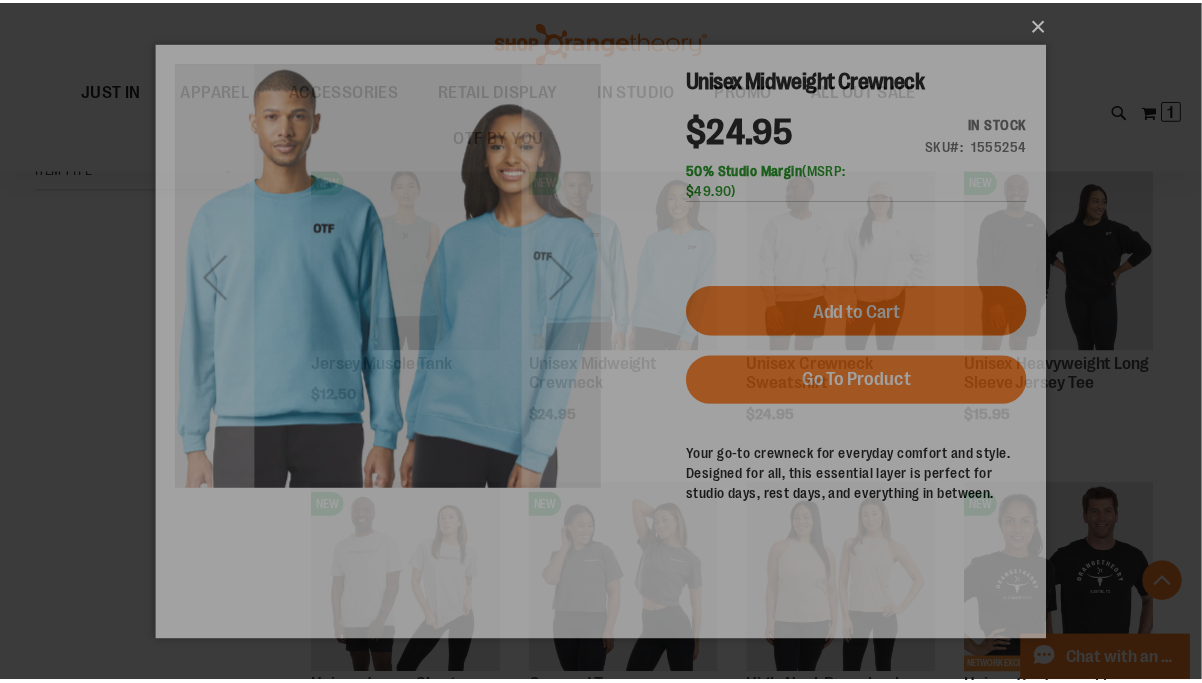 scroll, scrollTop: 0, scrollLeft: 0, axis: both 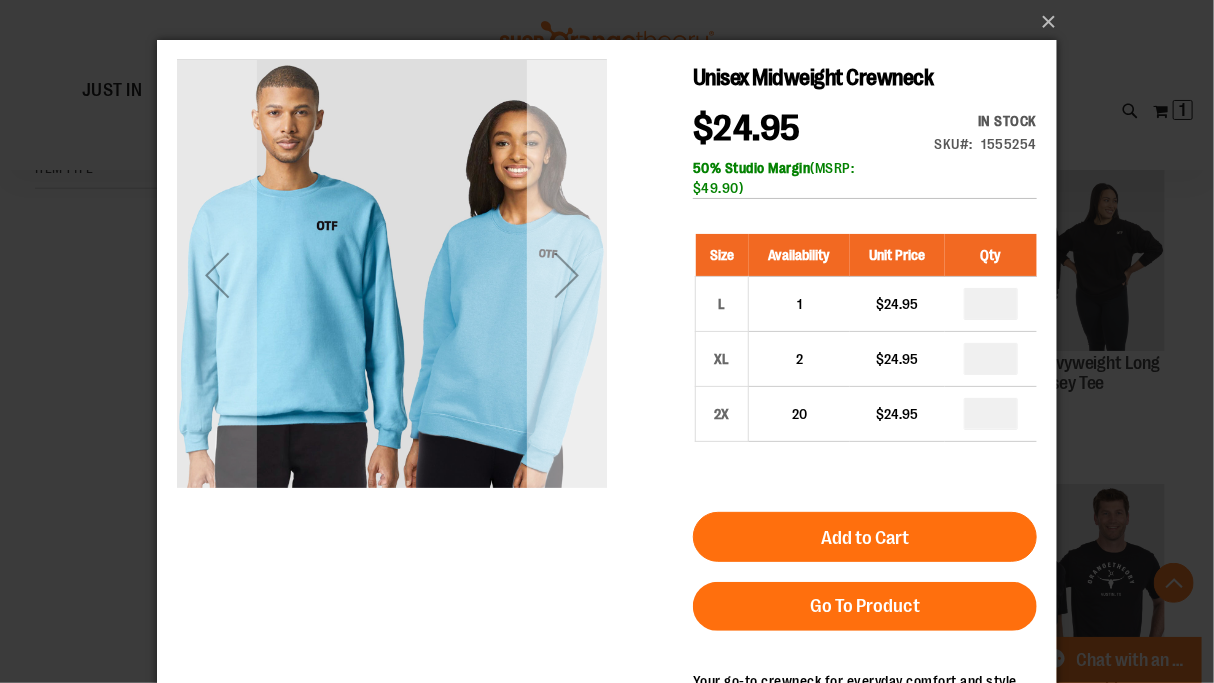 click at bounding box center (566, 274) 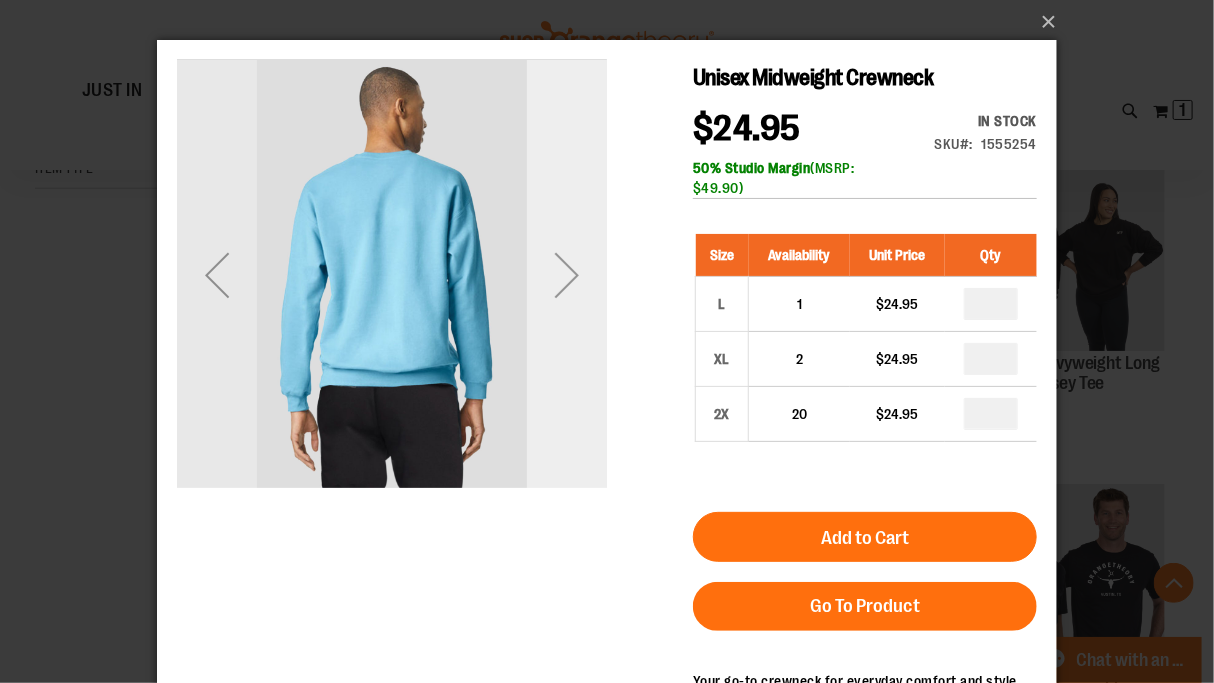 click at bounding box center (566, 274) 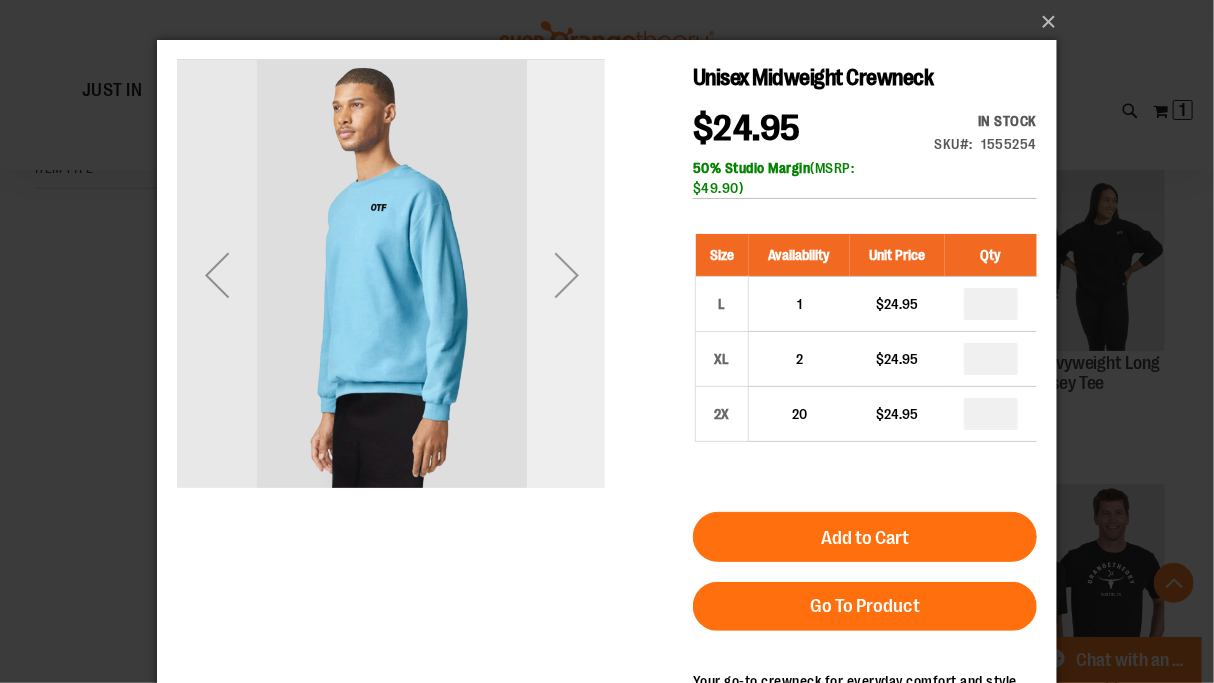 click at bounding box center [566, 274] 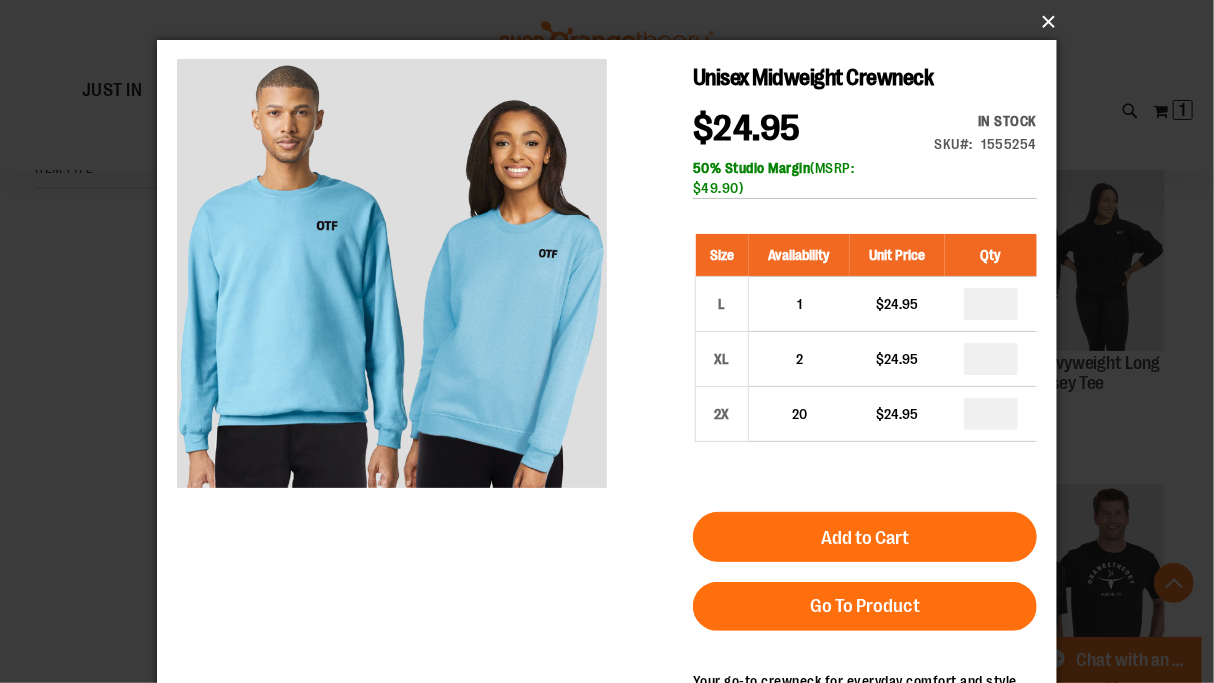click on "×" at bounding box center (613, 22) 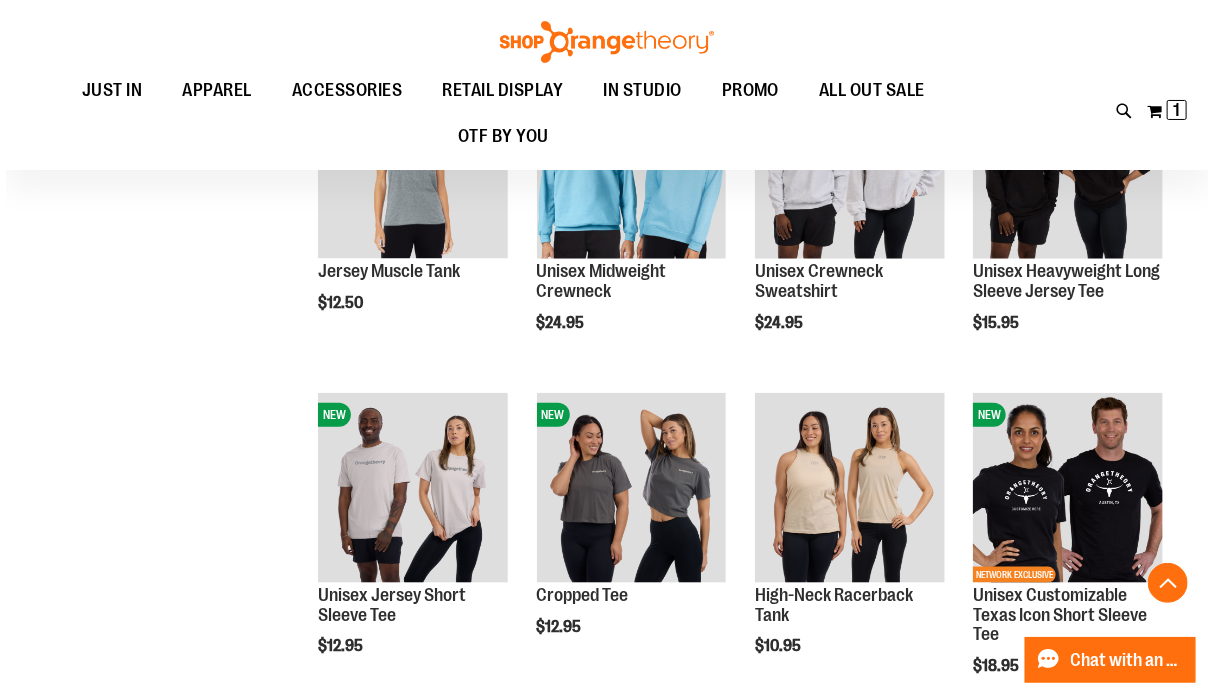 scroll, scrollTop: 720, scrollLeft: 0, axis: vertical 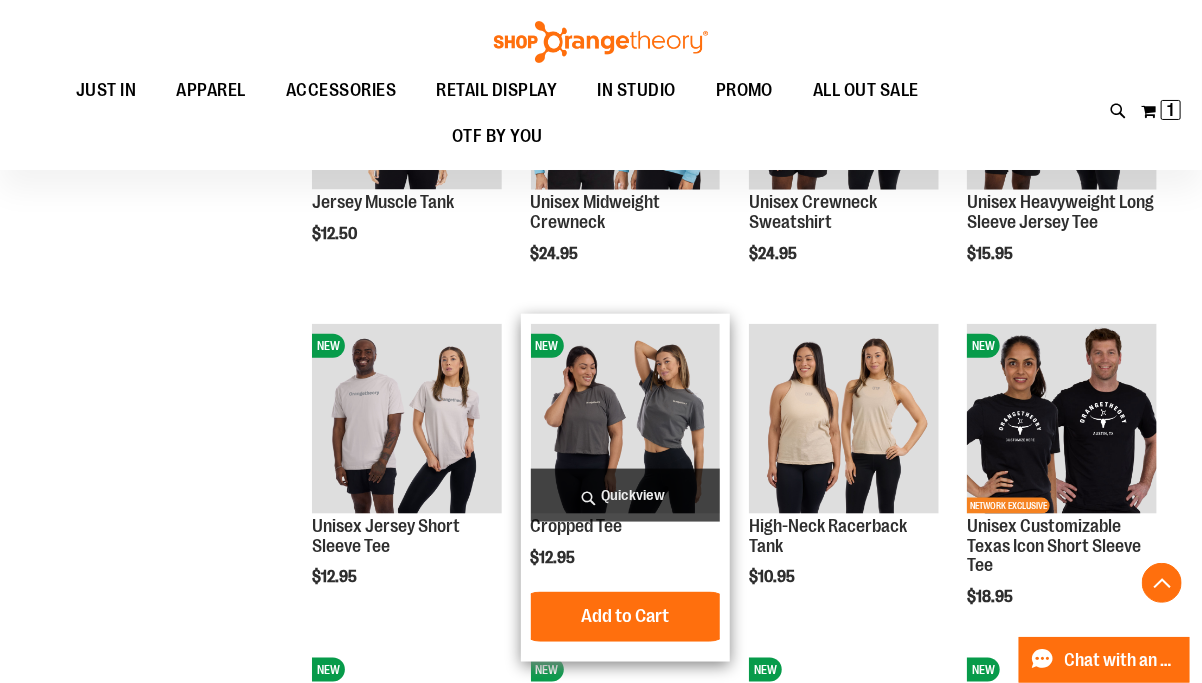 click on "Quickview" at bounding box center (626, 495) 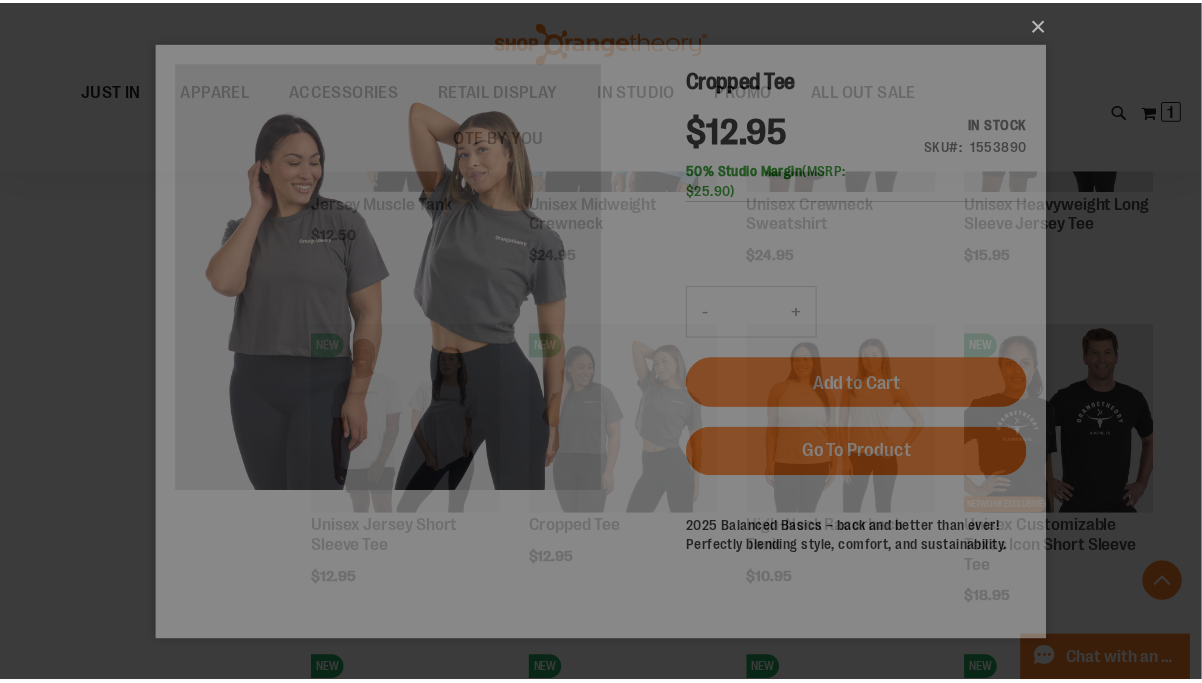 scroll, scrollTop: 0, scrollLeft: 0, axis: both 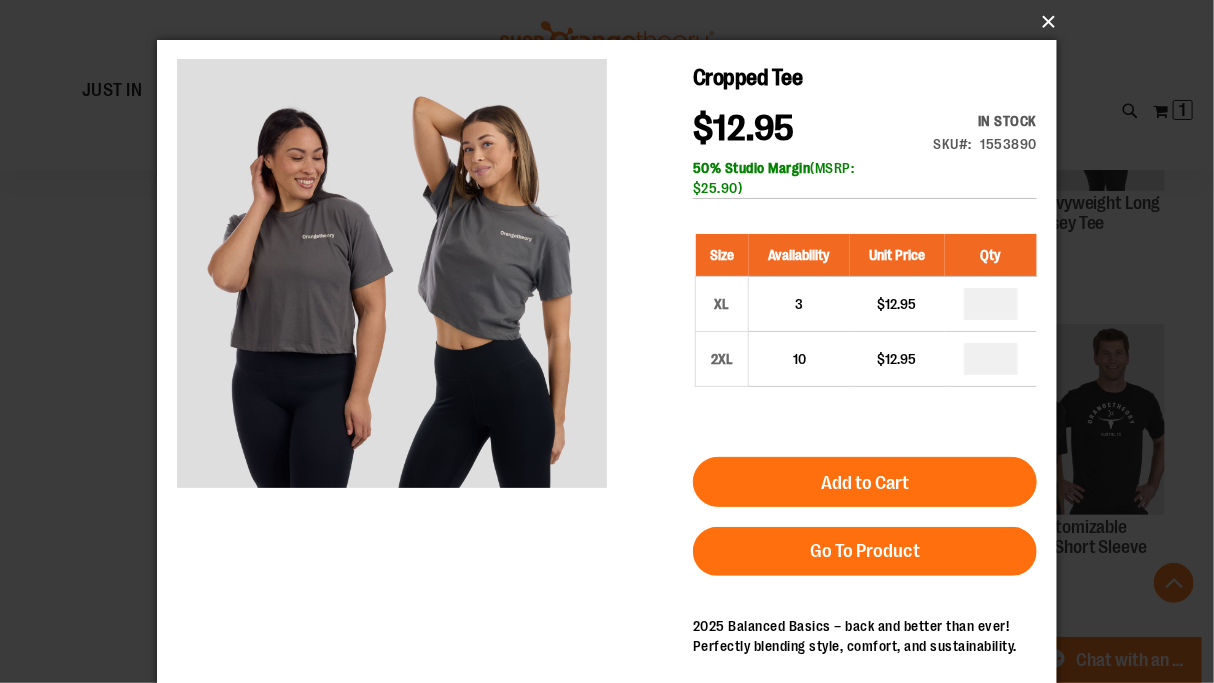 click on "×" at bounding box center (613, 22) 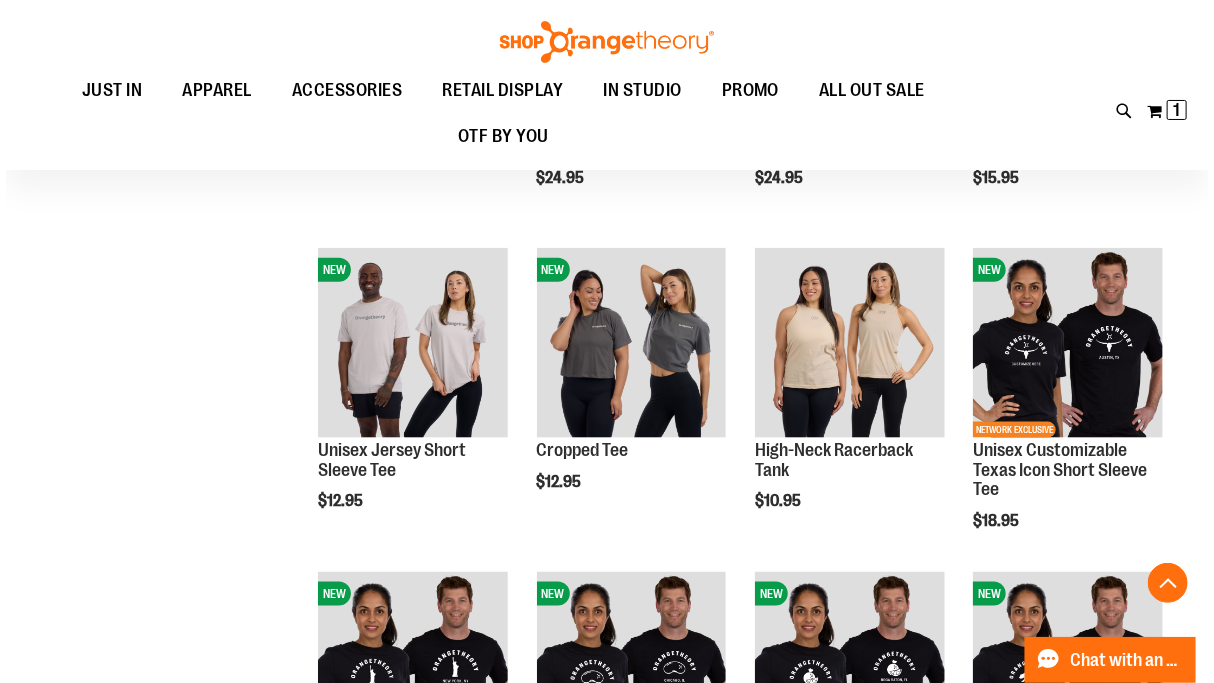 scroll, scrollTop: 880, scrollLeft: 0, axis: vertical 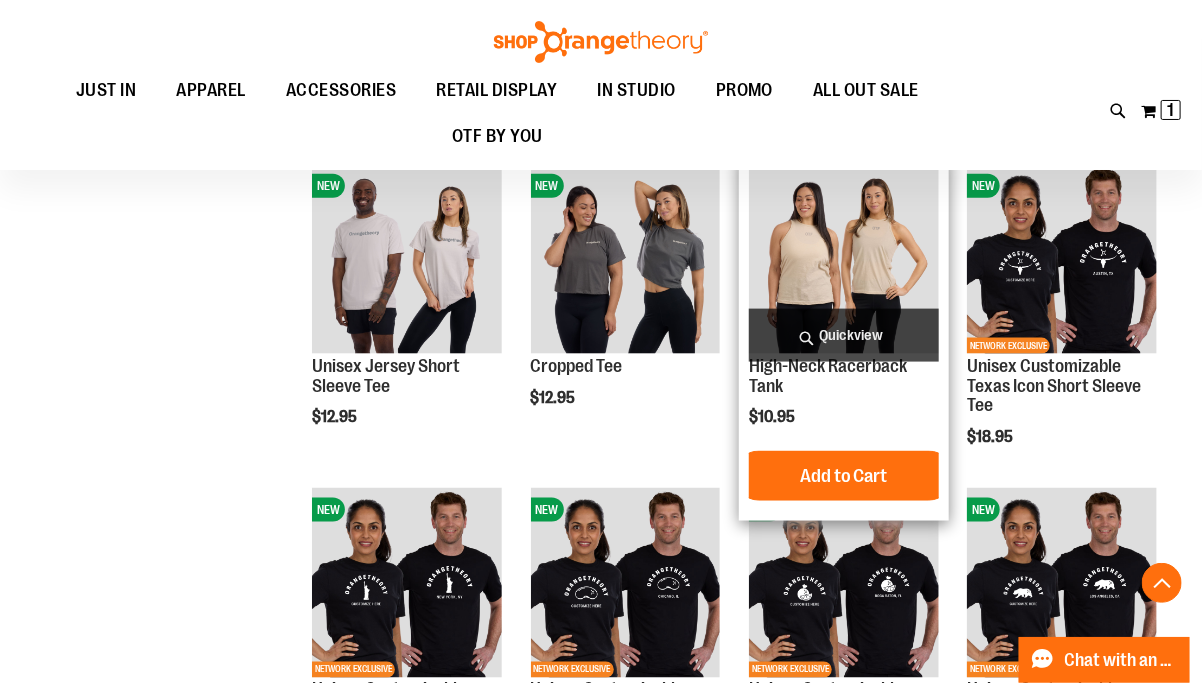 click on "Quickview" at bounding box center [844, 335] 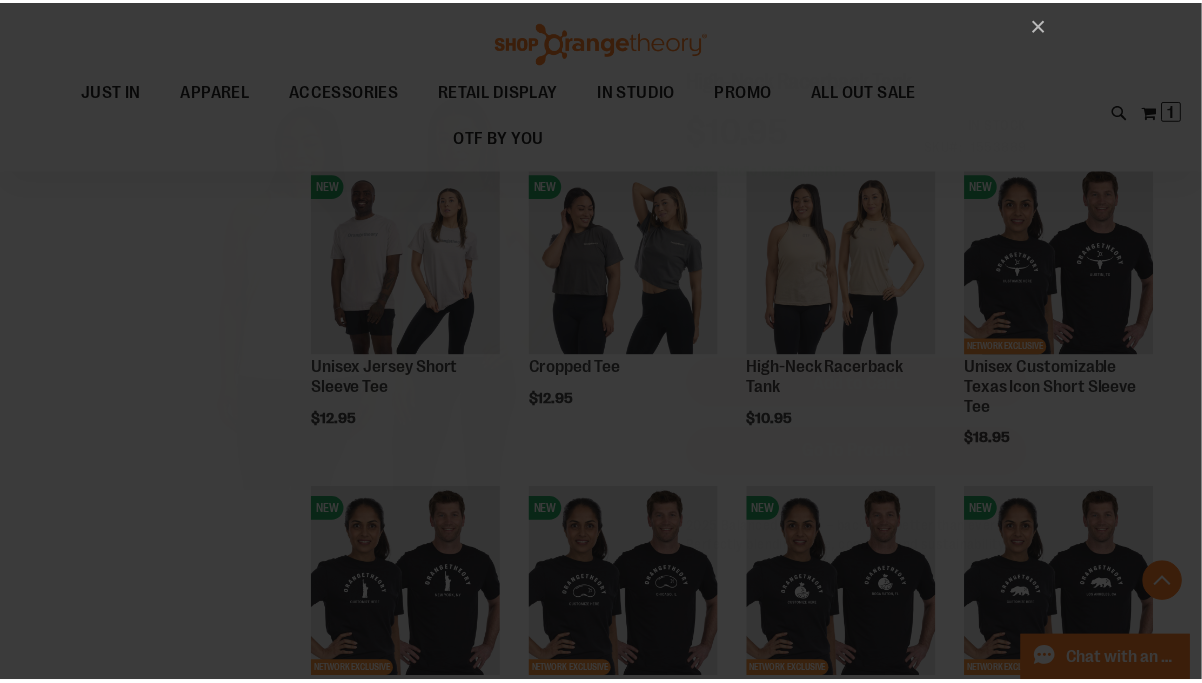 scroll, scrollTop: 0, scrollLeft: 0, axis: both 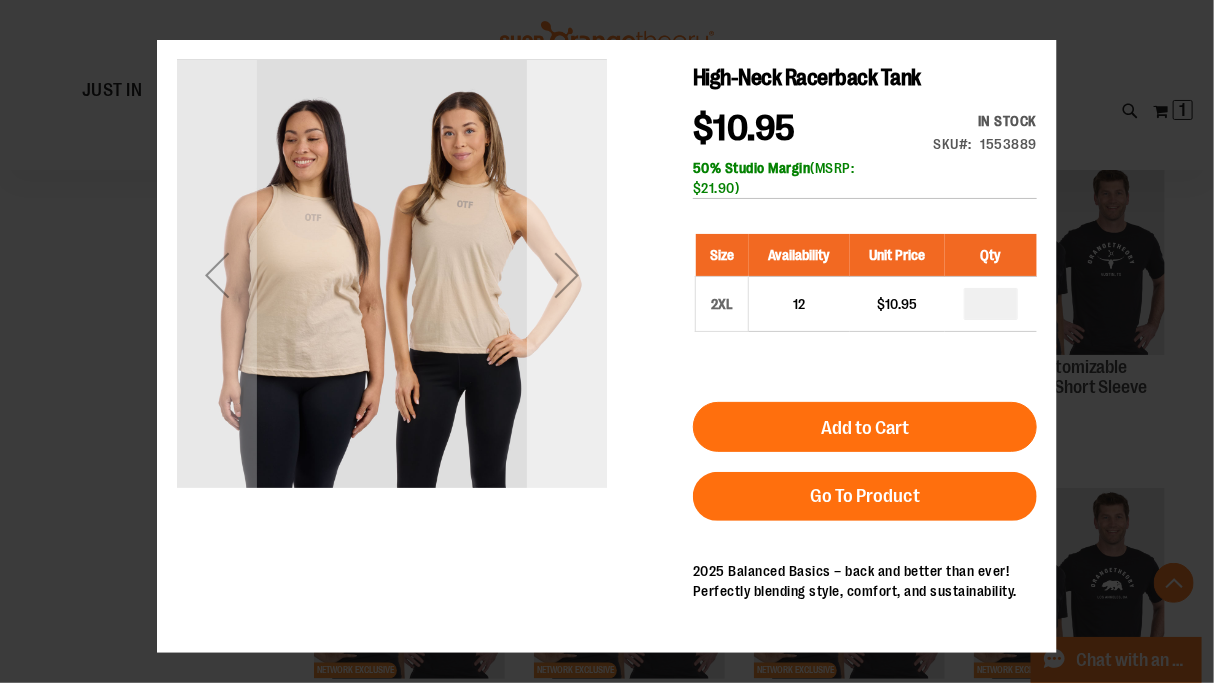 click at bounding box center [566, 274] 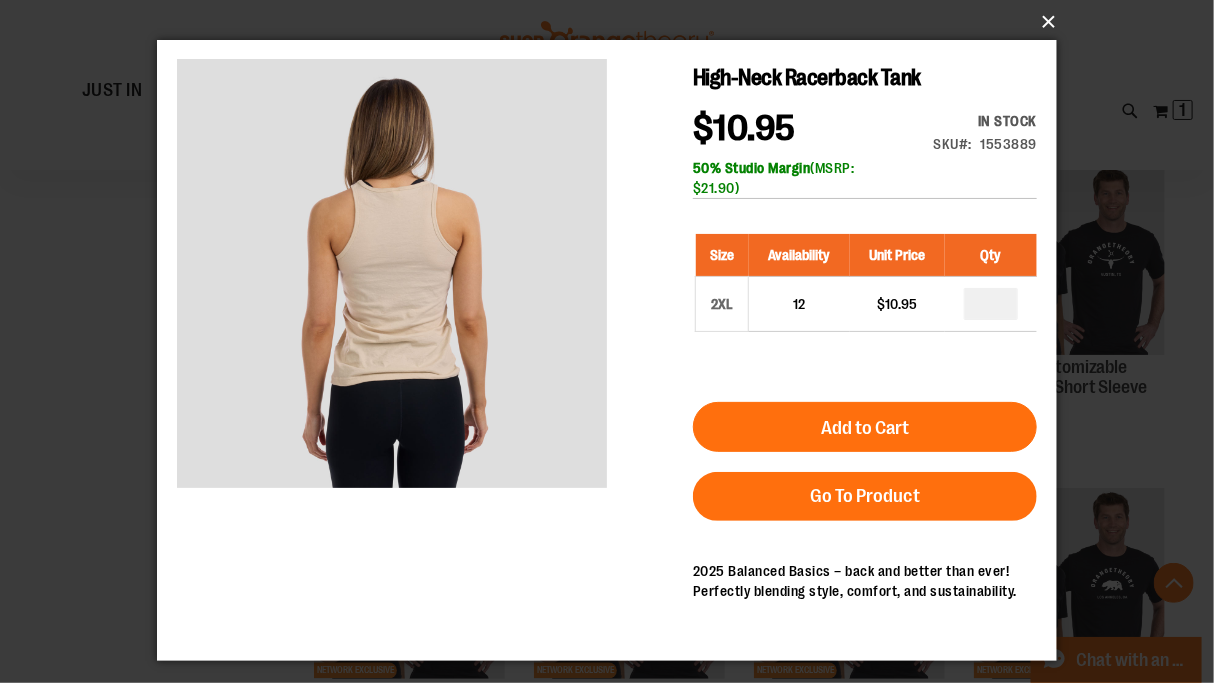 drag, startPoint x: 1056, startPoint y: 15, endPoint x: 916, endPoint y: 40, distance: 142.21463 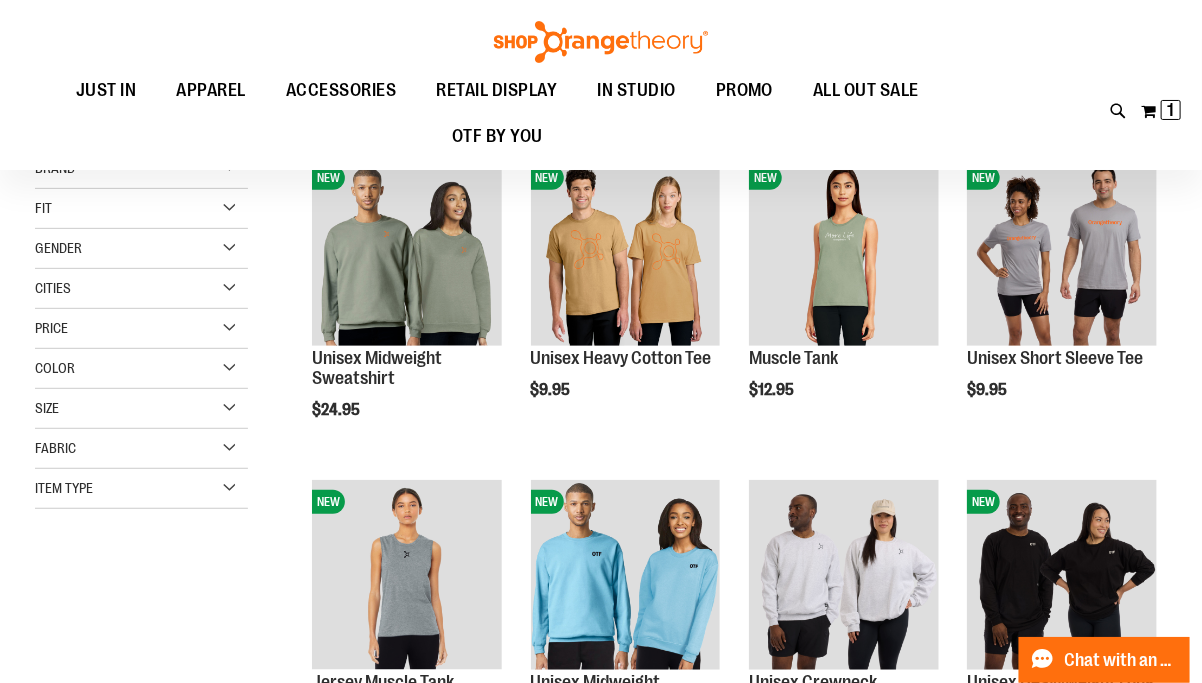 scroll, scrollTop: 160, scrollLeft: 0, axis: vertical 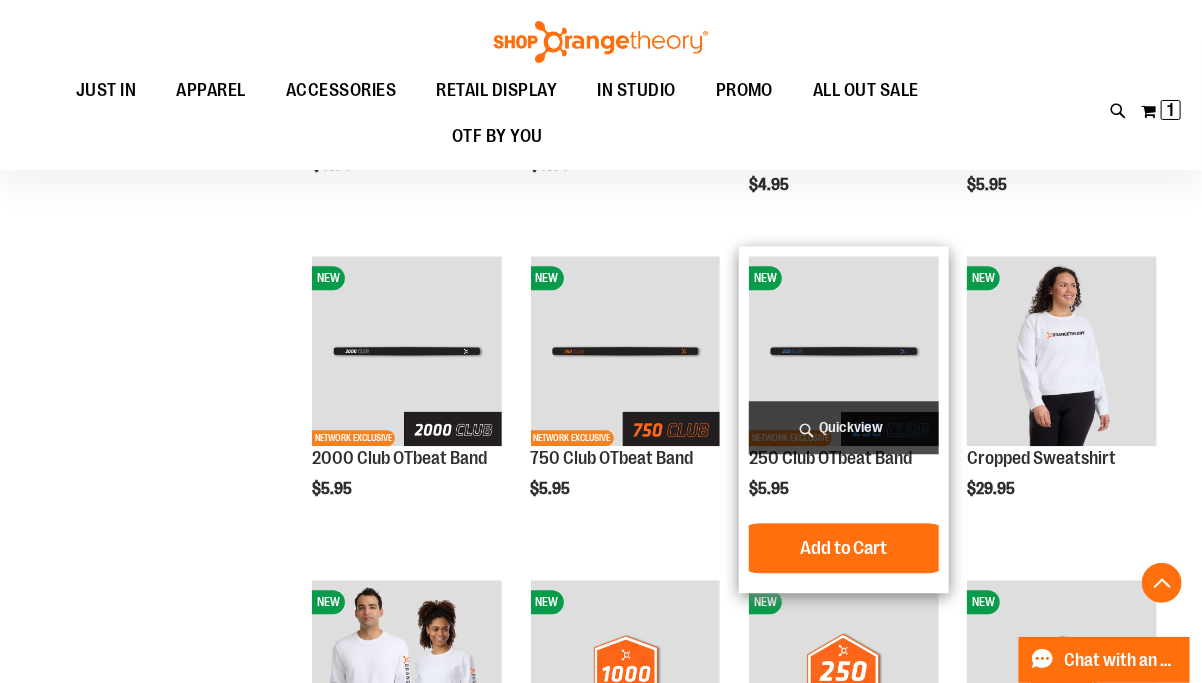 click on "Quickview" at bounding box center [844, 427] 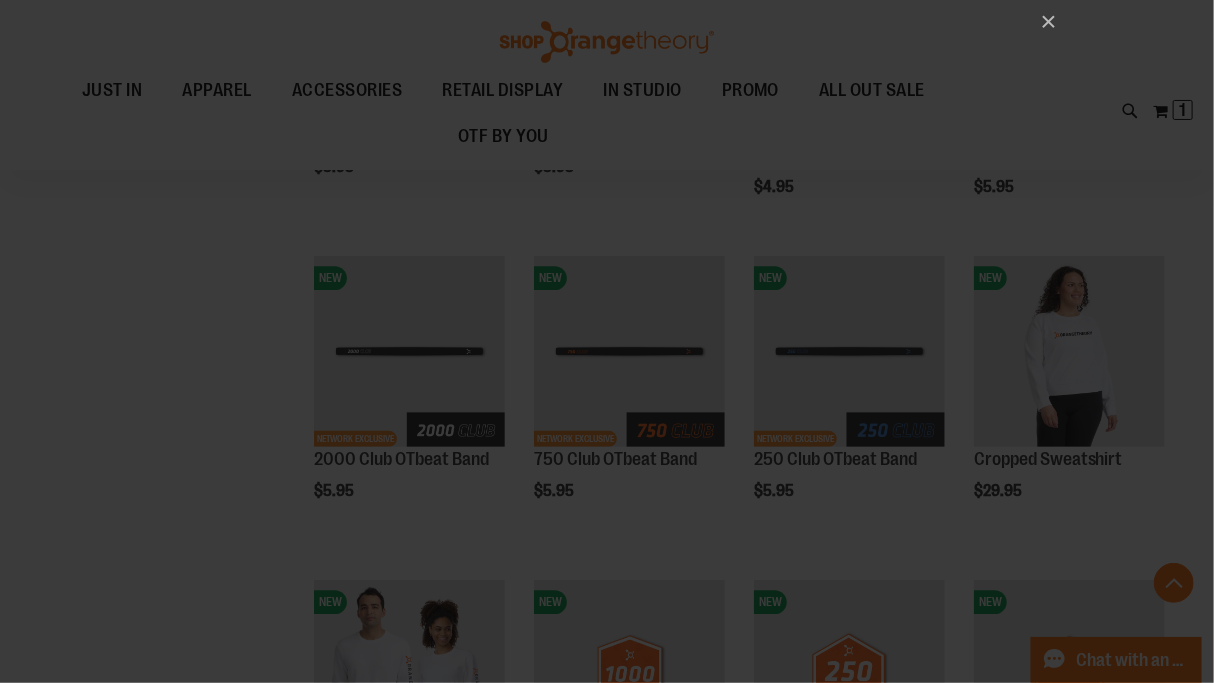 scroll, scrollTop: 0, scrollLeft: 0, axis: both 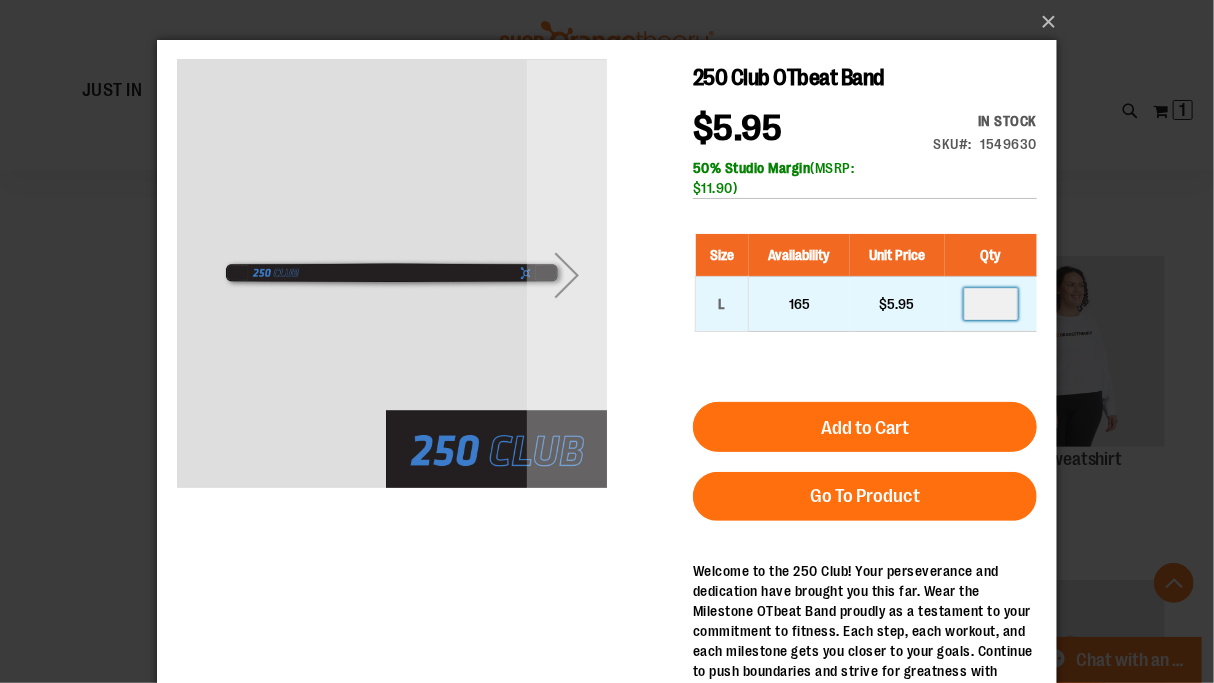 click at bounding box center (990, 303) 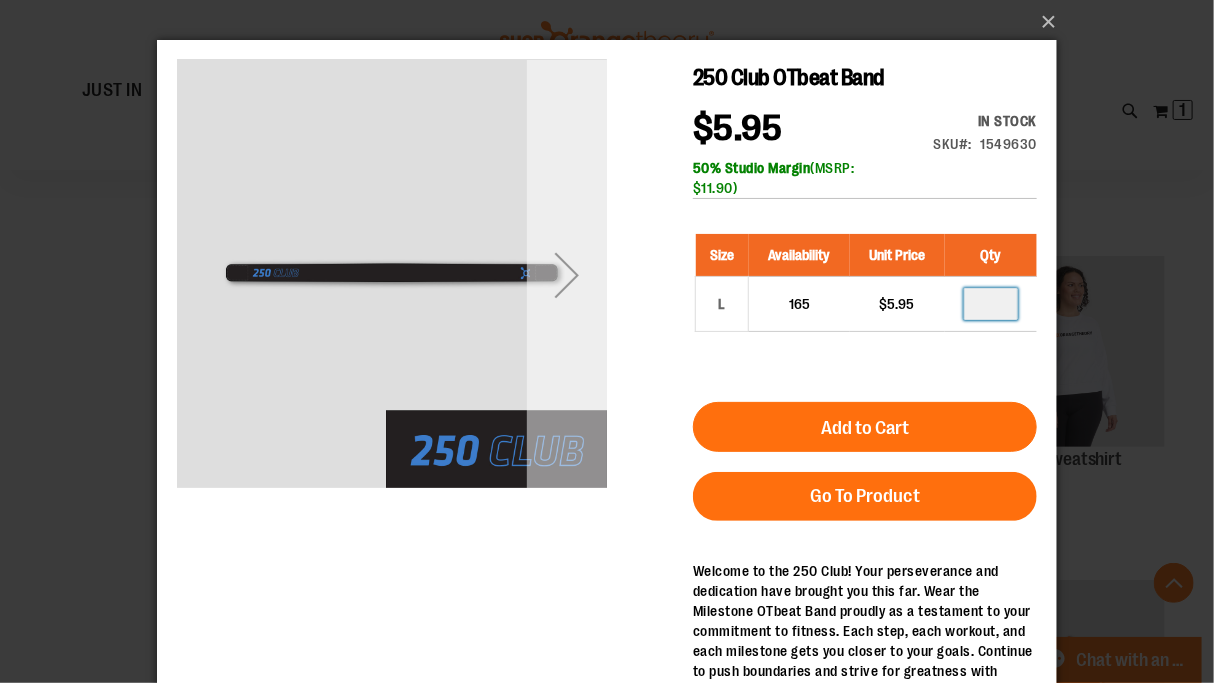 click at bounding box center (566, 274) 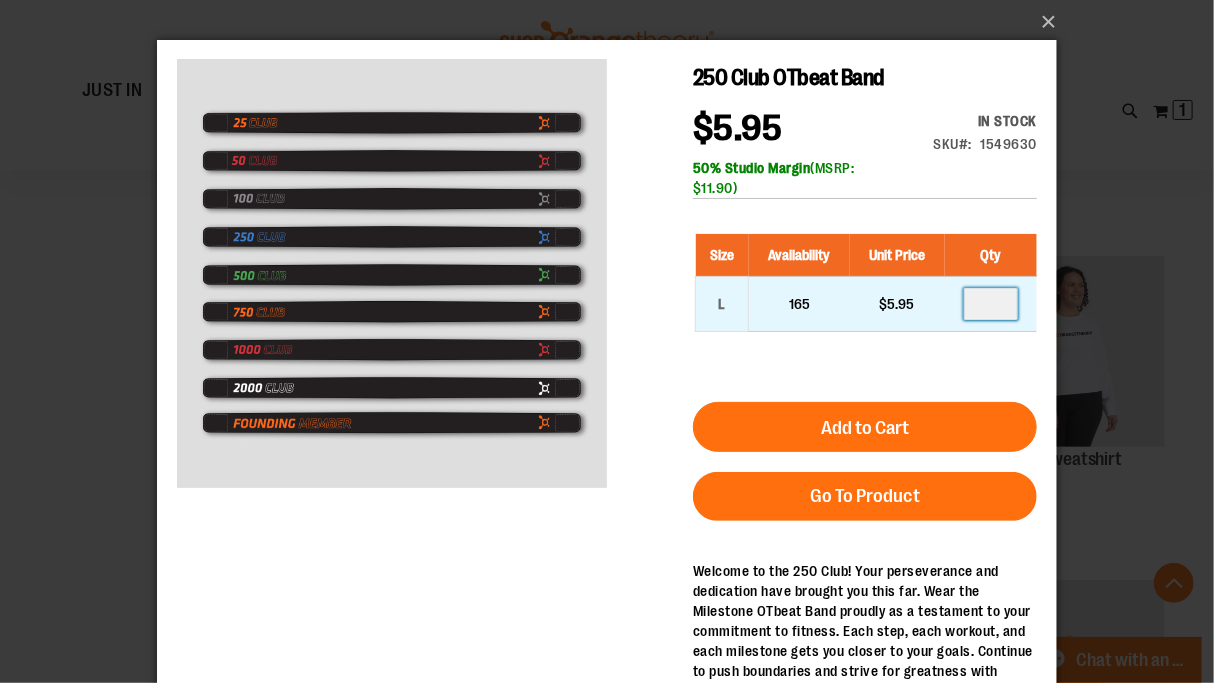 type on "*" 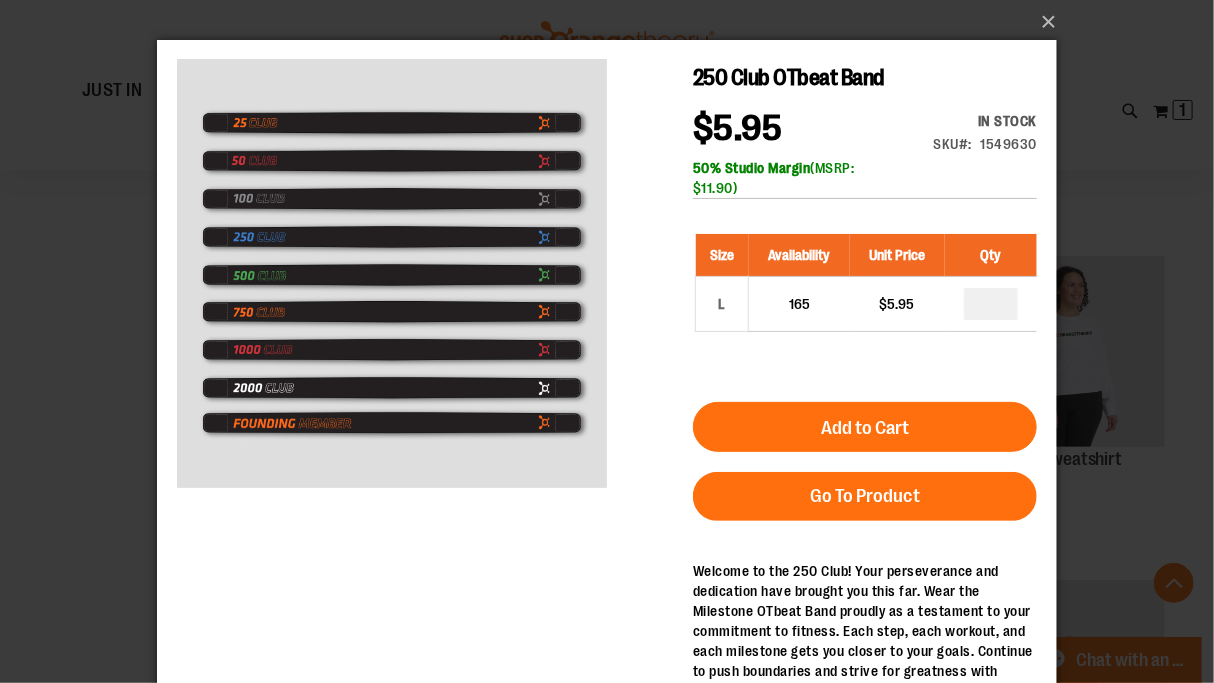 click on "Size
Availability
Unit Price
Qty
L
165
$5.95
*" at bounding box center (864, 297) 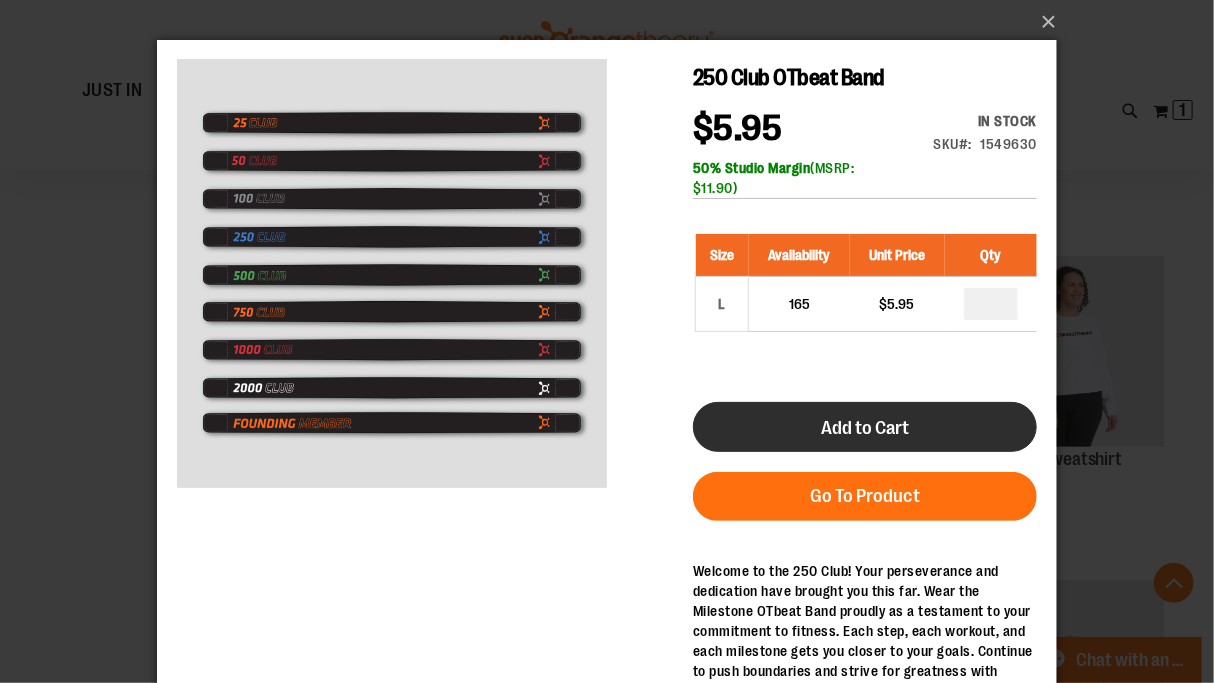 click on "Add to Cart" at bounding box center [864, 426] 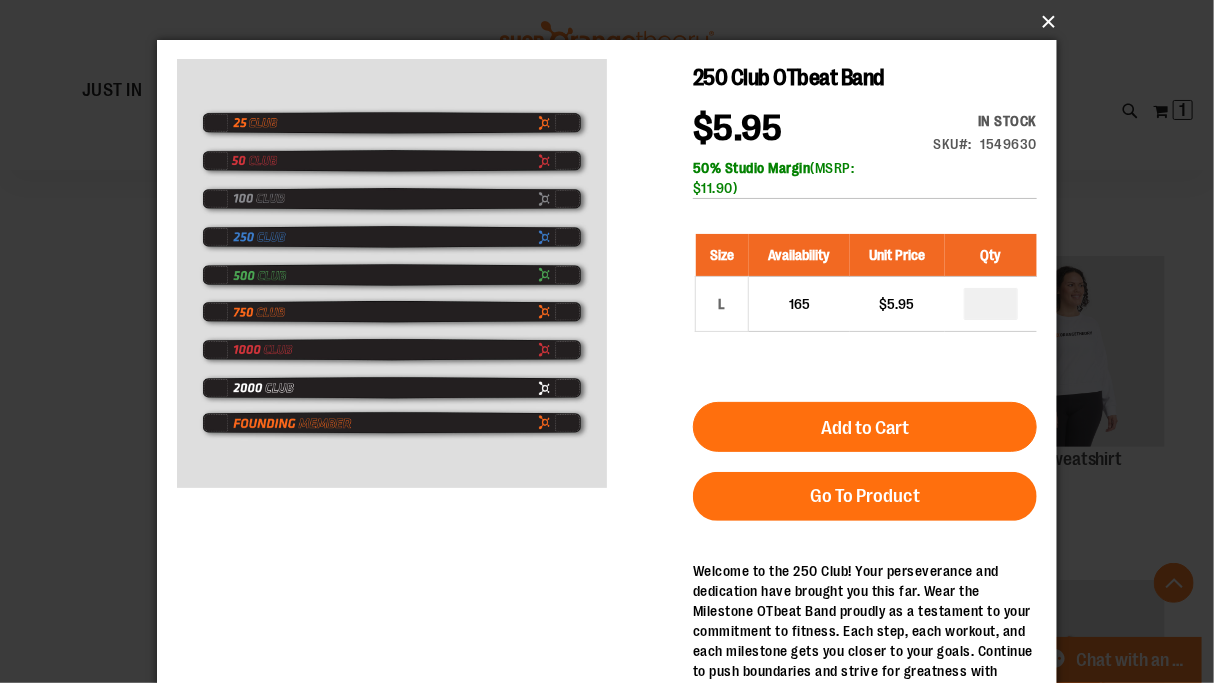 click on "×" at bounding box center [613, 22] 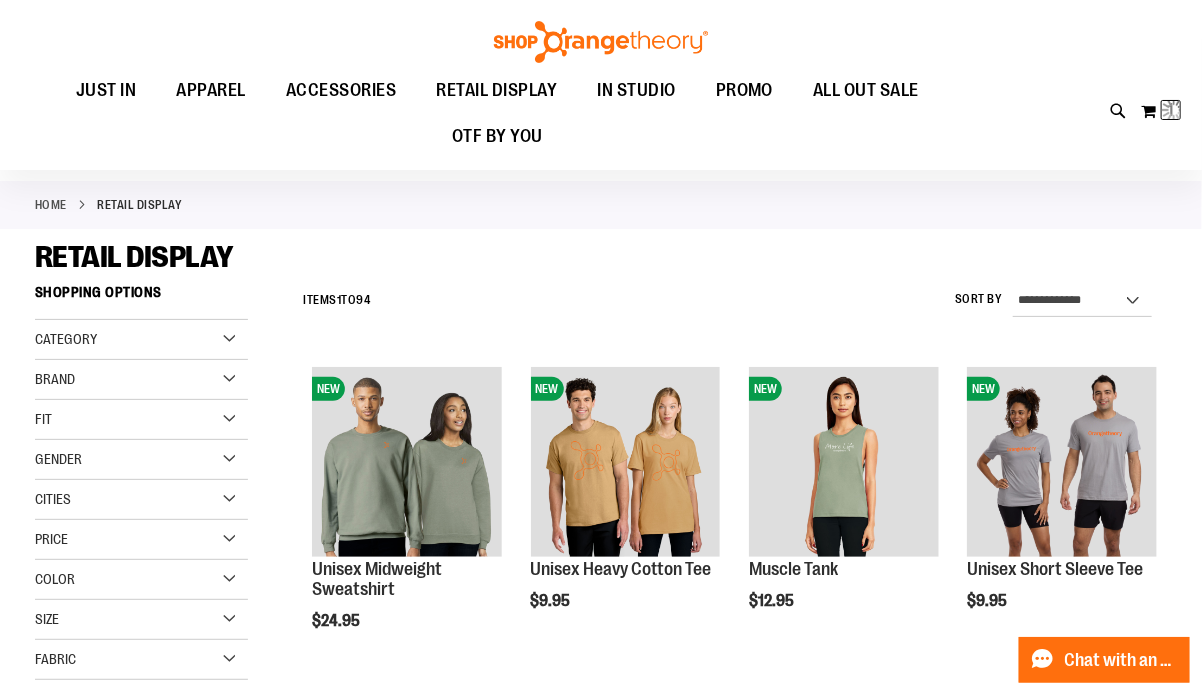 scroll, scrollTop: 0, scrollLeft: 0, axis: both 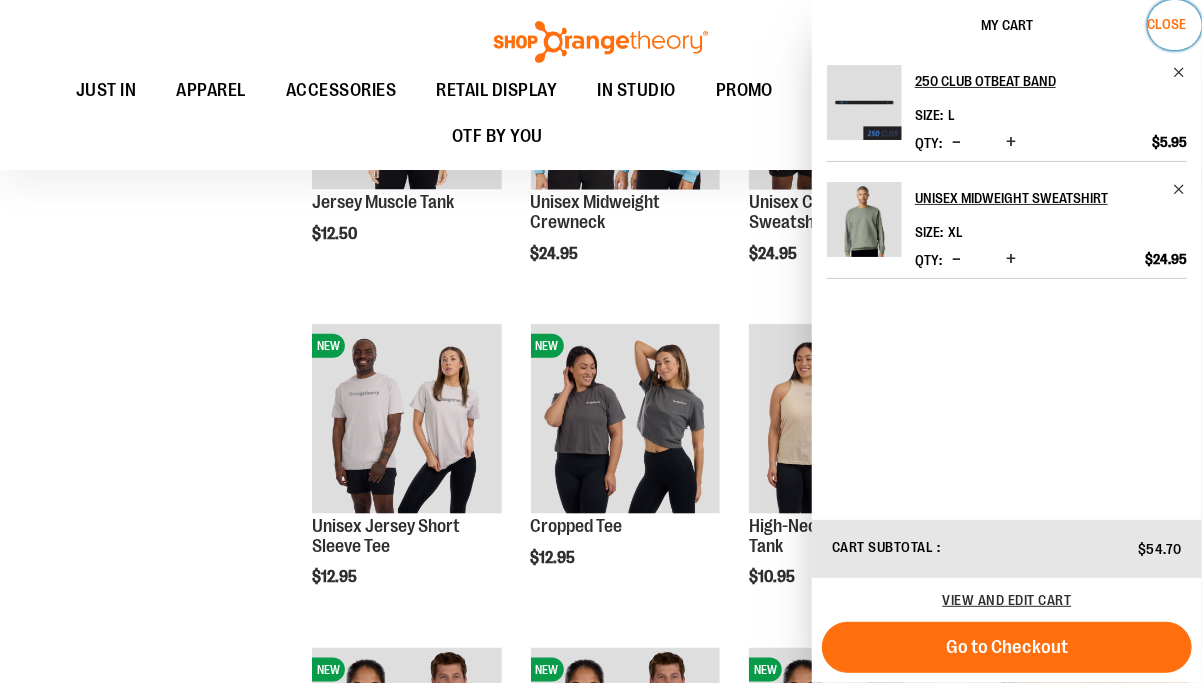 click on "Close" at bounding box center [1175, 25] 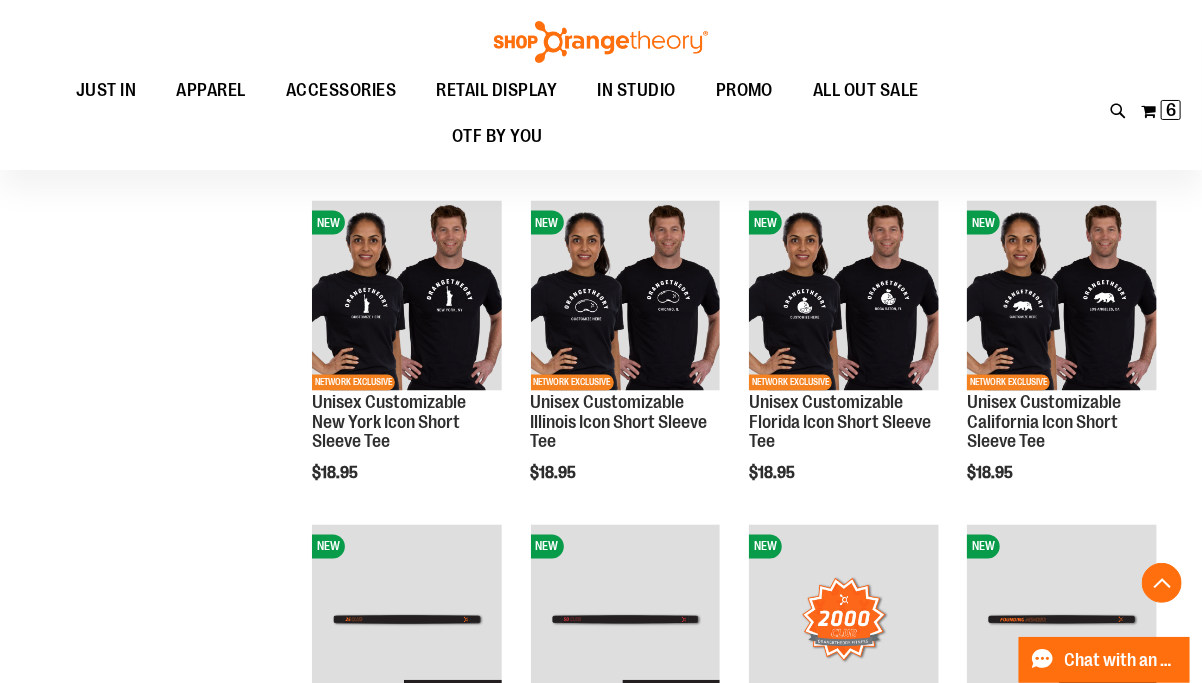 scroll, scrollTop: 1440, scrollLeft: 0, axis: vertical 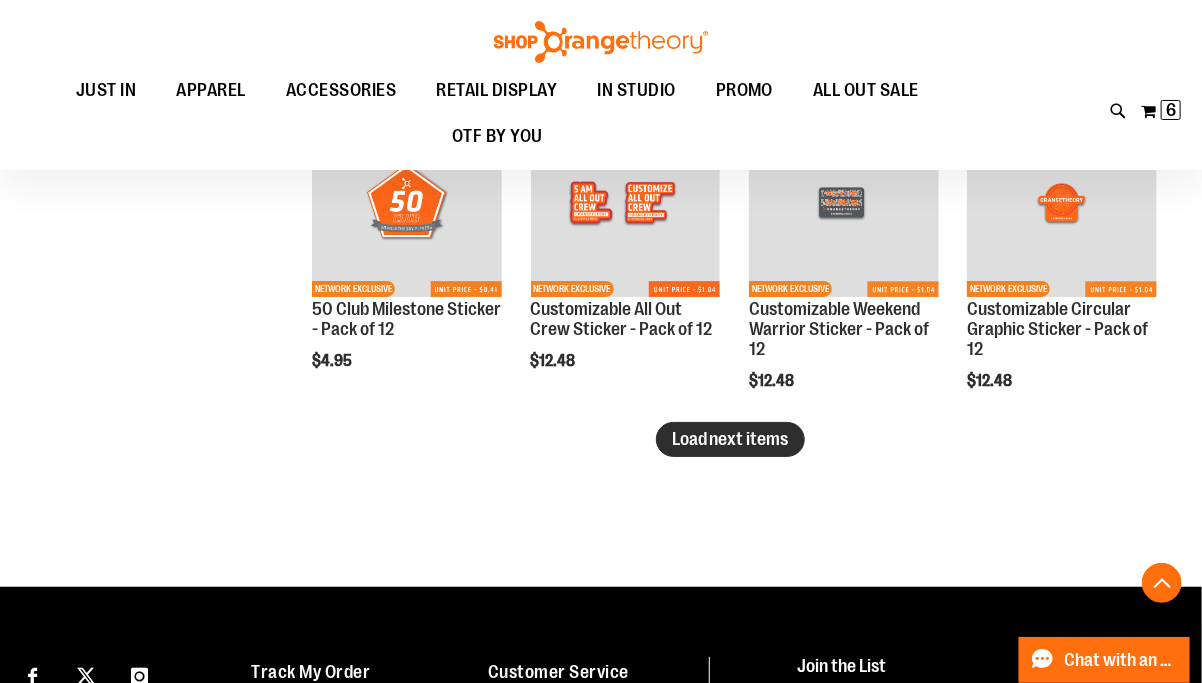 click on "Load next items" at bounding box center (730, 439) 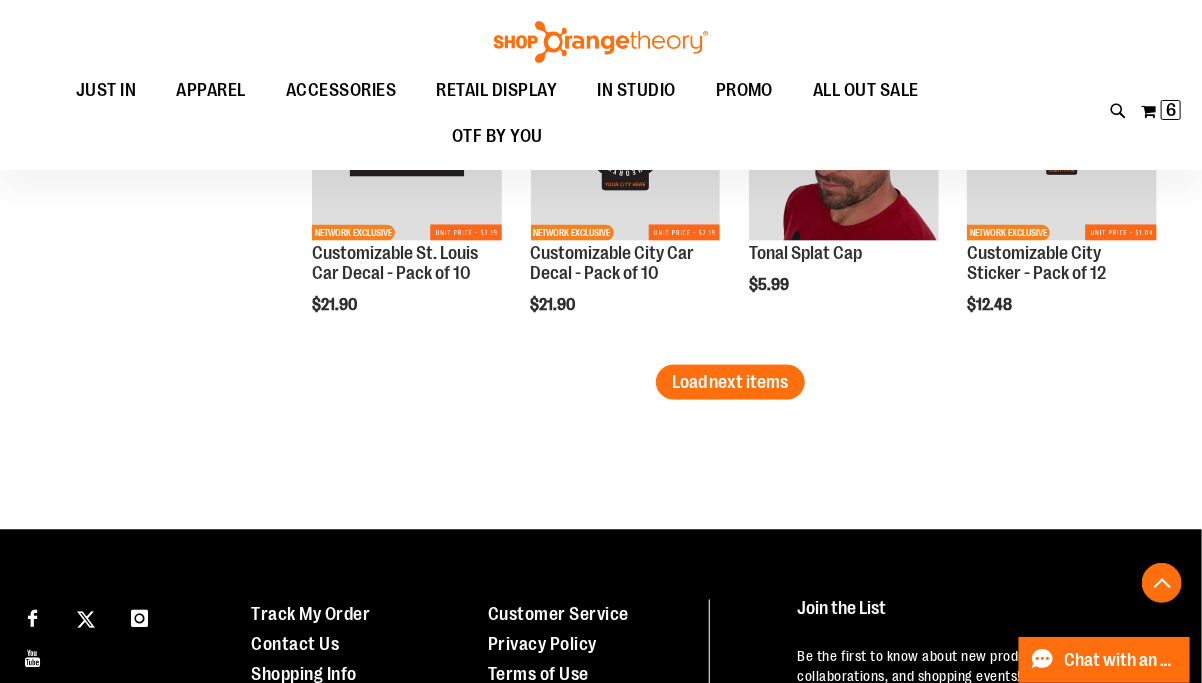 scroll, scrollTop: 3920, scrollLeft: 0, axis: vertical 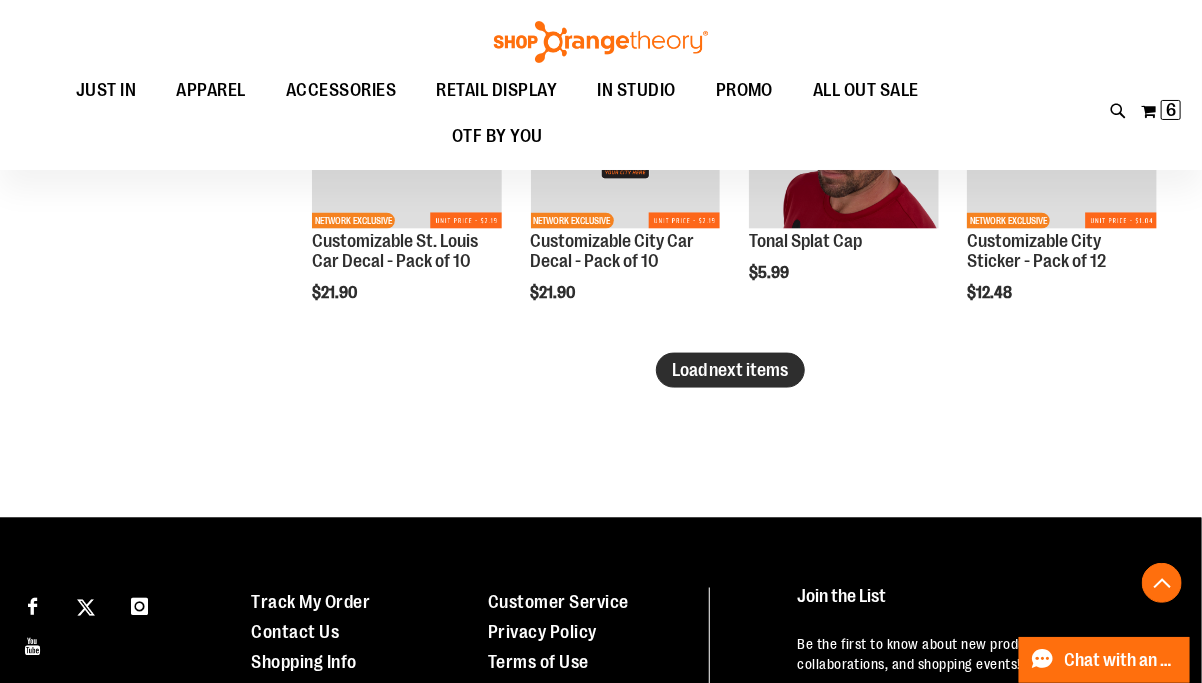 click on "Load next items" at bounding box center (730, 370) 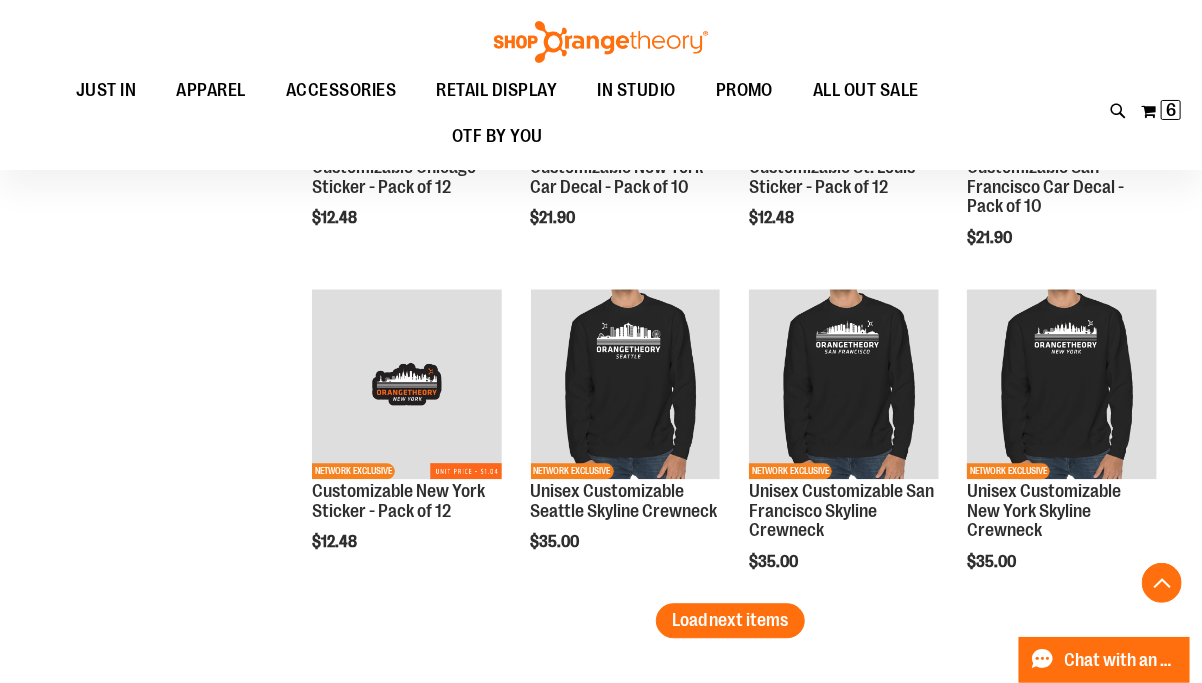 scroll, scrollTop: 4640, scrollLeft: 0, axis: vertical 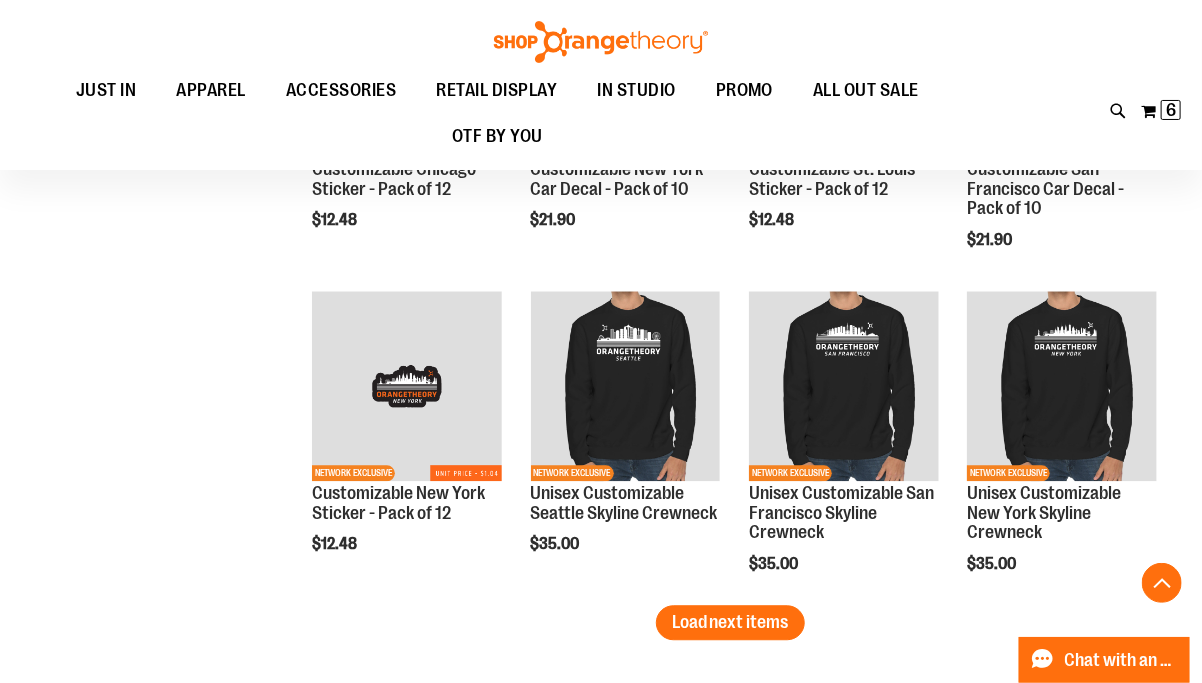 click on "Load next items" at bounding box center (730, 622) 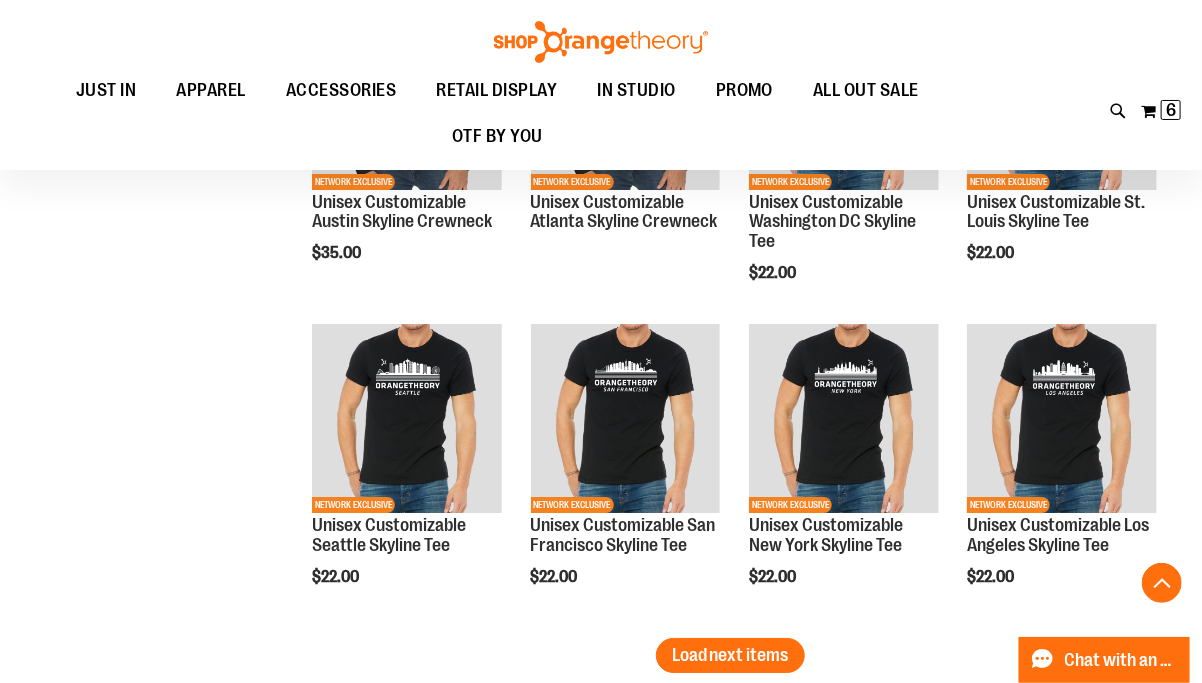 scroll, scrollTop: 5760, scrollLeft: 0, axis: vertical 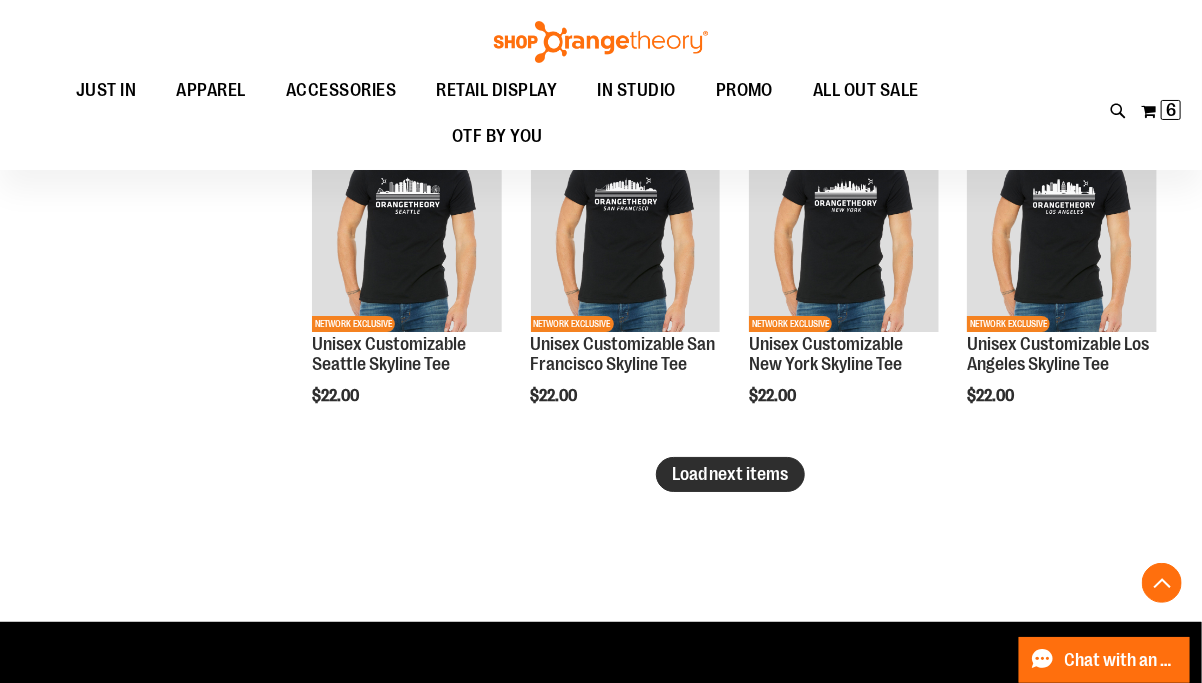 click on "Load next items" at bounding box center [730, 474] 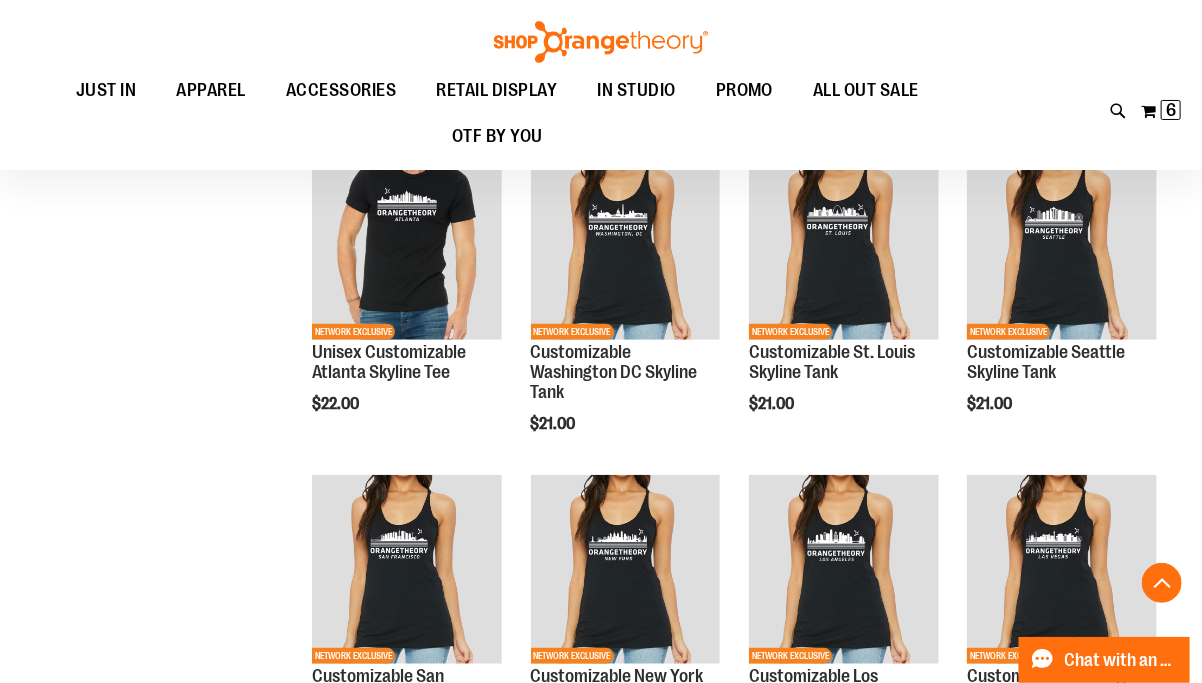 scroll, scrollTop: 6720, scrollLeft: 0, axis: vertical 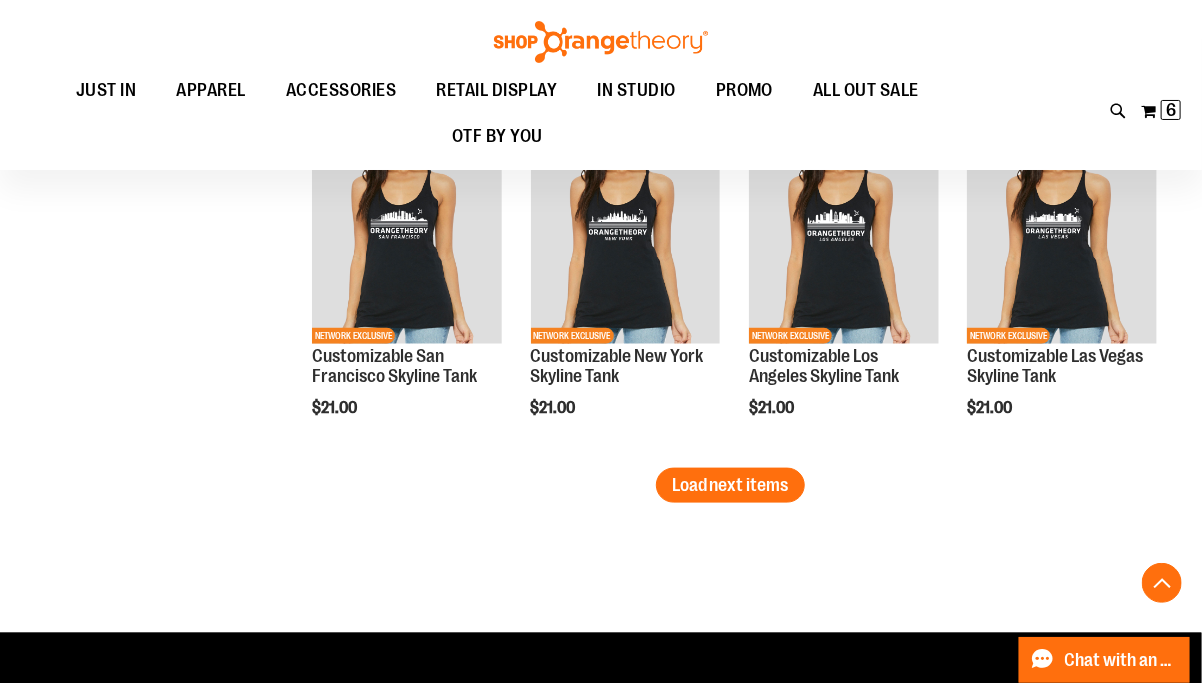 click on "Load next items" at bounding box center (730, 485) 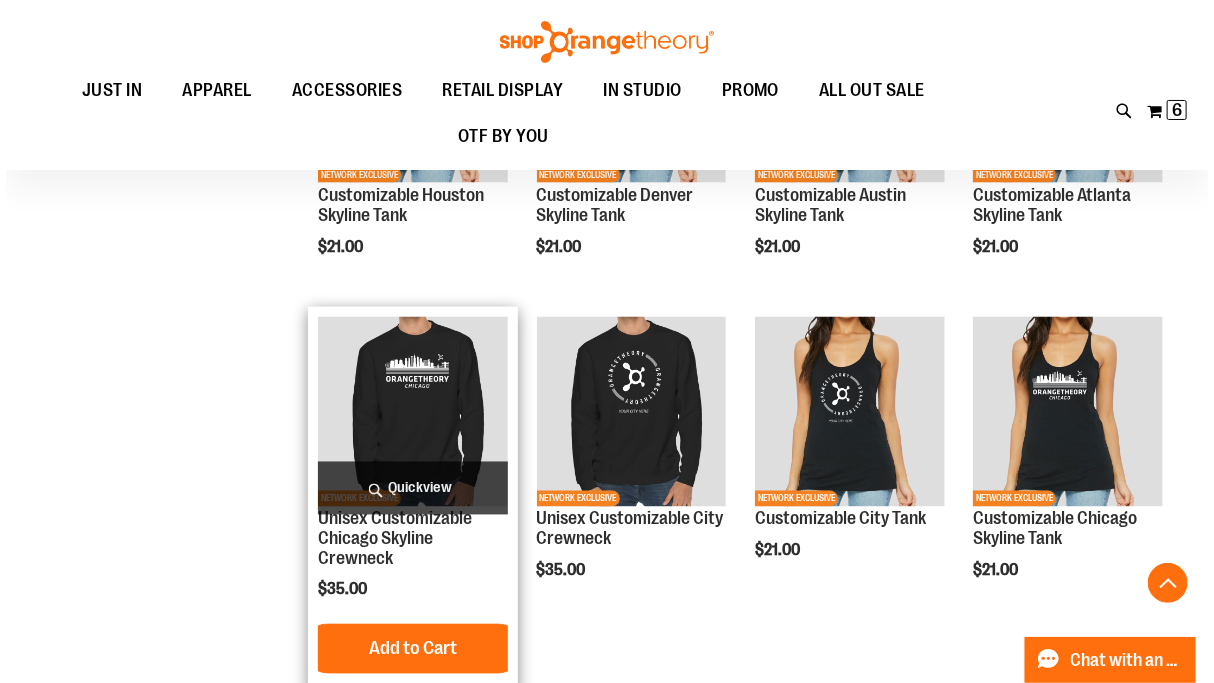 scroll, scrollTop: 7200, scrollLeft: 0, axis: vertical 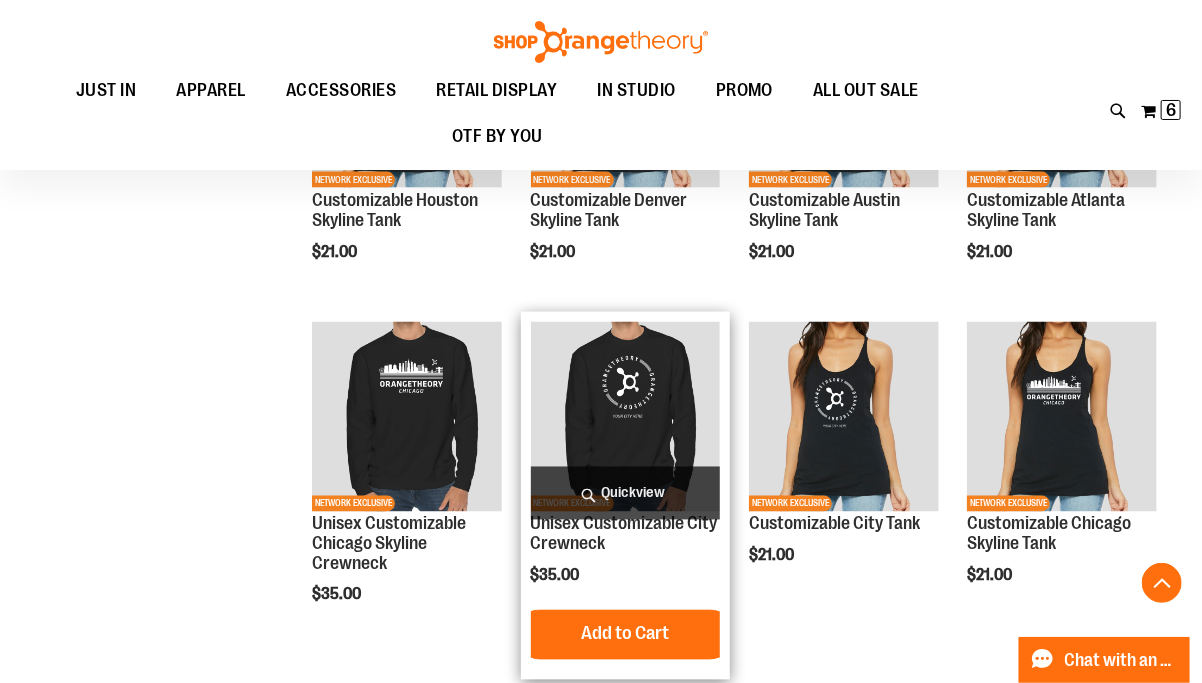click on "Quickview" at bounding box center [626, 493] 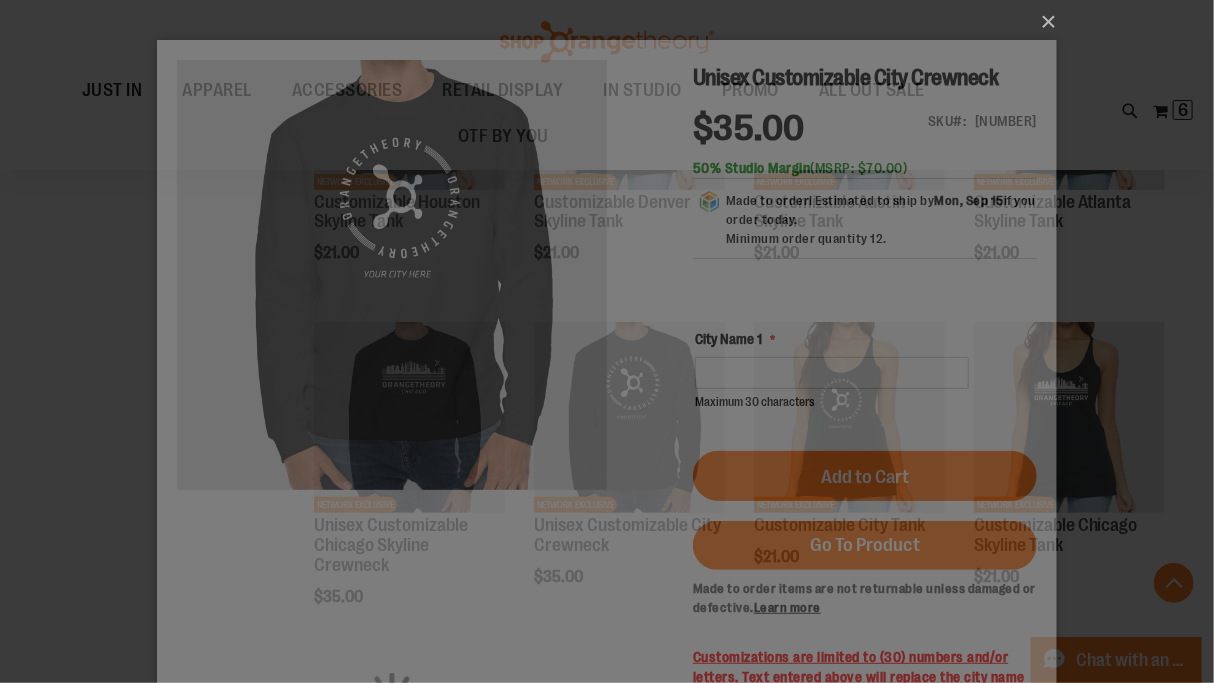 scroll, scrollTop: 0, scrollLeft: 0, axis: both 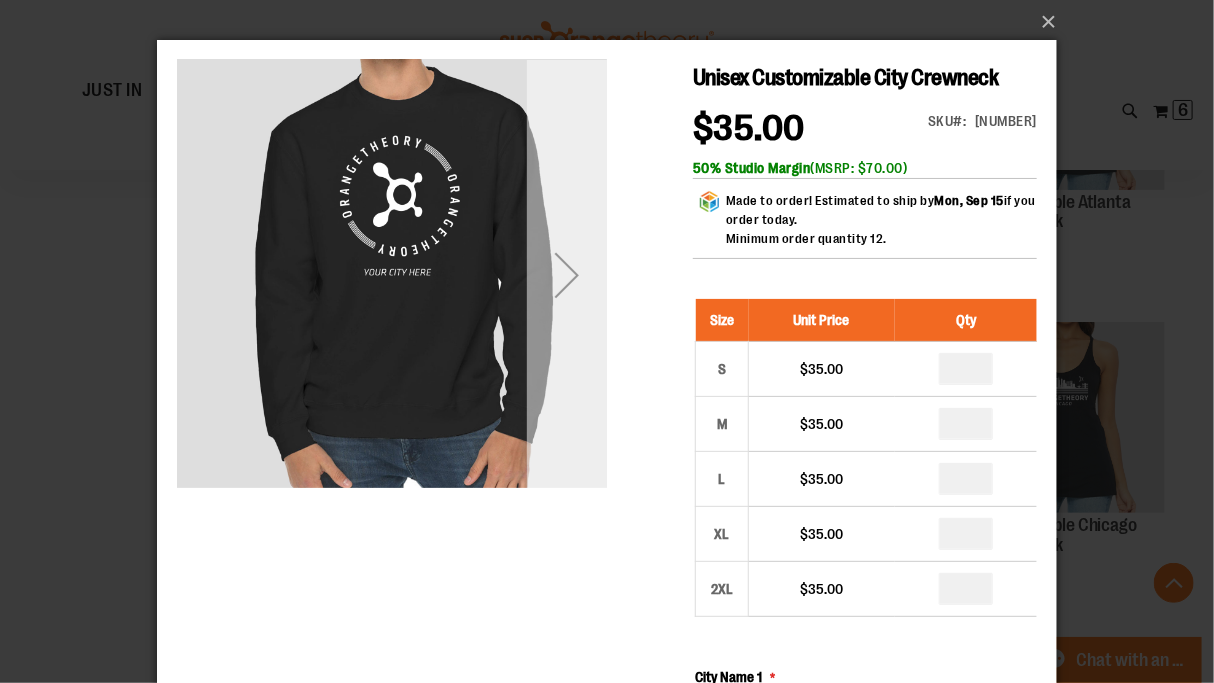 click at bounding box center [566, 274] 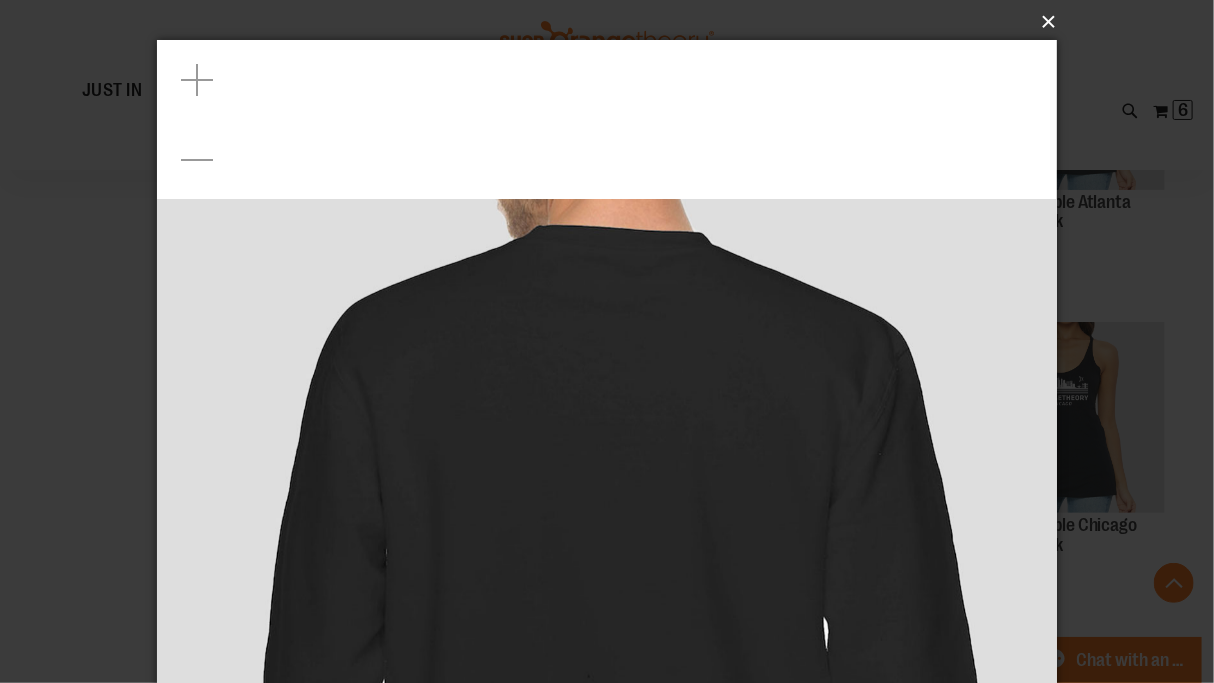 click on "×" at bounding box center (613, 22) 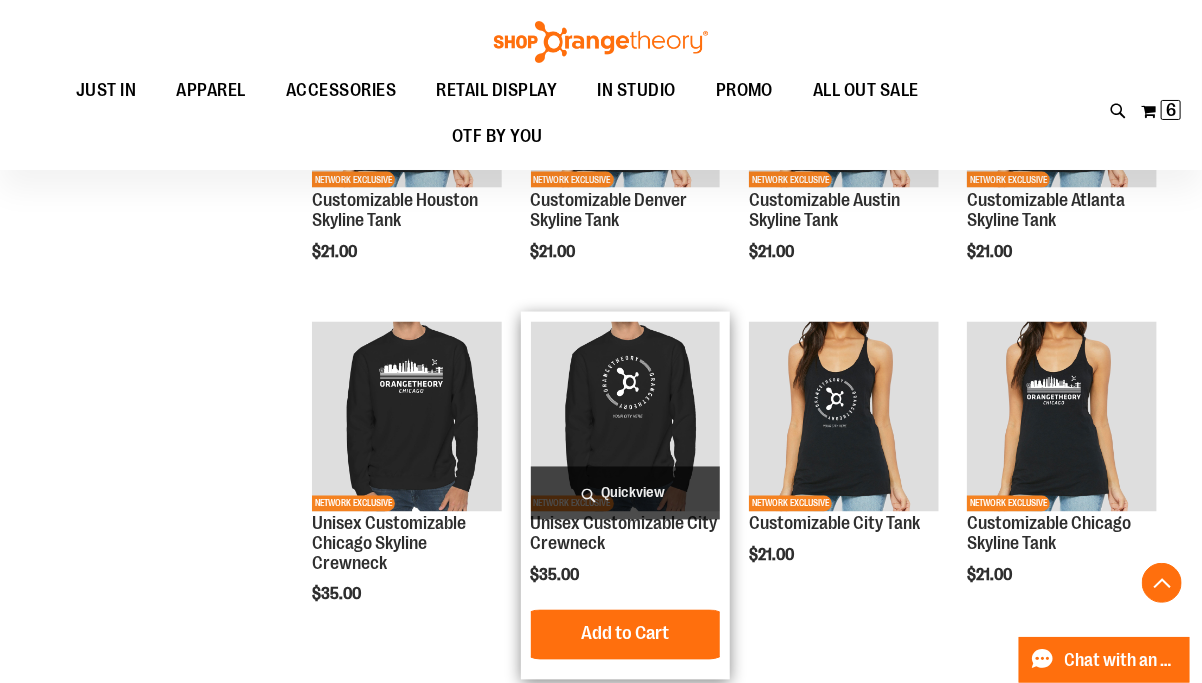 click on "Quickview" at bounding box center [626, 493] 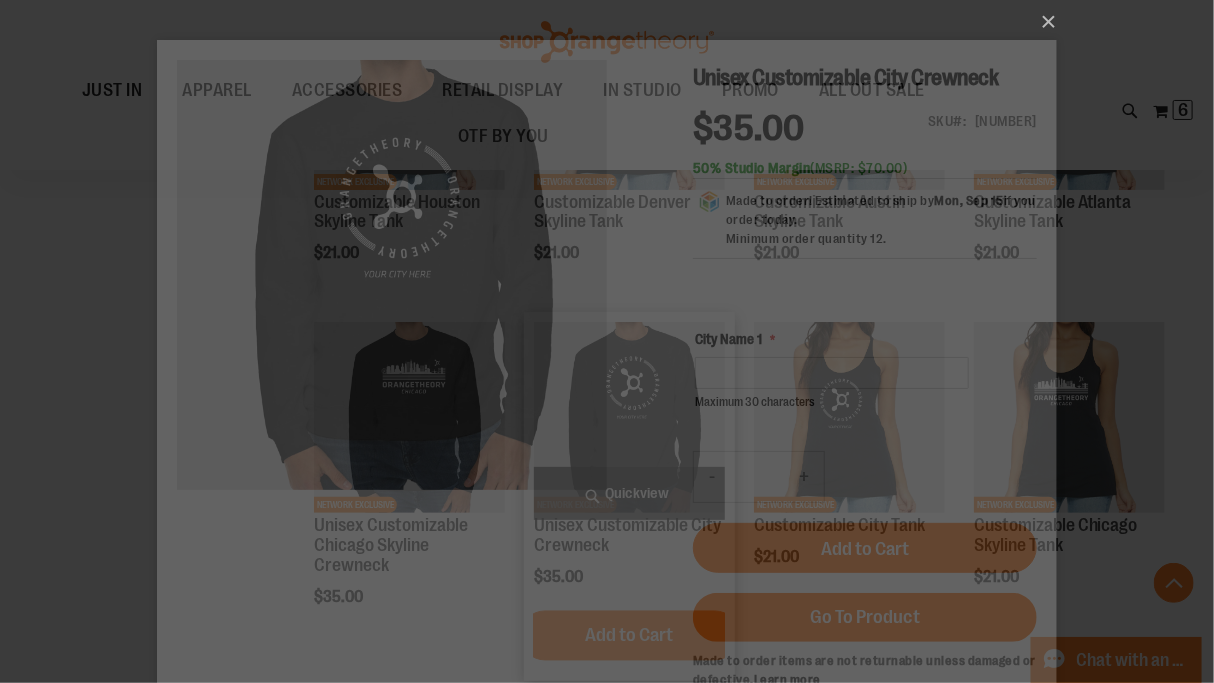 scroll, scrollTop: 0, scrollLeft: 0, axis: both 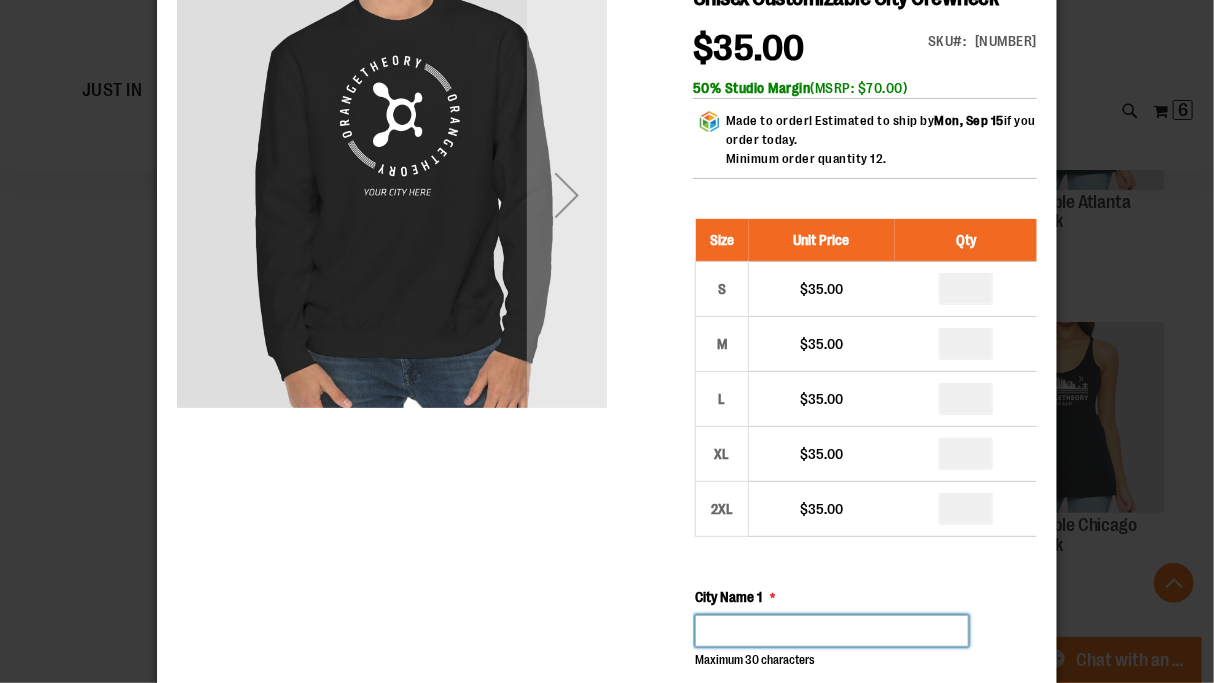 click on "City Name 1" at bounding box center (831, 632) 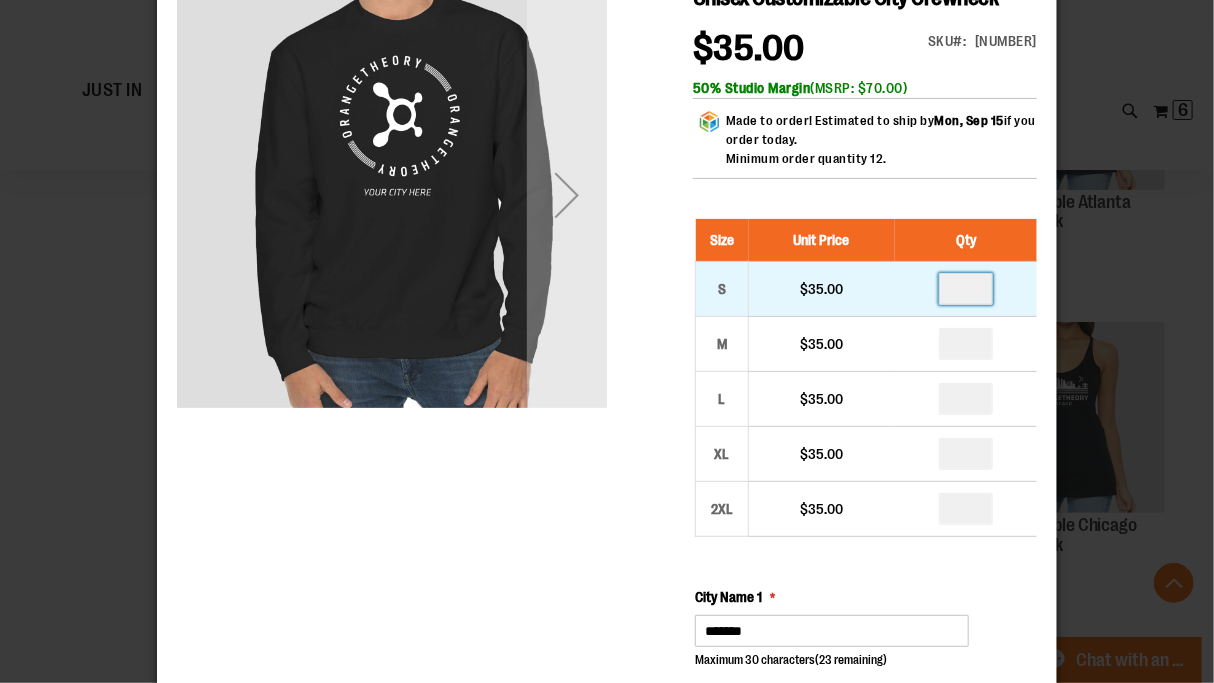 click at bounding box center (965, 290) 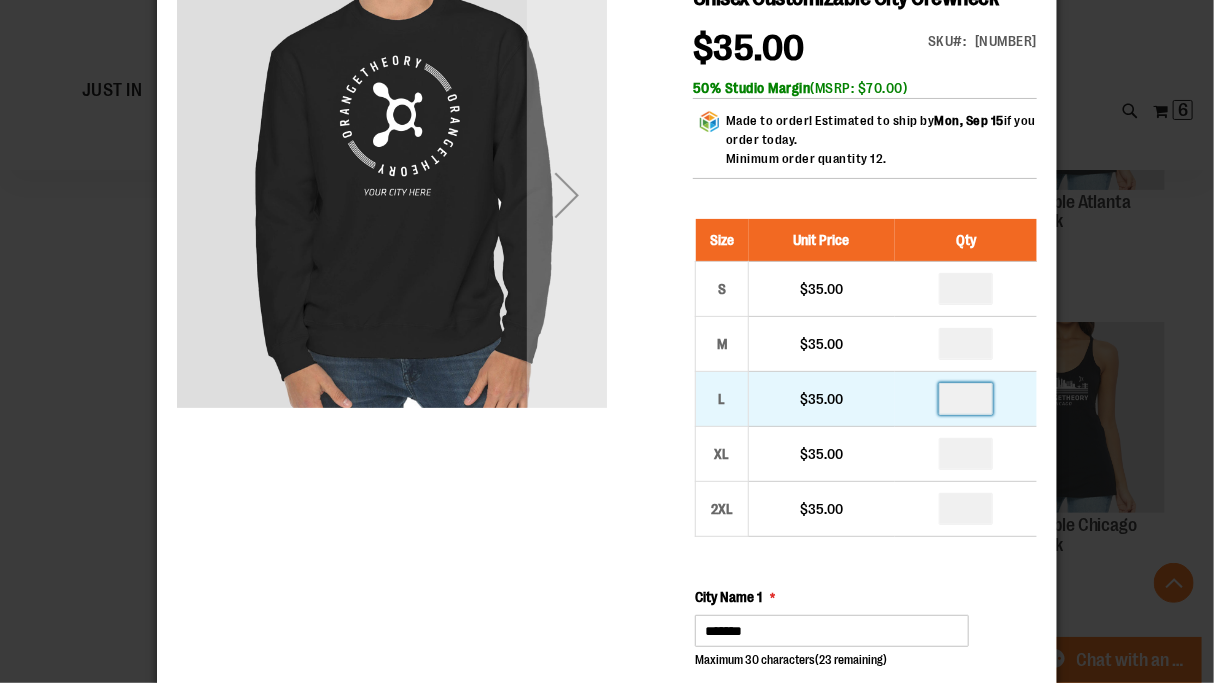 type on "*" 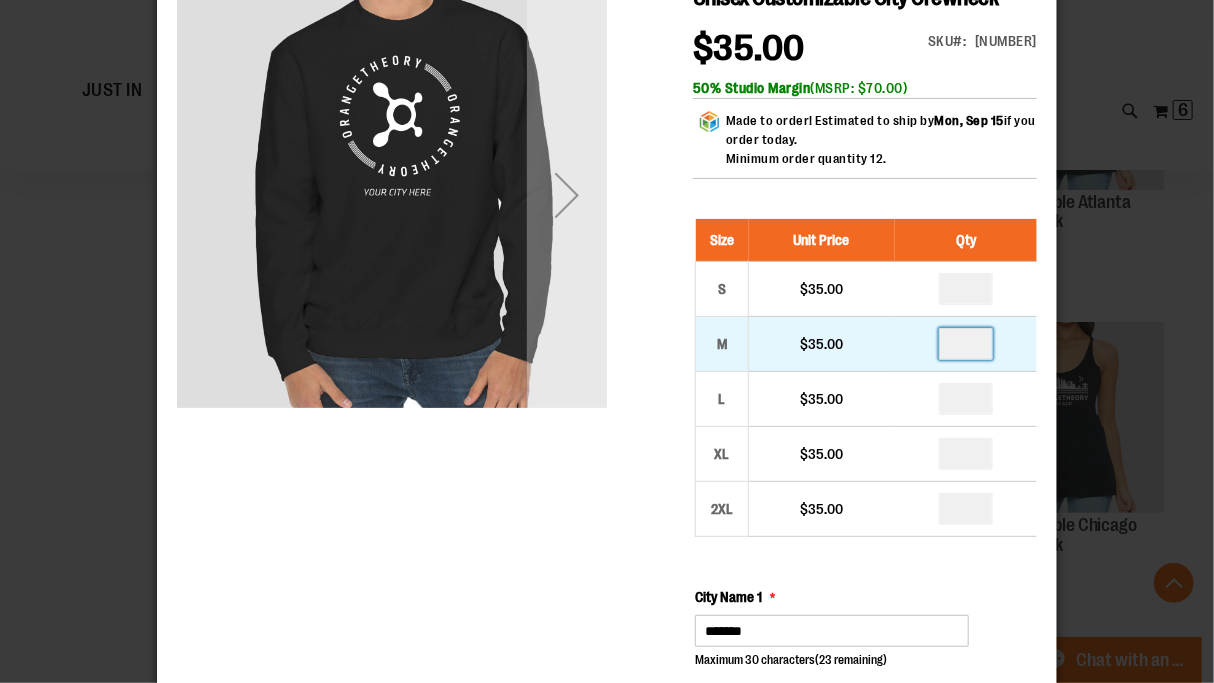 type 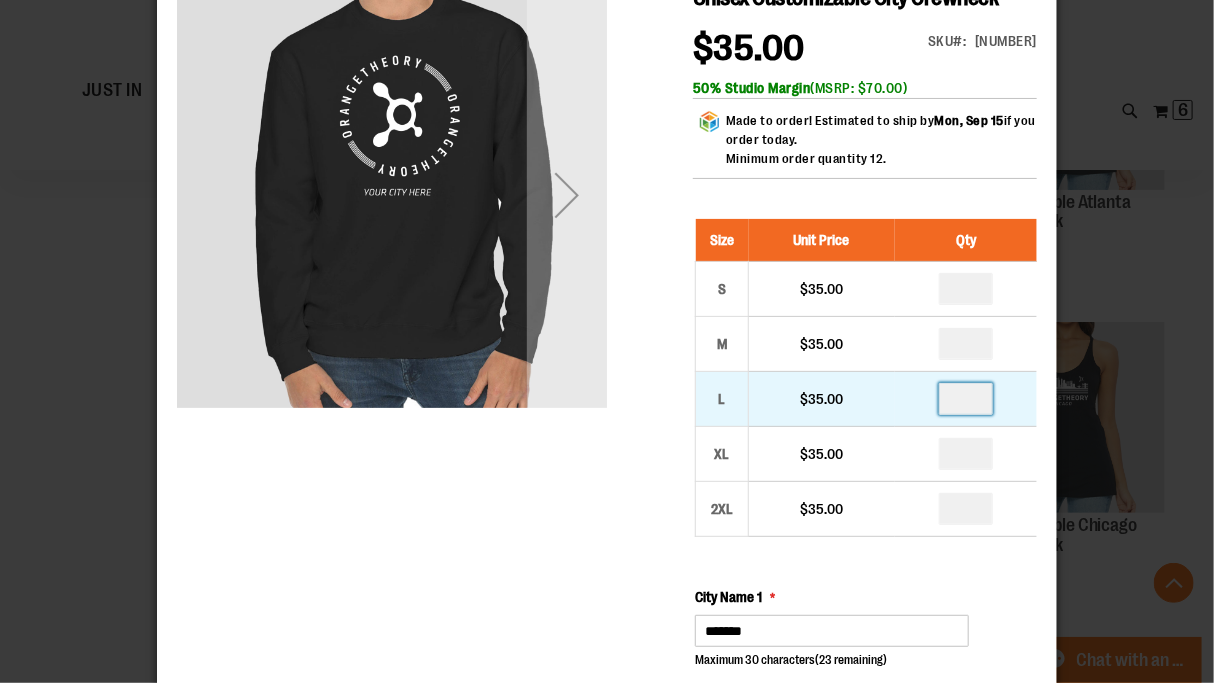 type on "*" 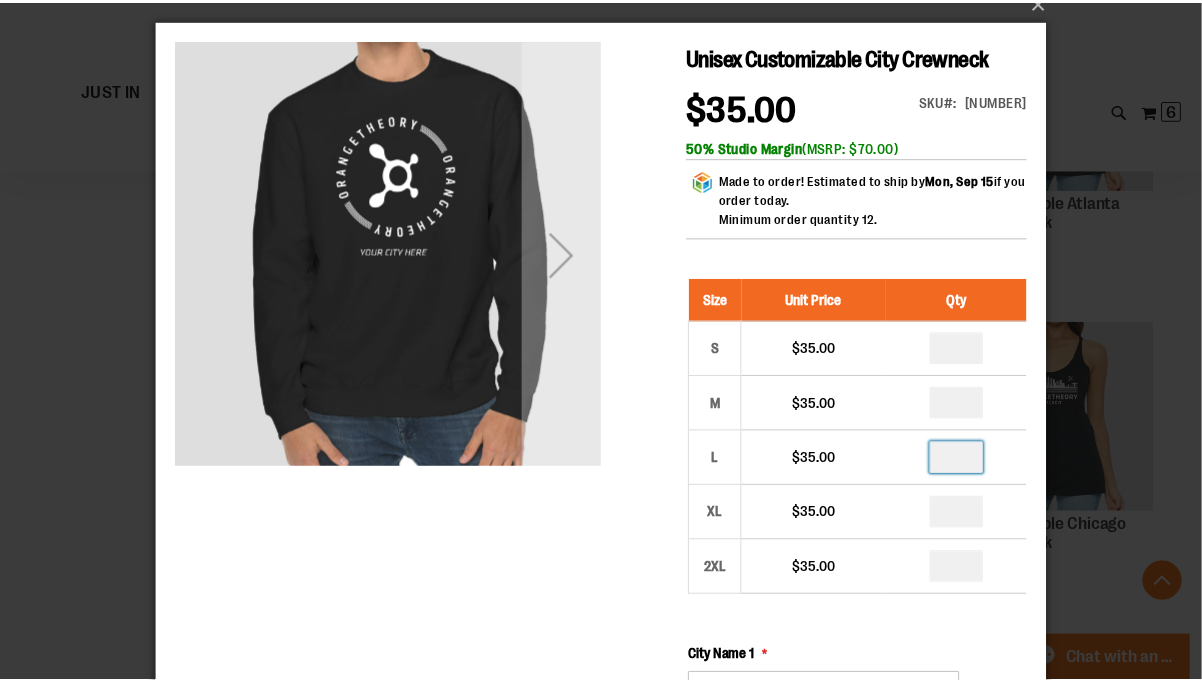 scroll, scrollTop: 18, scrollLeft: 0, axis: vertical 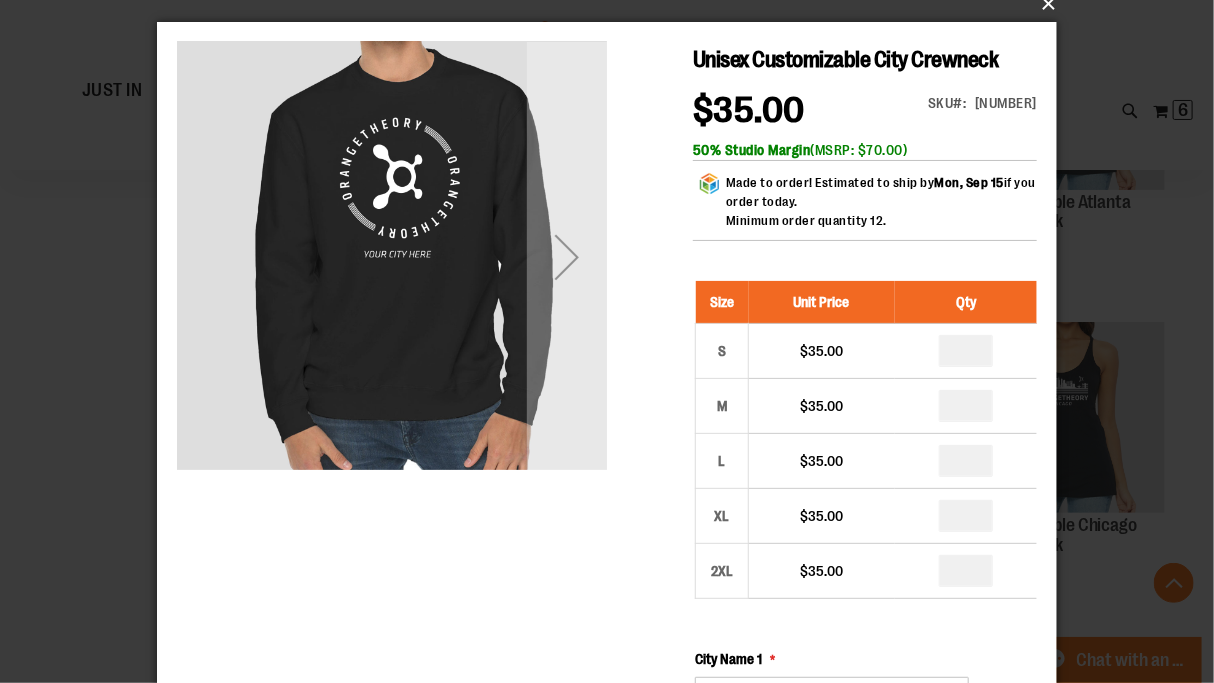 click on "×" at bounding box center [613, 4] 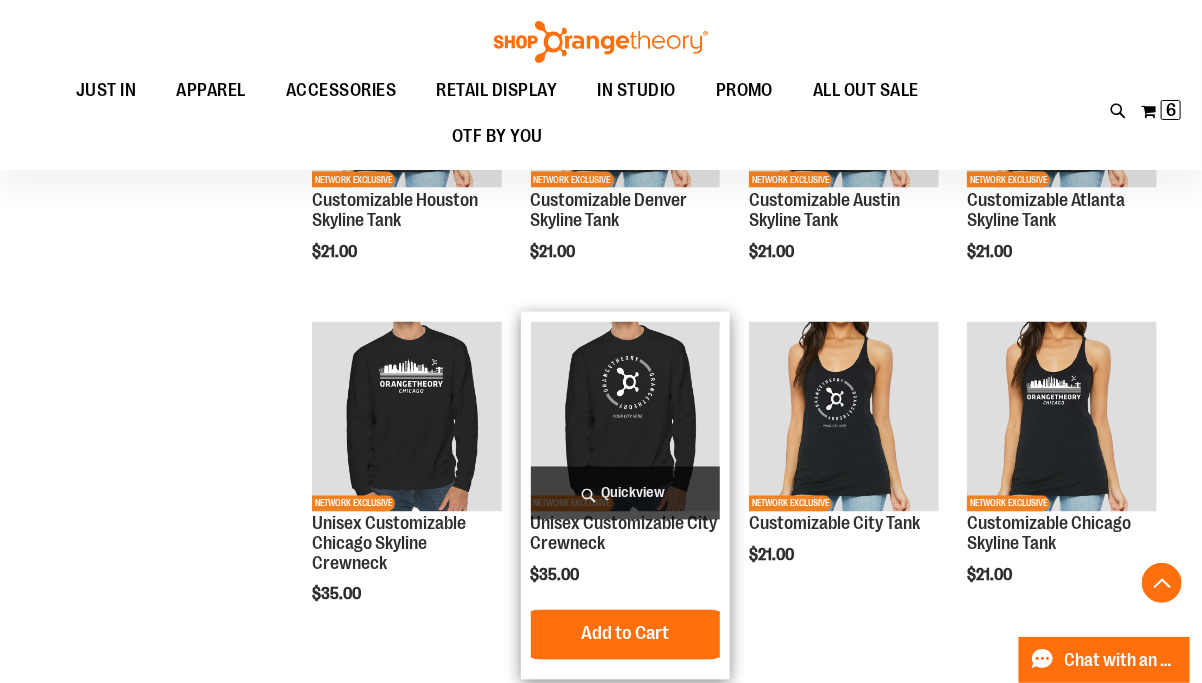 click at bounding box center (626, 417) 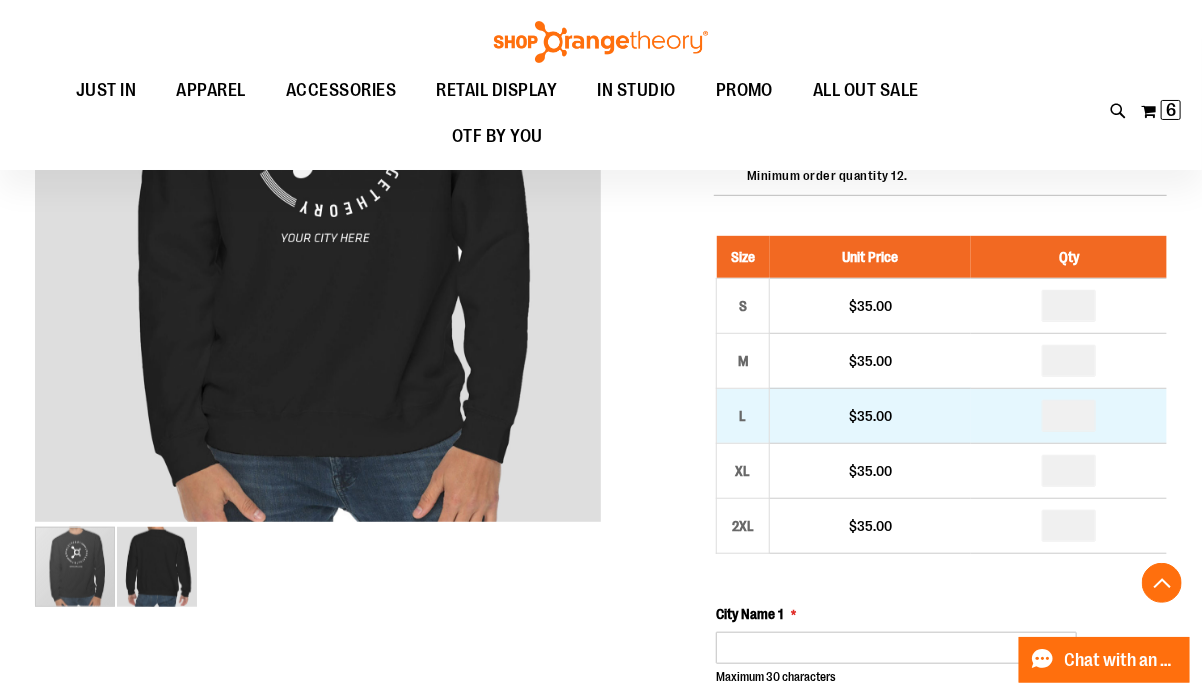 scroll, scrollTop: 400, scrollLeft: 0, axis: vertical 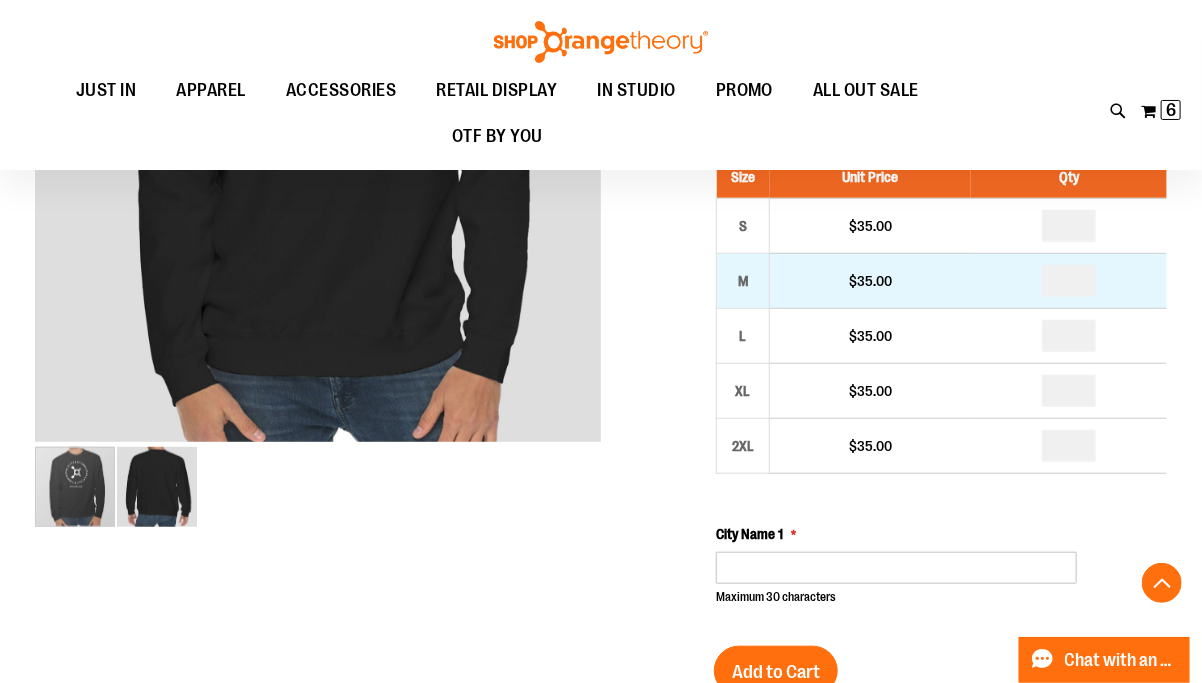 type on "**********" 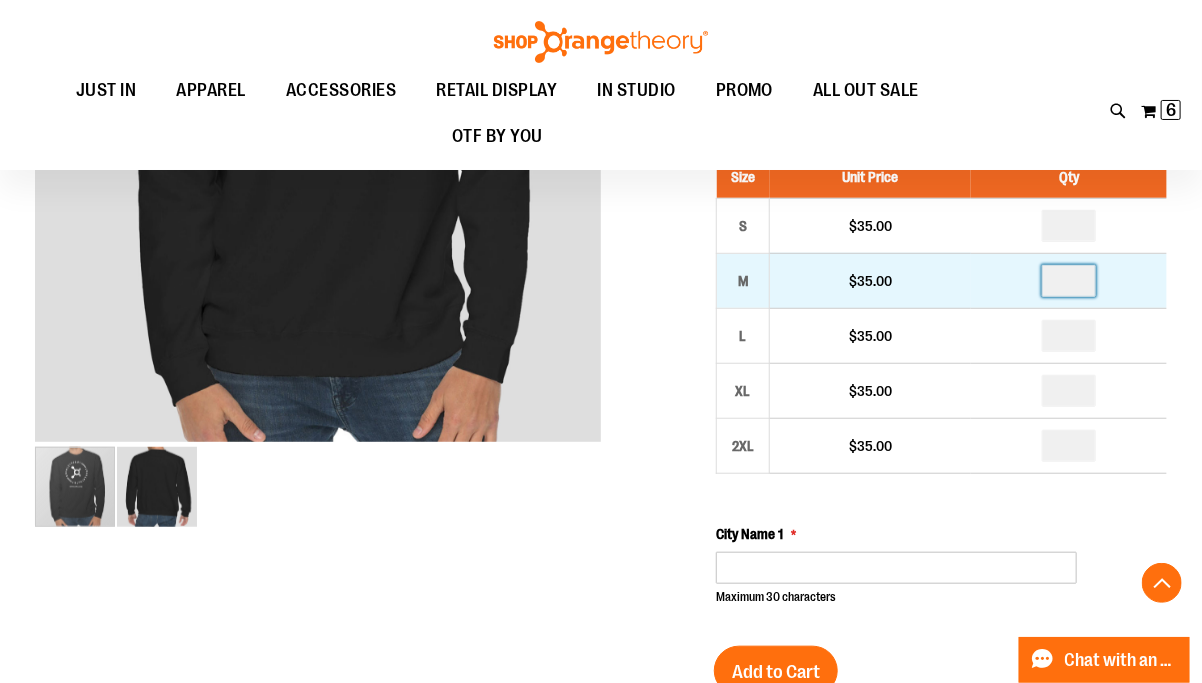 click at bounding box center [1069, 281] 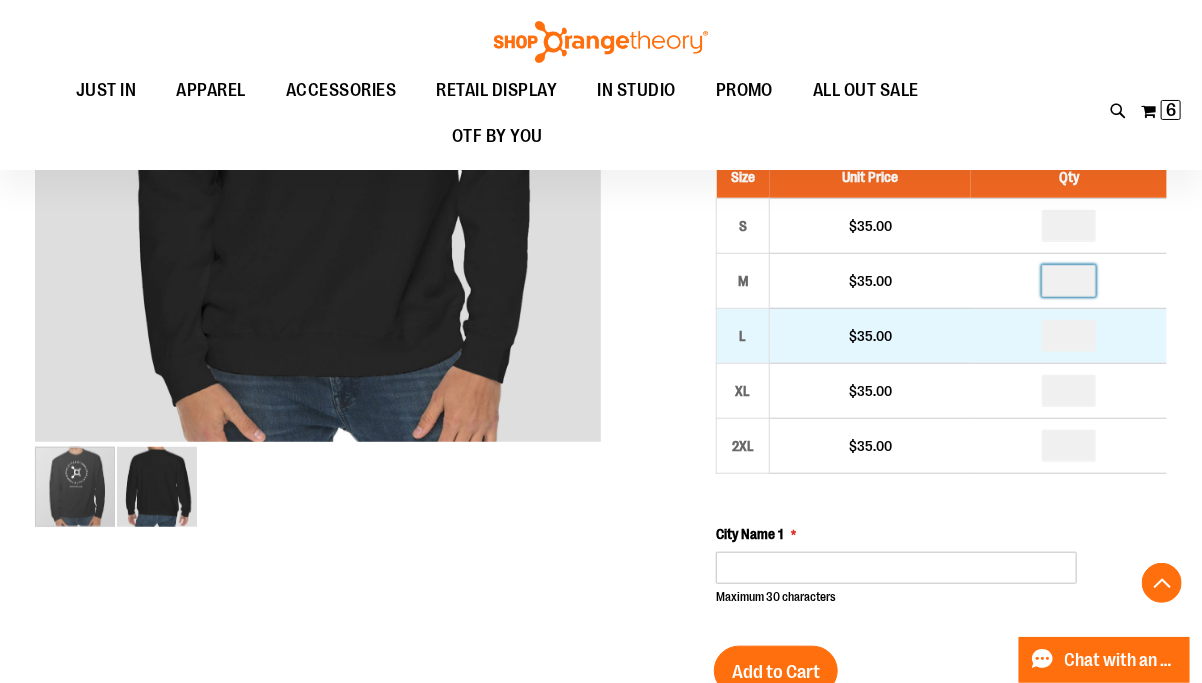 type on "*" 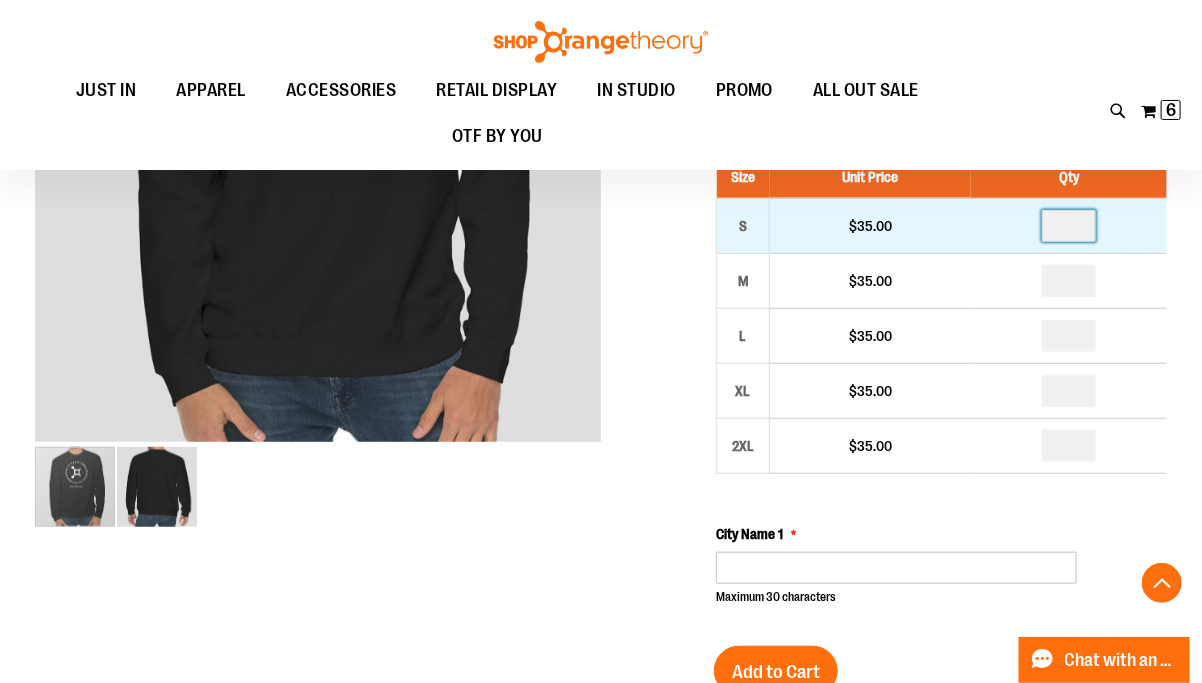 click at bounding box center [1069, 226] 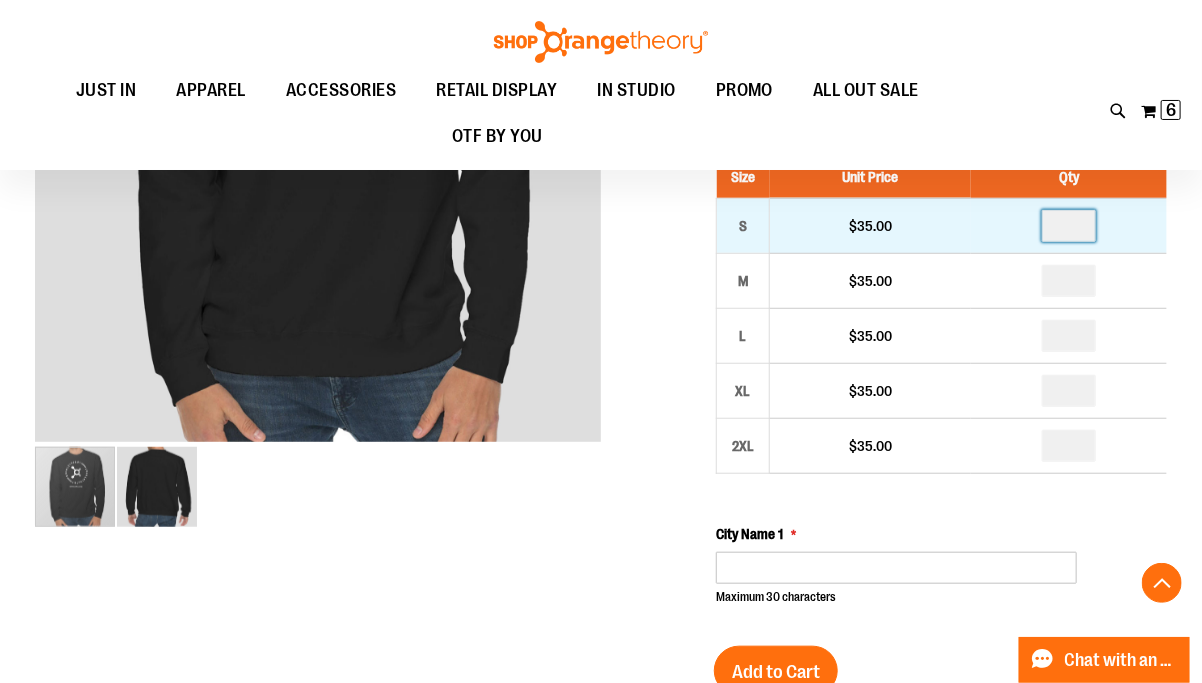 click on "*" at bounding box center [1069, 226] 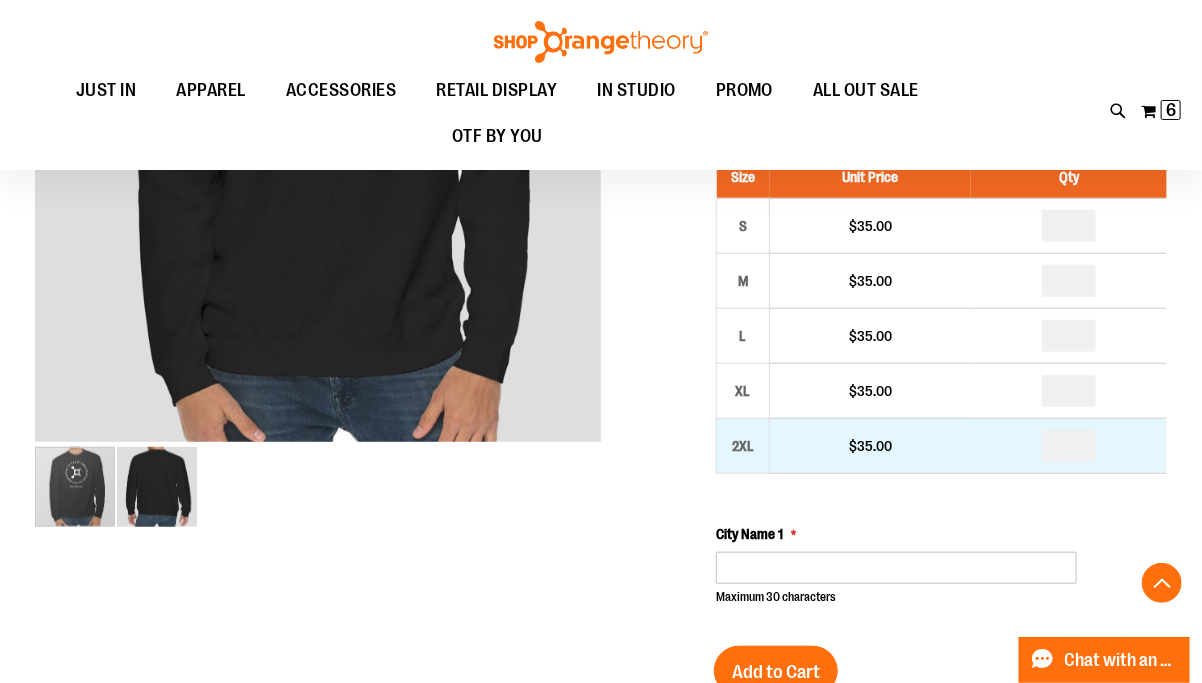 drag, startPoint x: 1080, startPoint y: 433, endPoint x: 1052, endPoint y: 439, distance: 28.635643 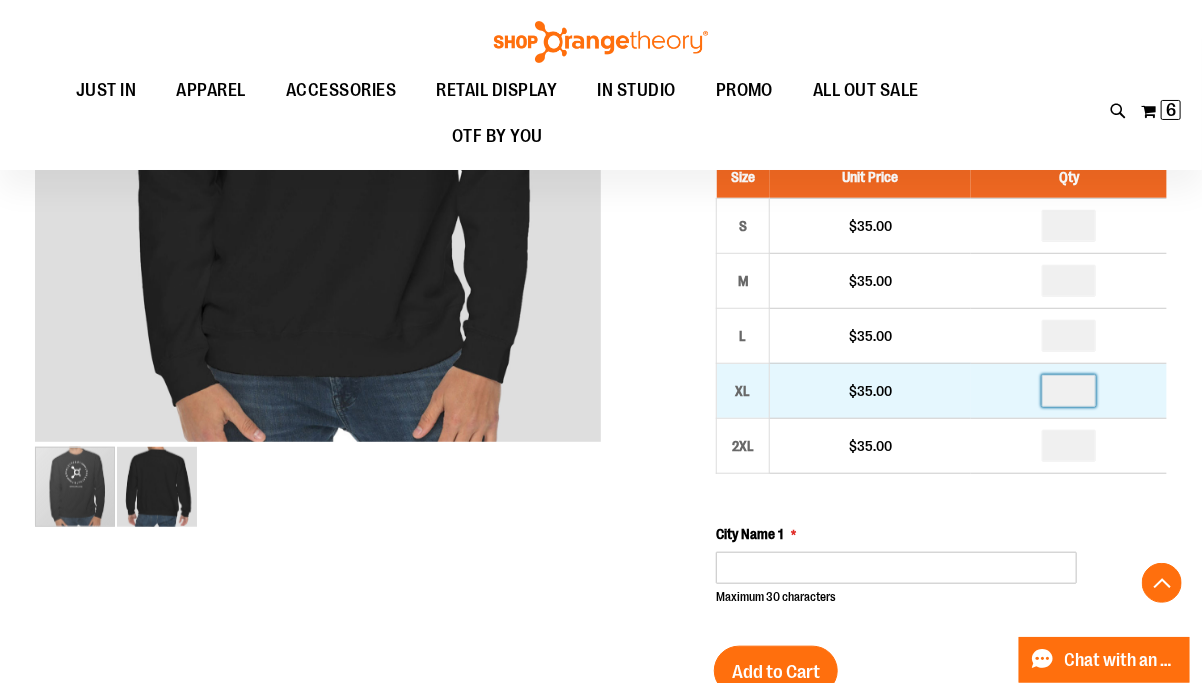 drag, startPoint x: 1076, startPoint y: 393, endPoint x: 1061, endPoint y: 384, distance: 17.492855 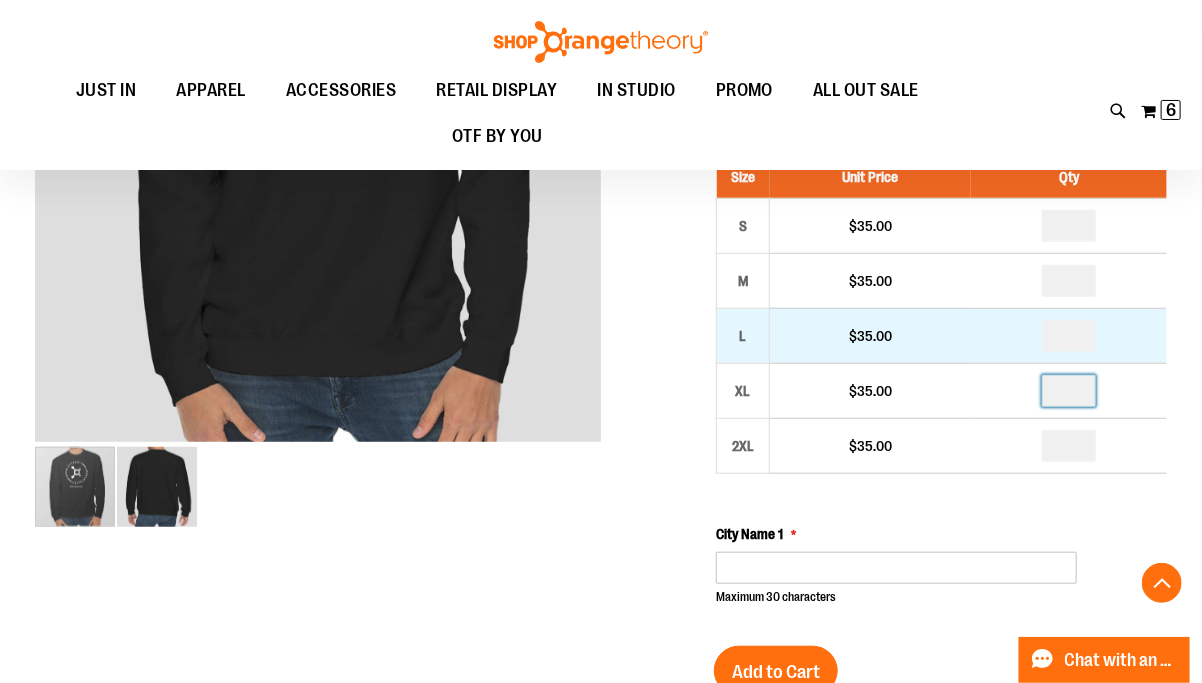 type on "*" 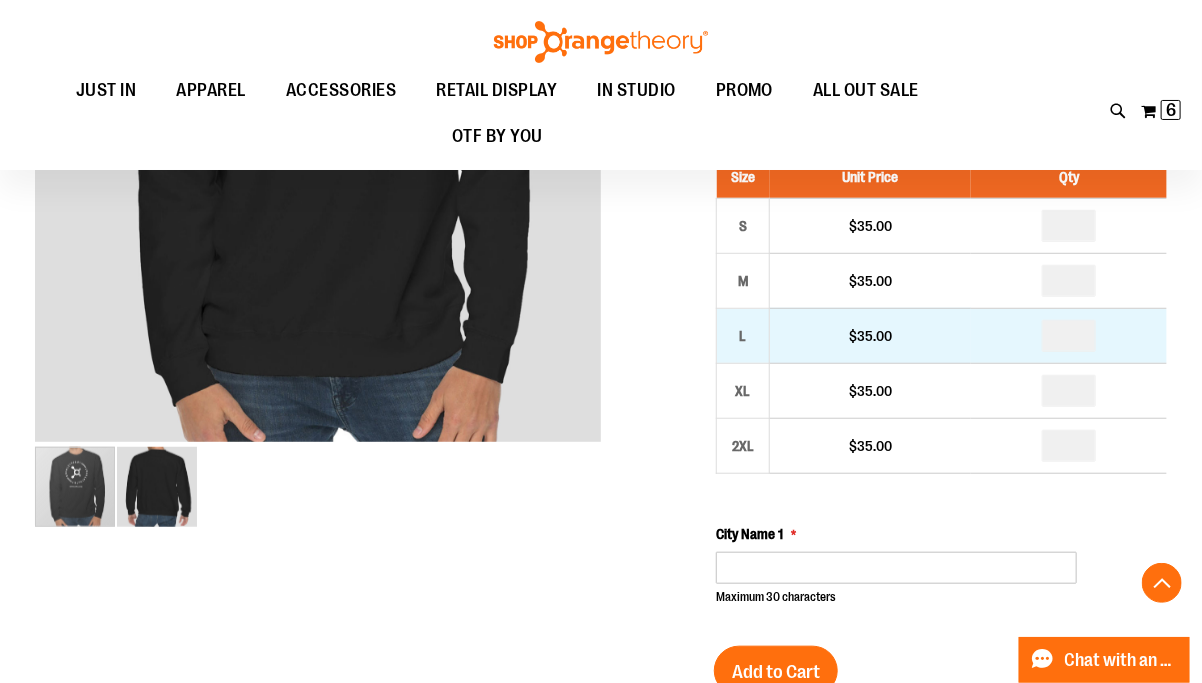drag, startPoint x: 1076, startPoint y: 335, endPoint x: 1055, endPoint y: 336, distance: 21.023796 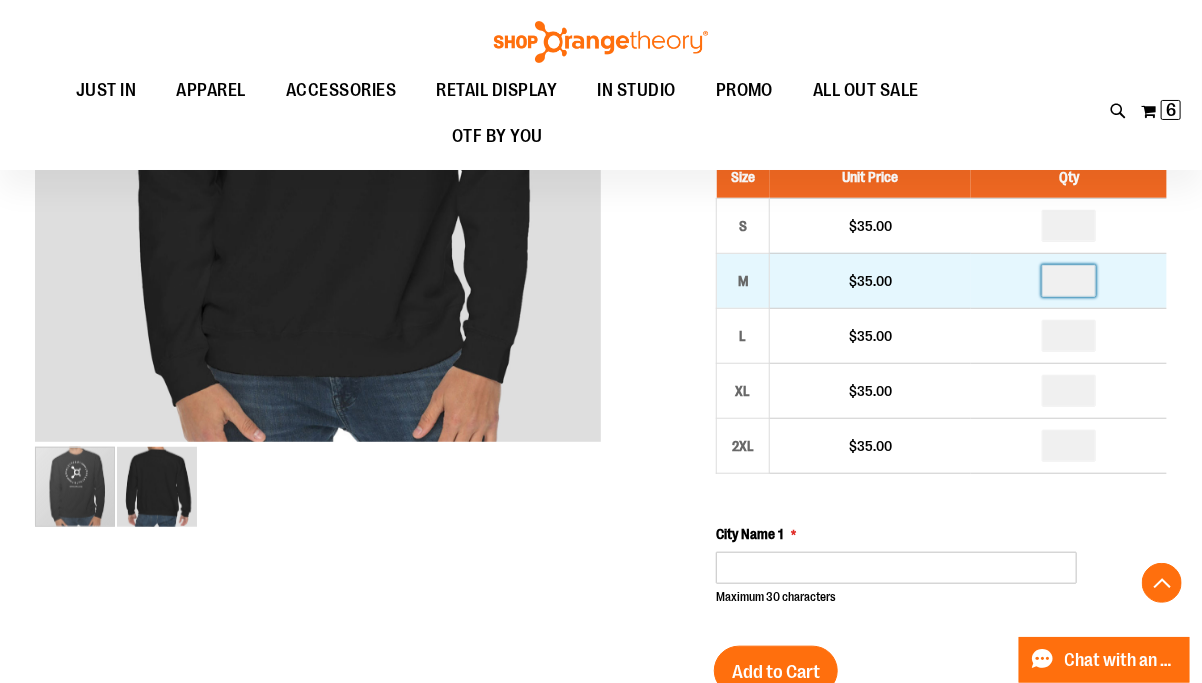 click on "*" at bounding box center [1069, 281] 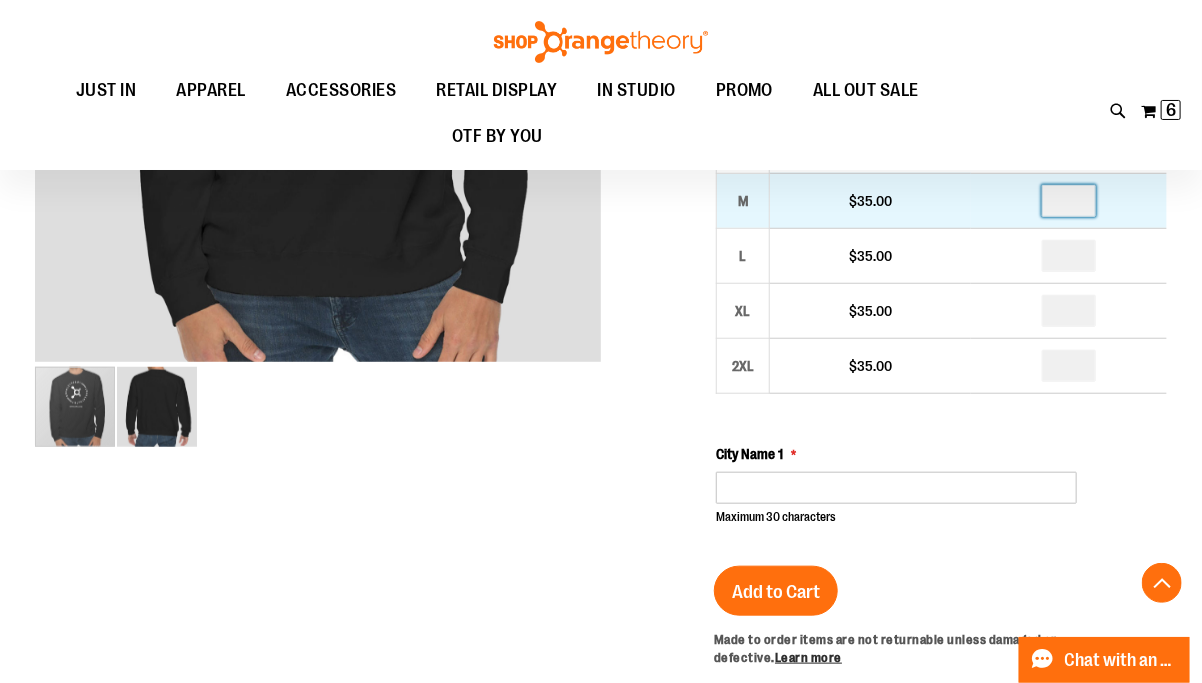 scroll, scrollTop: 400, scrollLeft: 0, axis: vertical 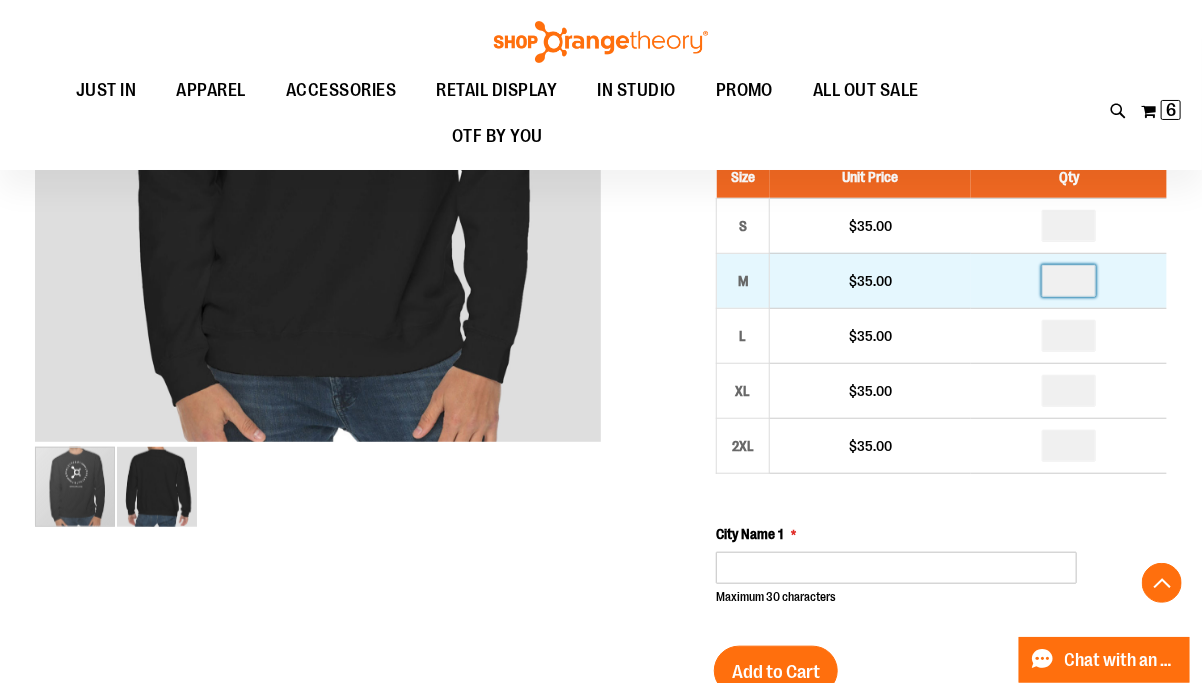 type on "*" 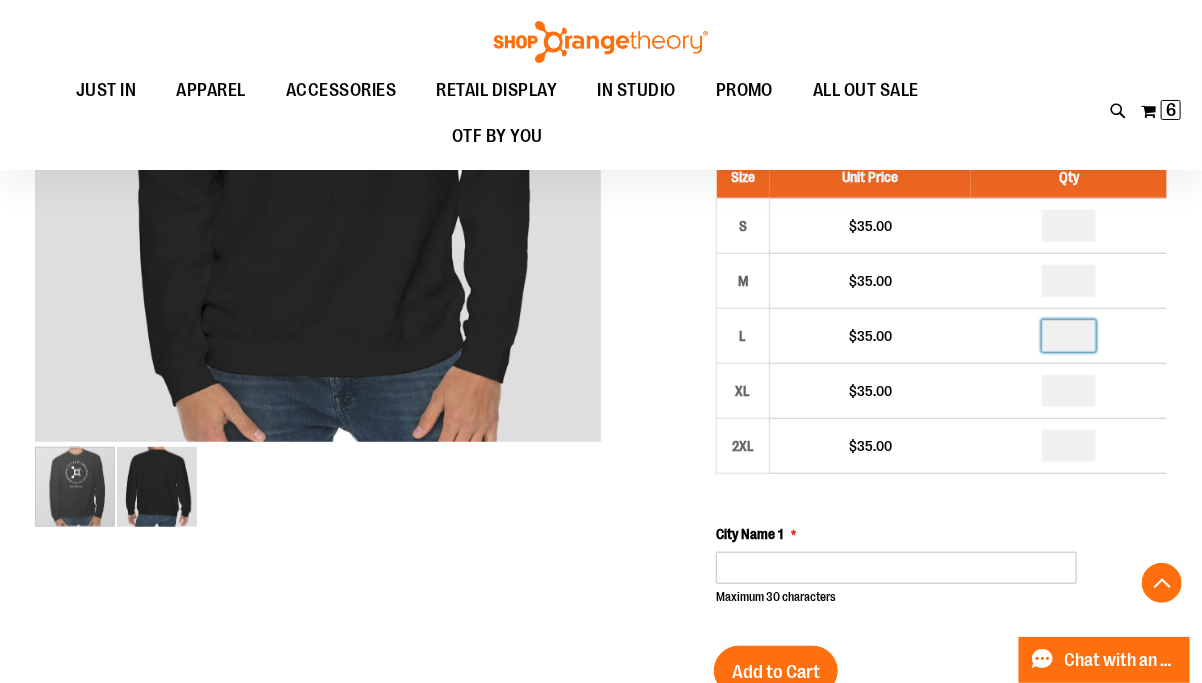 click on "*" at bounding box center (1069, 336) 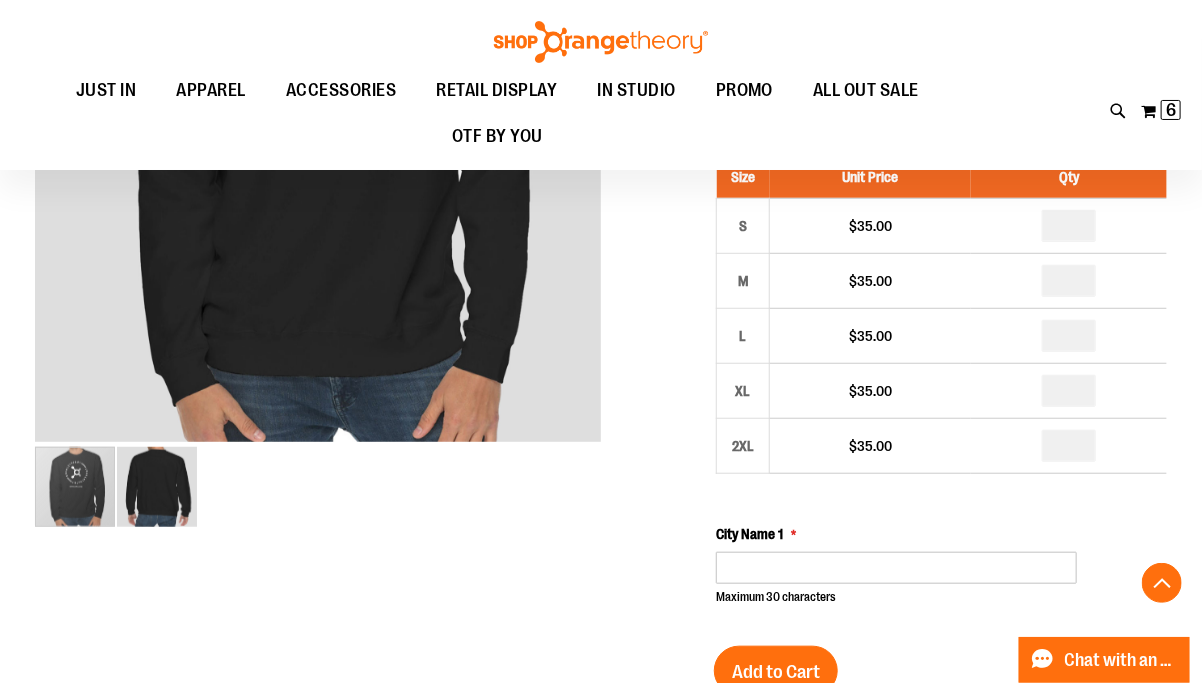 click on "Unisex Customizable City Crewneck
$35.00
Only  %1  left
SKU
1536452
50% Studio Margin  (MSRP: $70.00)
Made to order!
Estimated to ship by  Mon, Sep 15  if you order today.
Minimum order quantity 12.
Size
Unit Price
Qty
S" at bounding box center [601, 918] 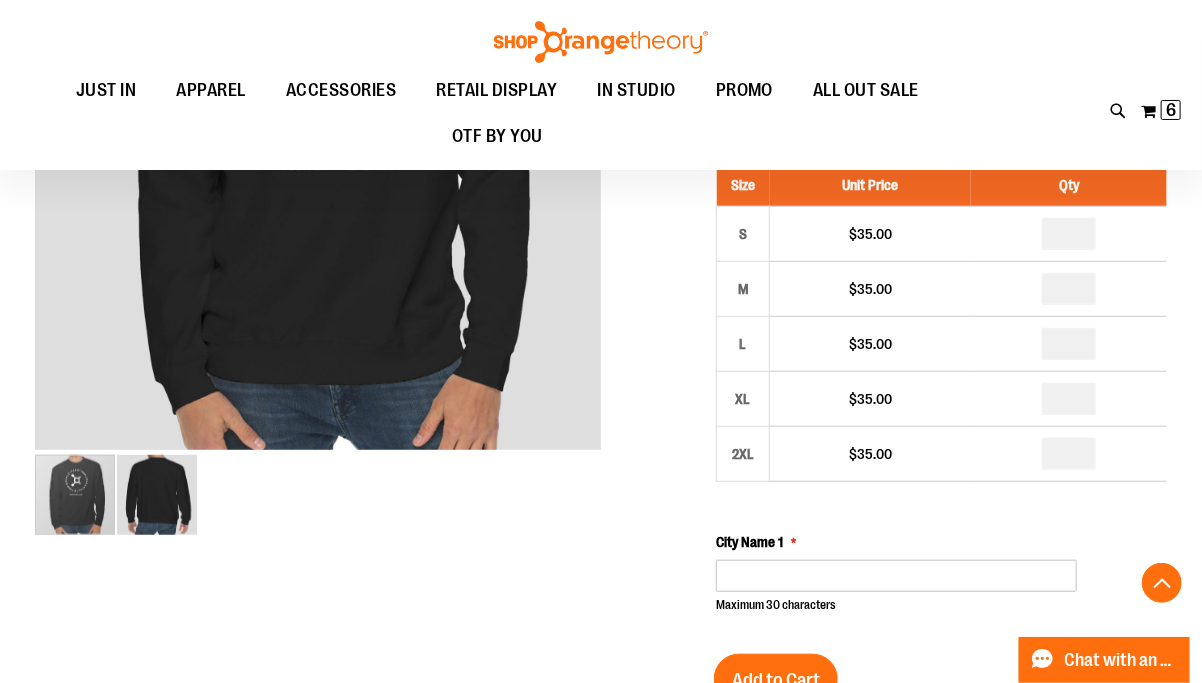 scroll, scrollTop: 320, scrollLeft: 0, axis: vertical 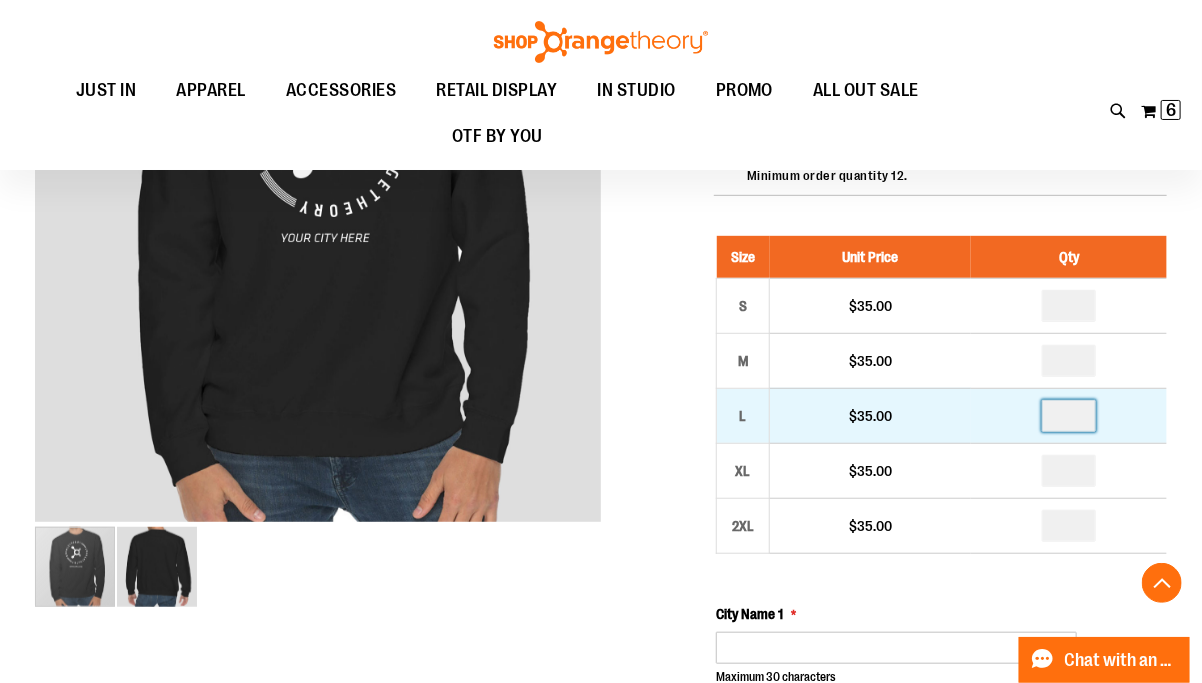 click on "*" at bounding box center (1069, 416) 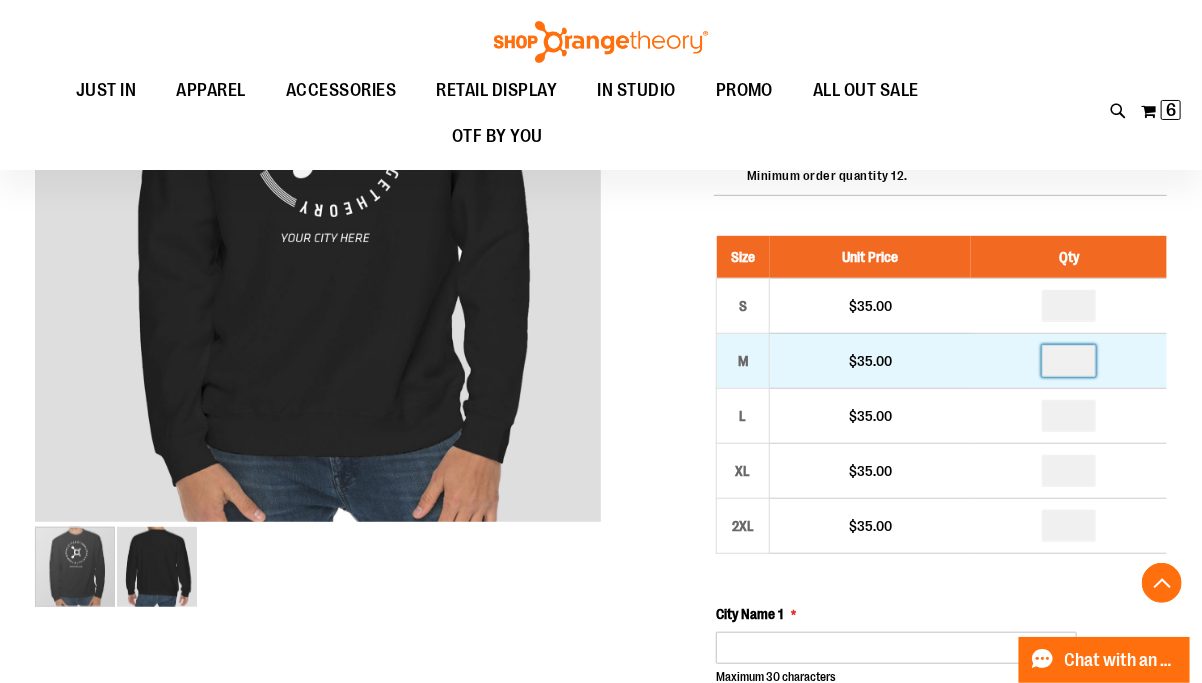 click on "*" at bounding box center [1069, 361] 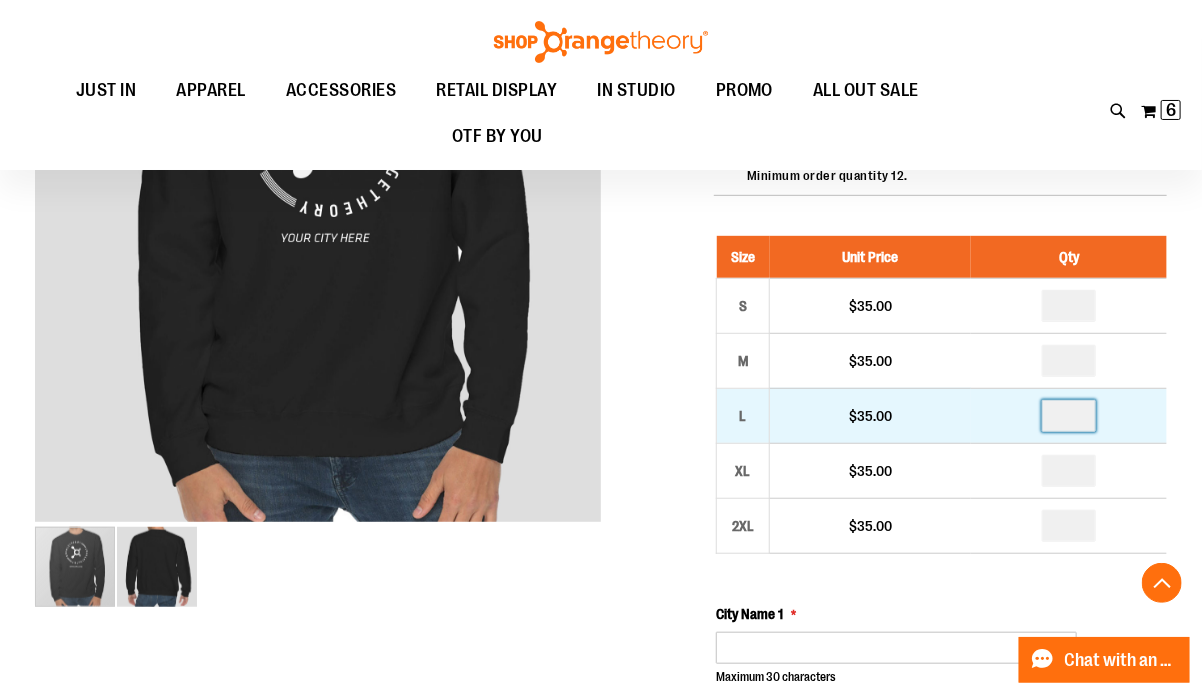 click on "*" at bounding box center (1069, 416) 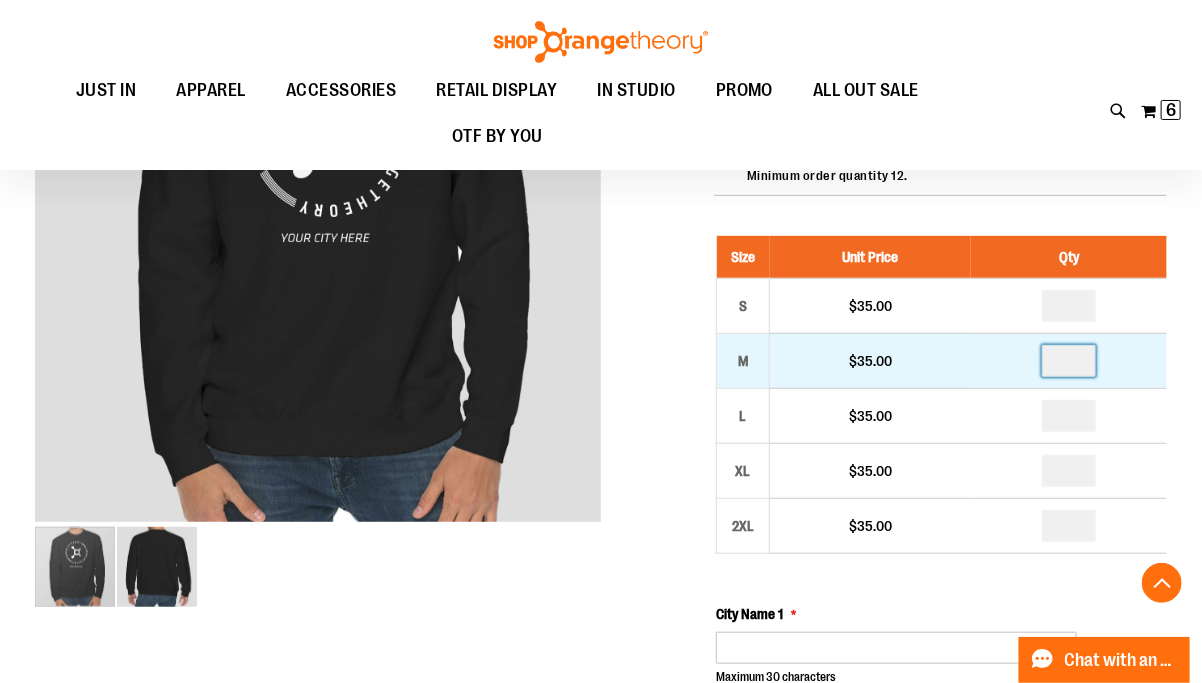 click on "*" at bounding box center [1069, 361] 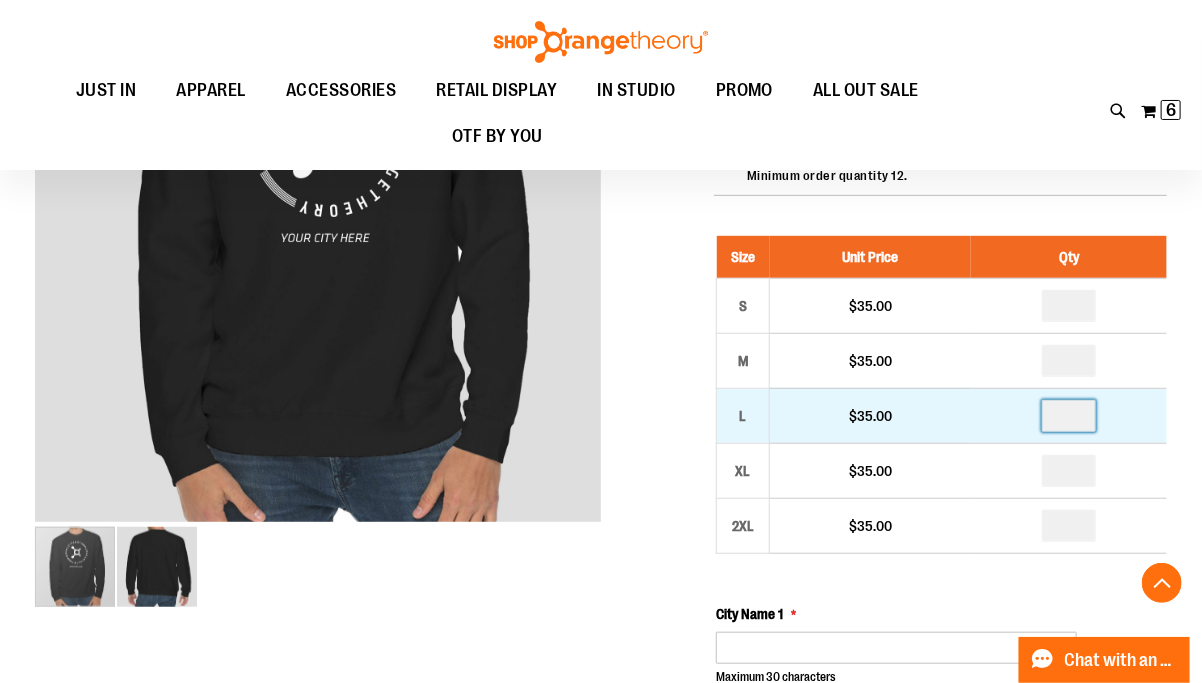 click on "*" at bounding box center [1069, 416] 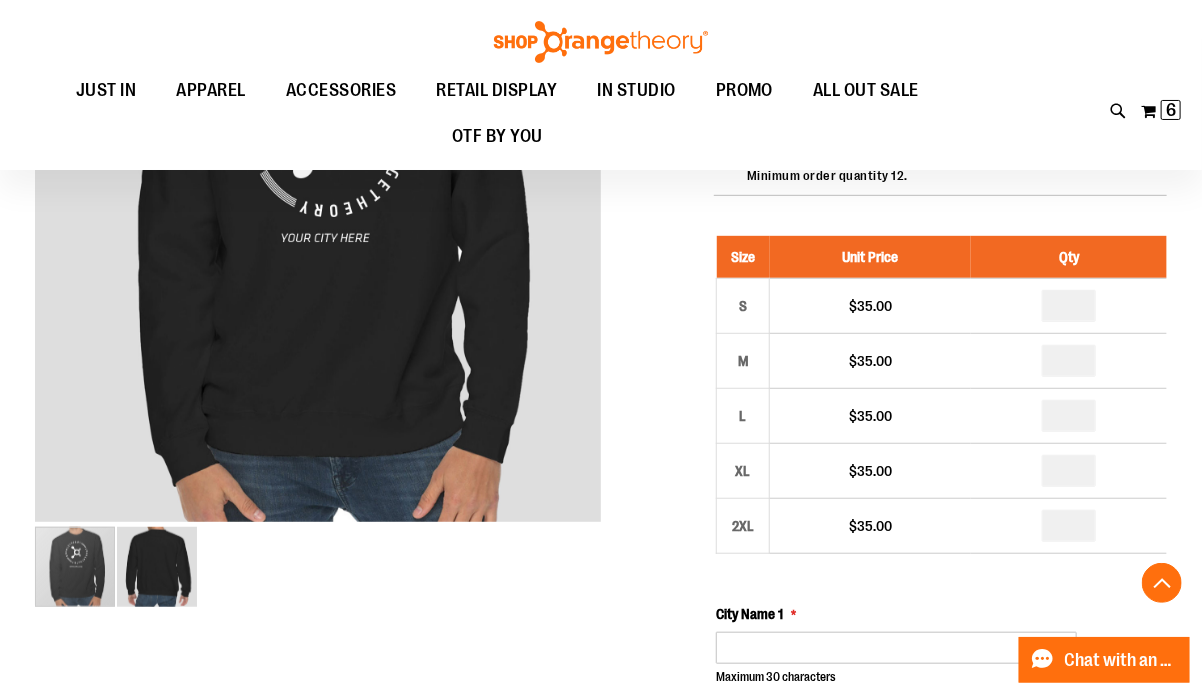 click on "Unisex Customizable City Crewneck
$35.00
Only  %1  left
SKU
1536452
50% Studio Margin  (MSRP: $70.00)
Made to order!
Estimated to ship by  Mon, Sep 15  if you order today.
Minimum order quantity 12.
Size
Unit Price
Qty
S" at bounding box center [601, 998] 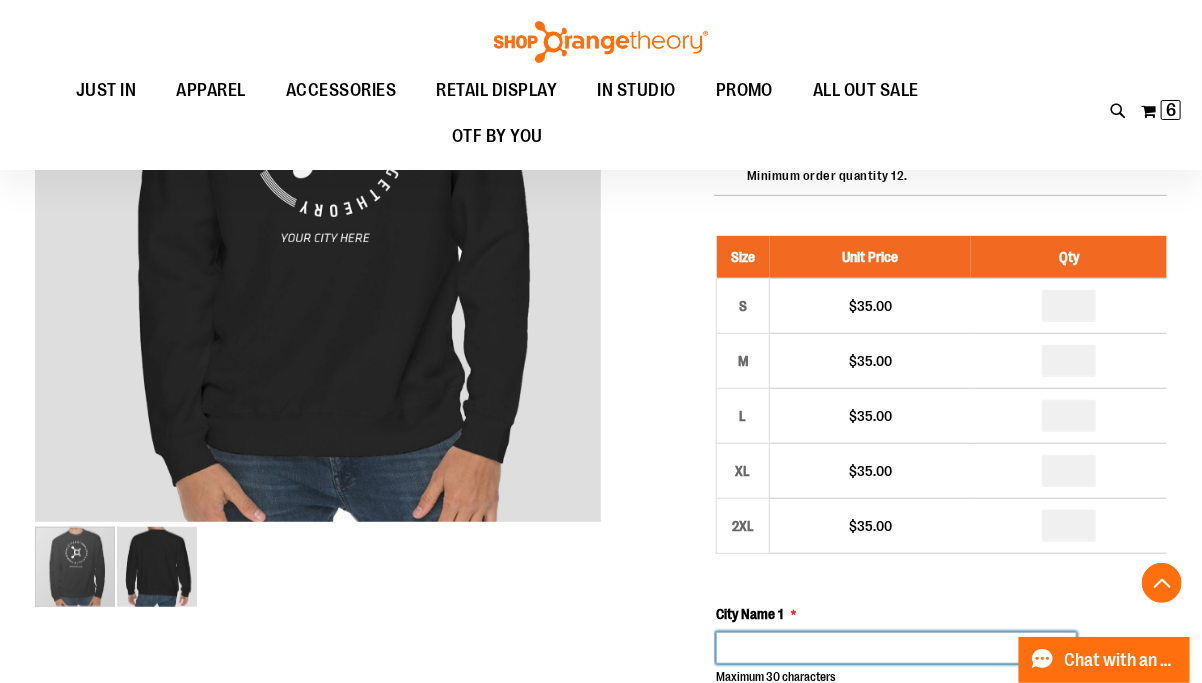 click on "City Name 1" at bounding box center (896, 648) 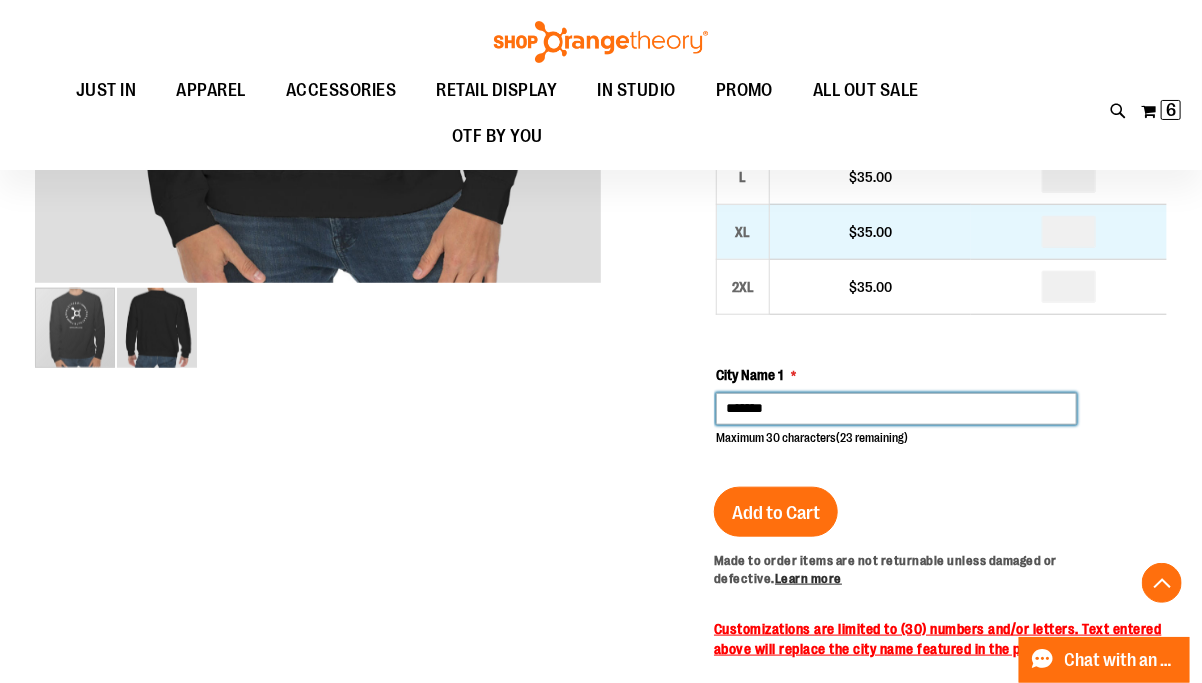 scroll, scrollTop: 560, scrollLeft: 0, axis: vertical 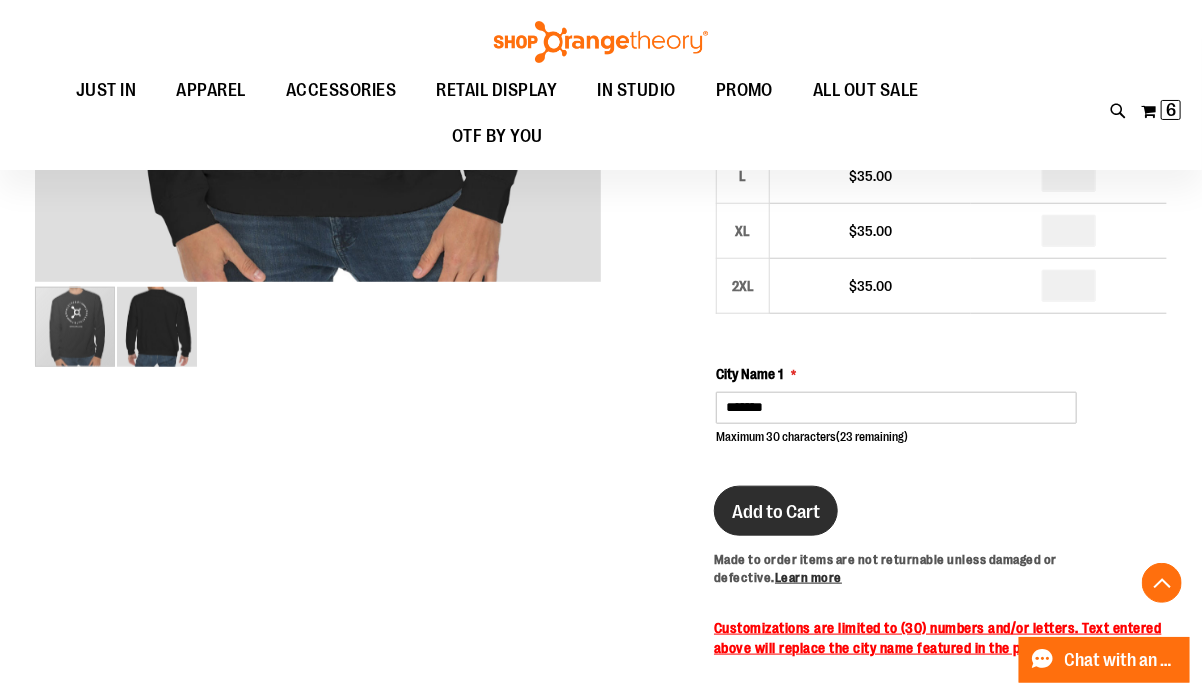click on "Add to Cart" at bounding box center [776, 512] 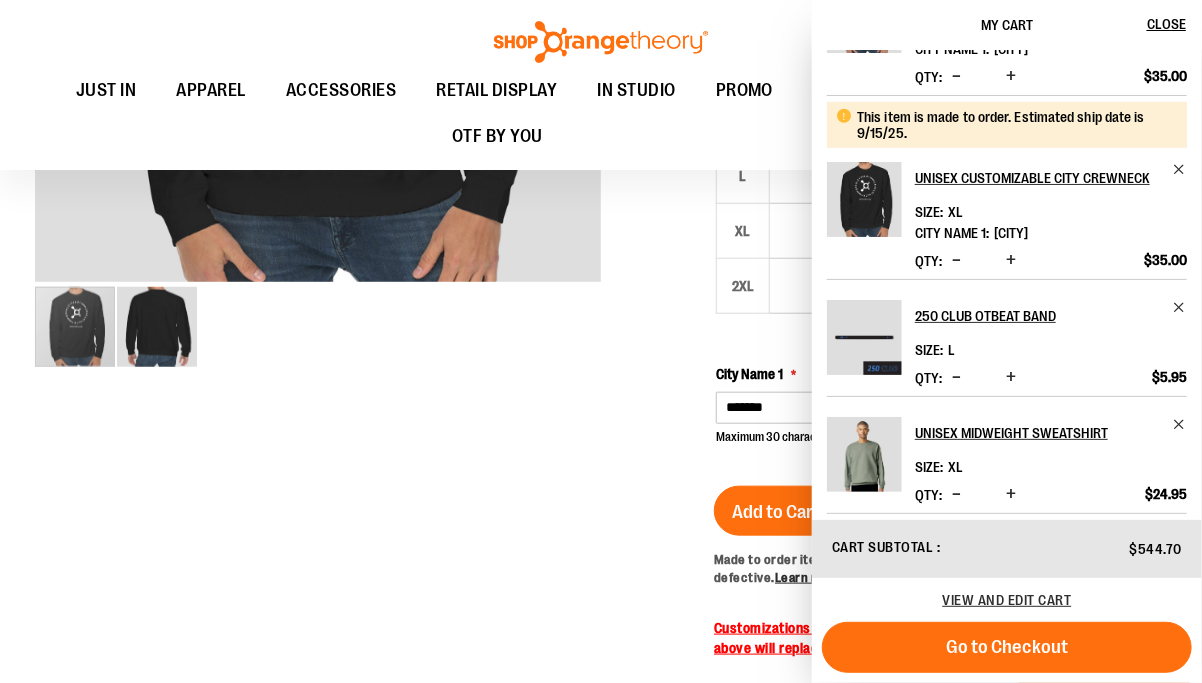 scroll, scrollTop: 694, scrollLeft: 0, axis: vertical 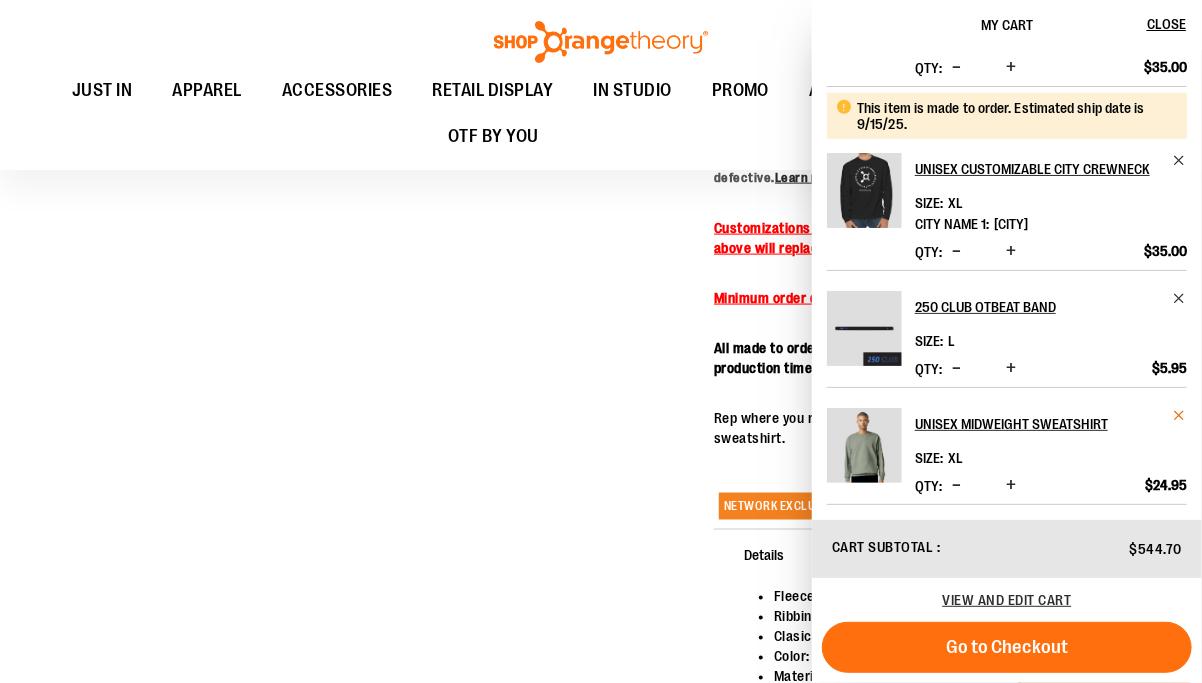 click at bounding box center [1179, 415] 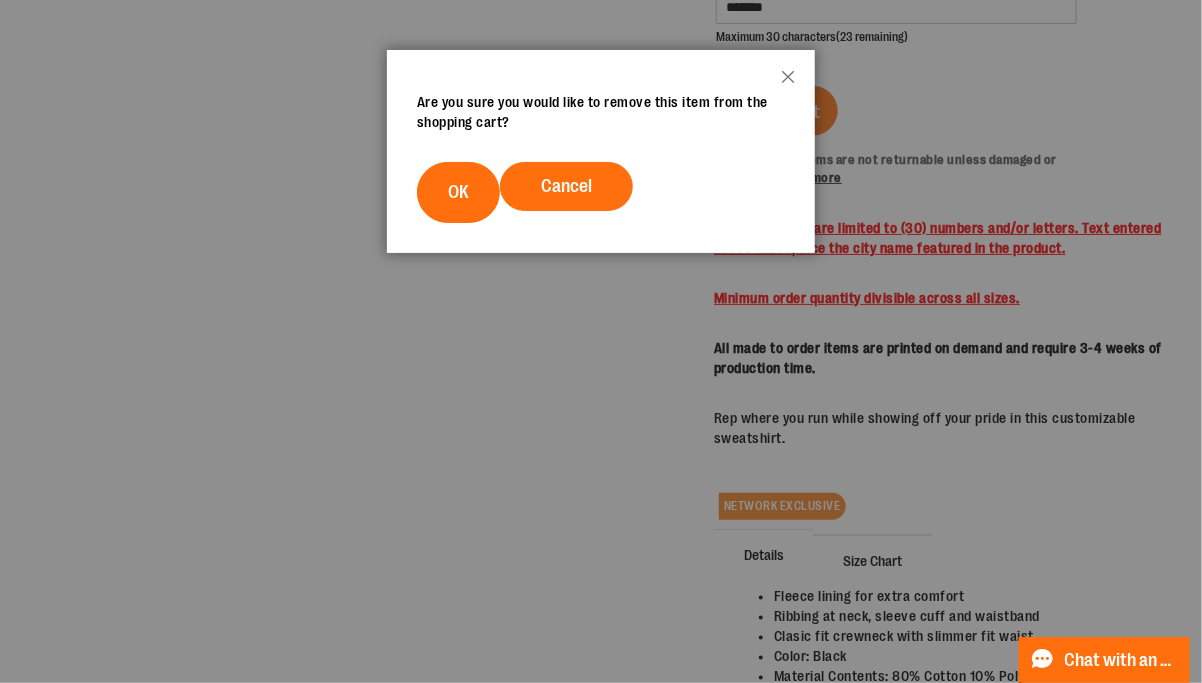 scroll, scrollTop: 0, scrollLeft: 0, axis: both 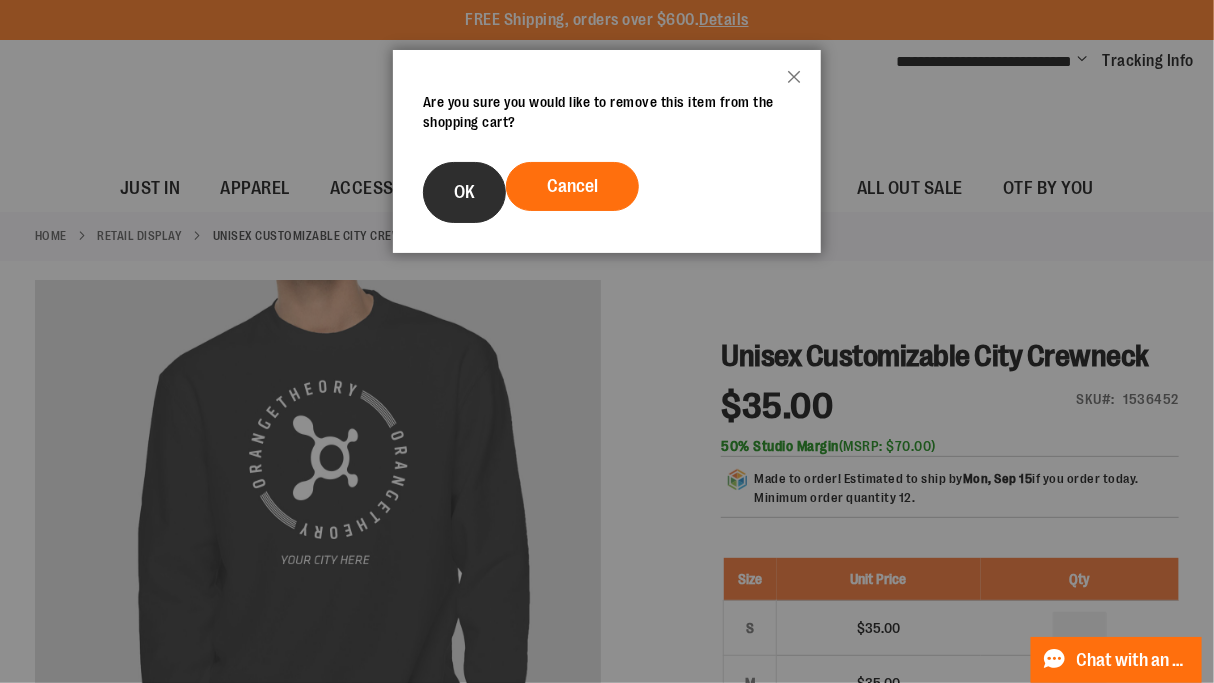 click on "OK" at bounding box center (464, 192) 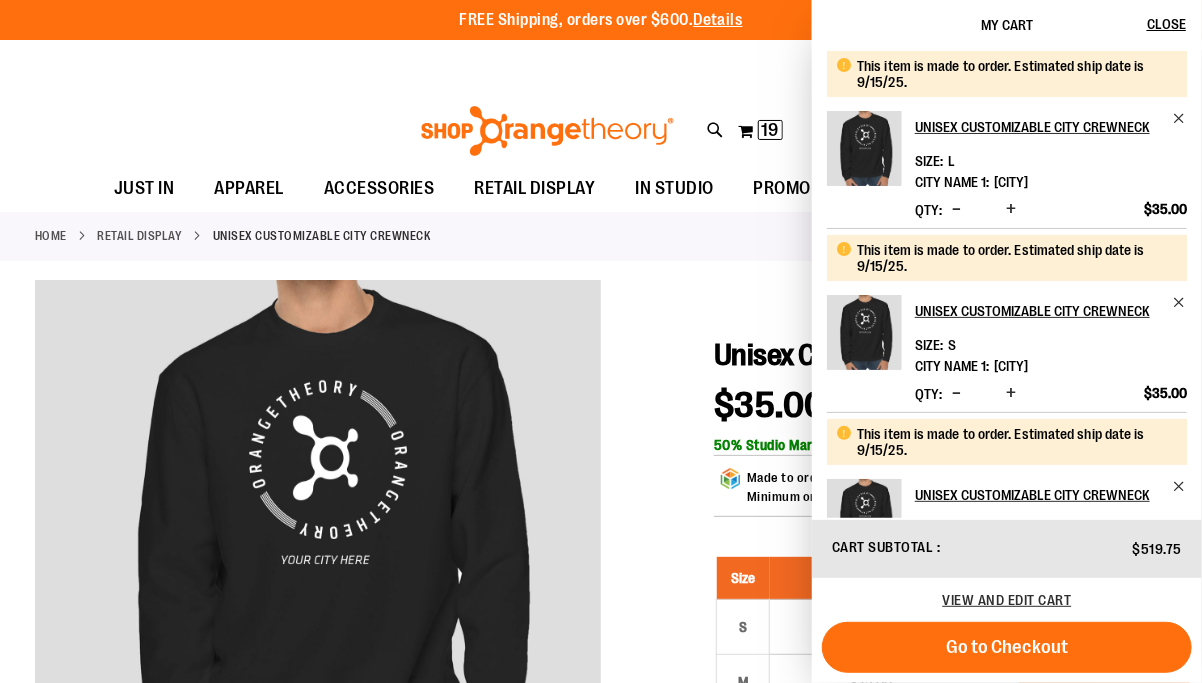 click on "**********" at bounding box center [601, 62] 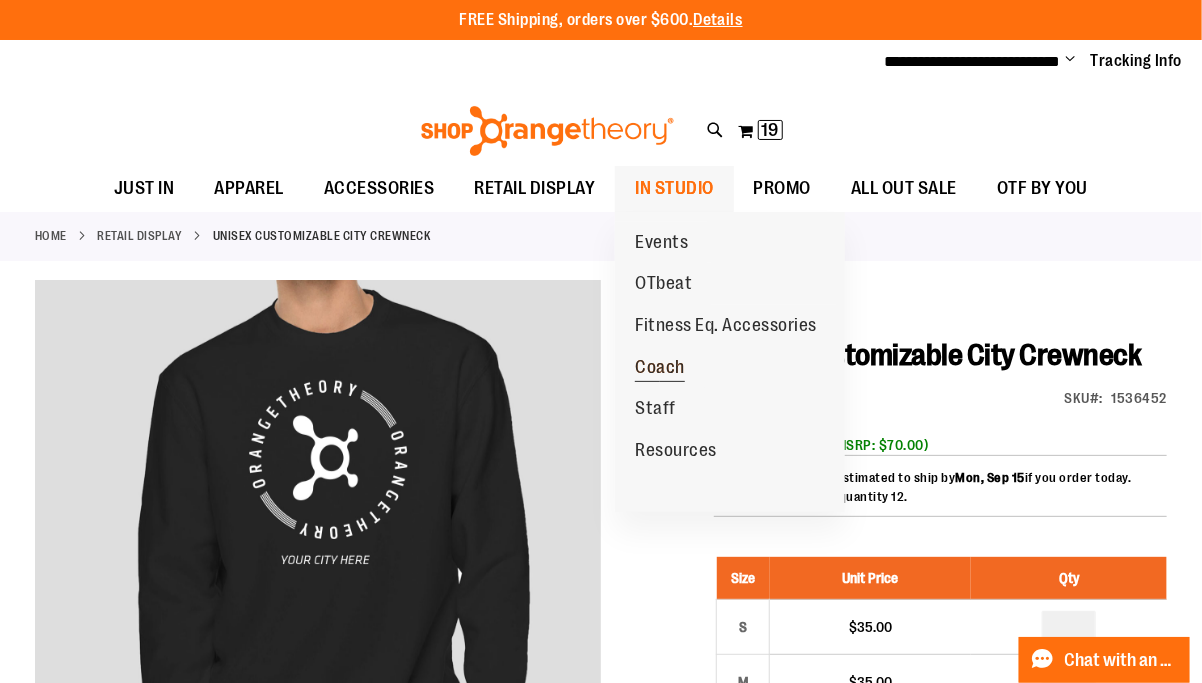 click on "Coach" at bounding box center [660, 369] 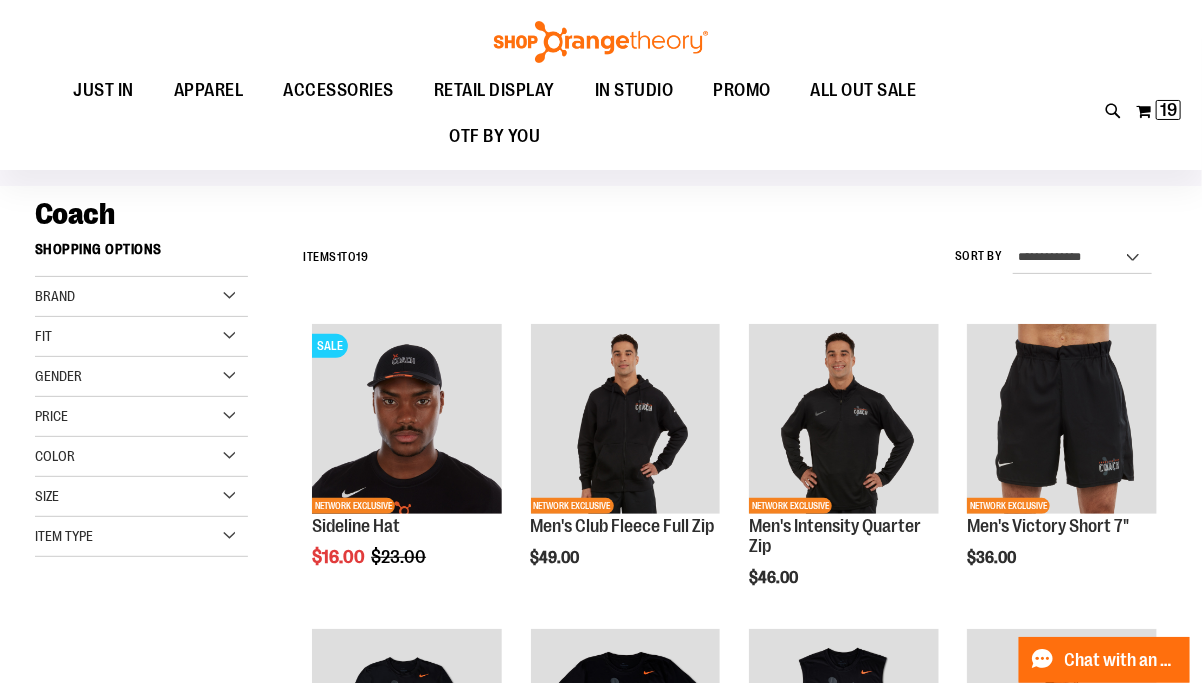 scroll, scrollTop: 80, scrollLeft: 0, axis: vertical 